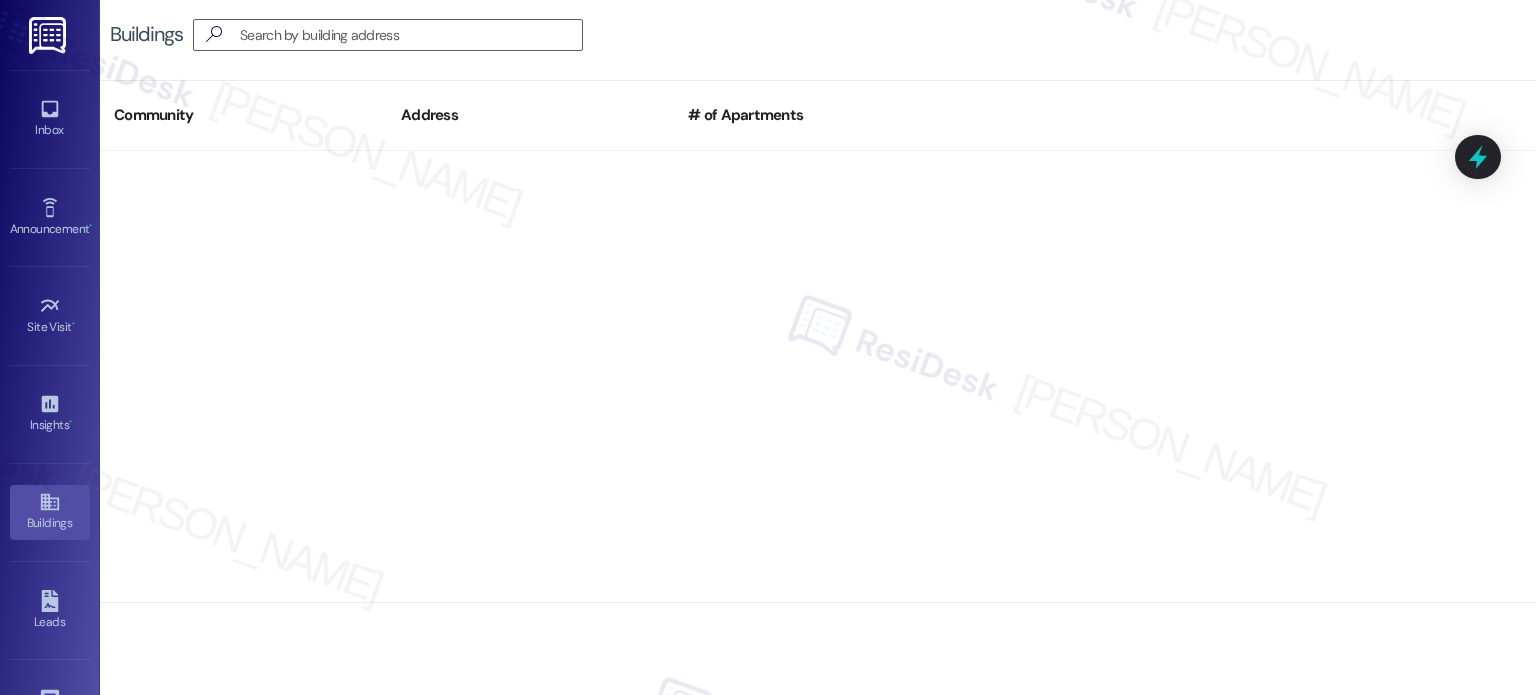 scroll, scrollTop: 0, scrollLeft: 0, axis: both 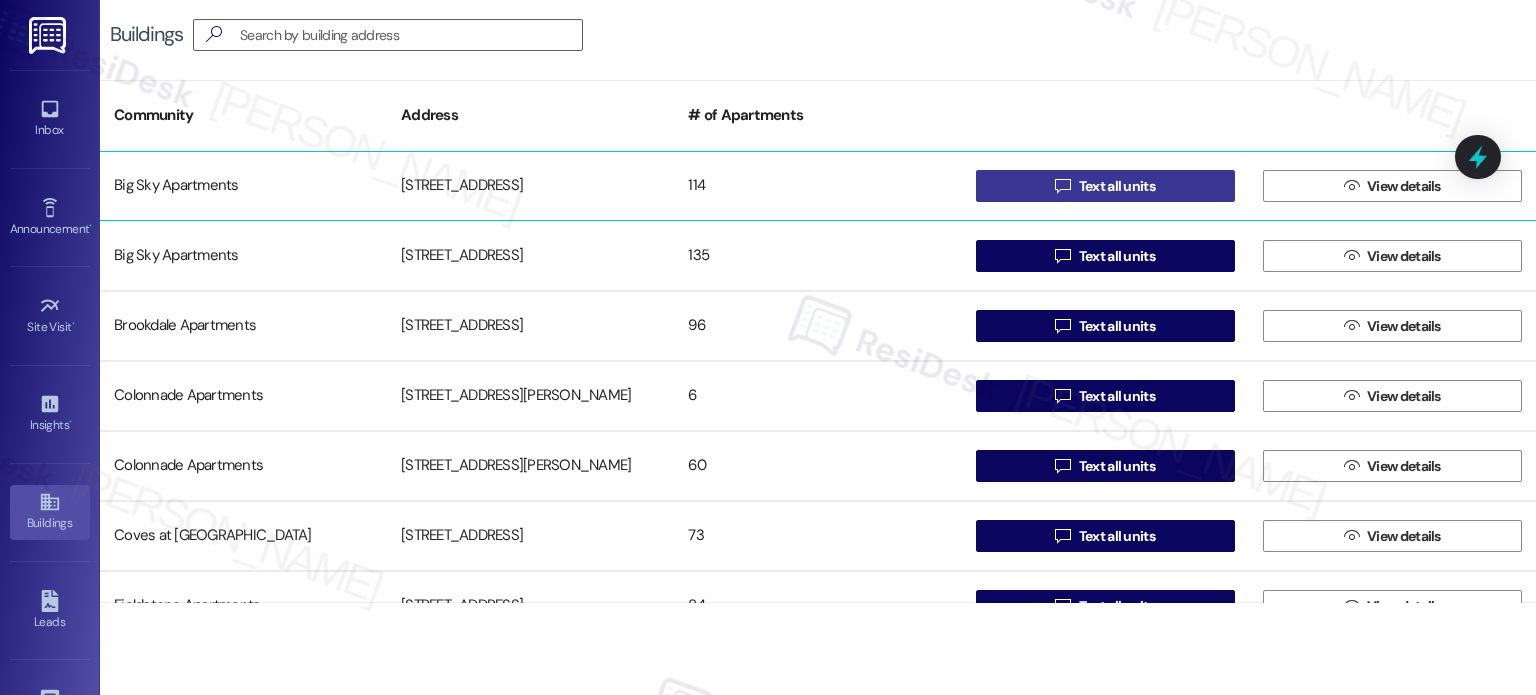 click on " Text all units" at bounding box center (1105, 186) 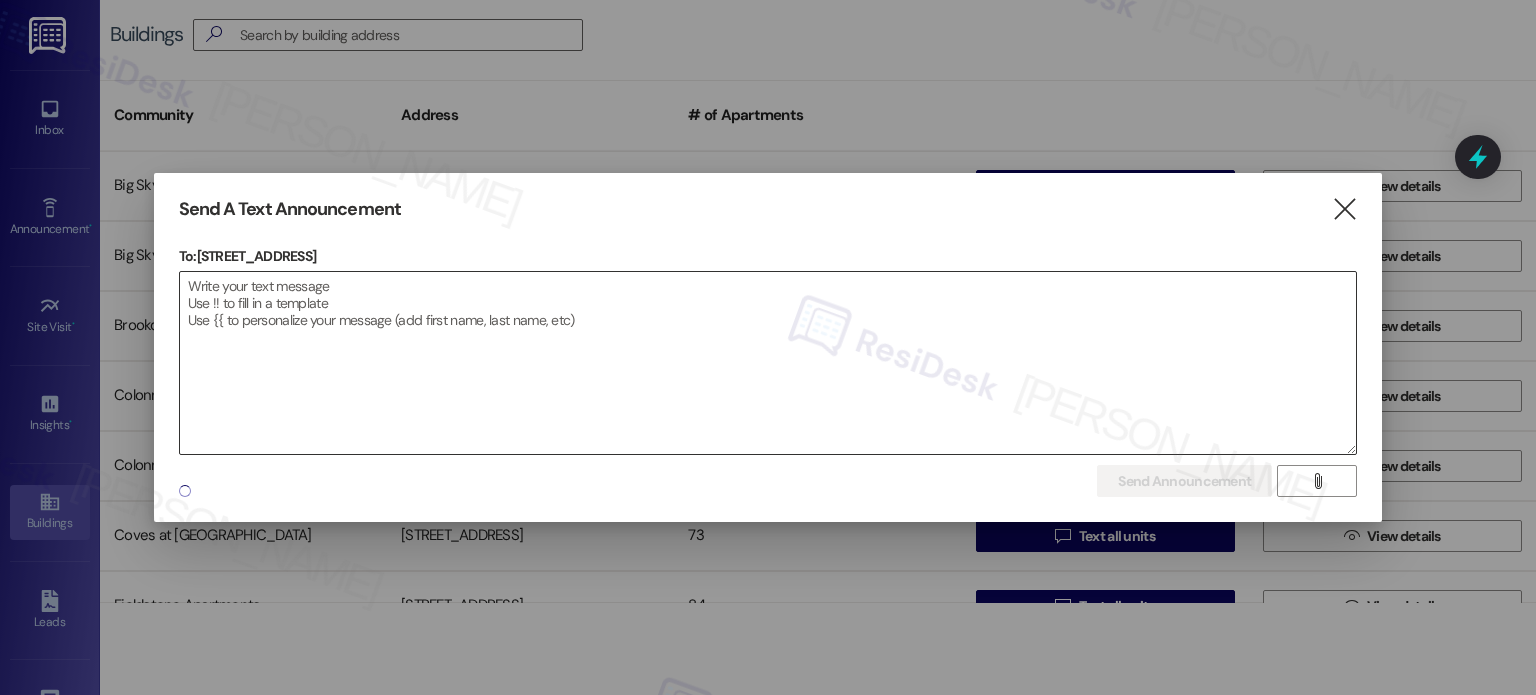 click at bounding box center (768, 363) 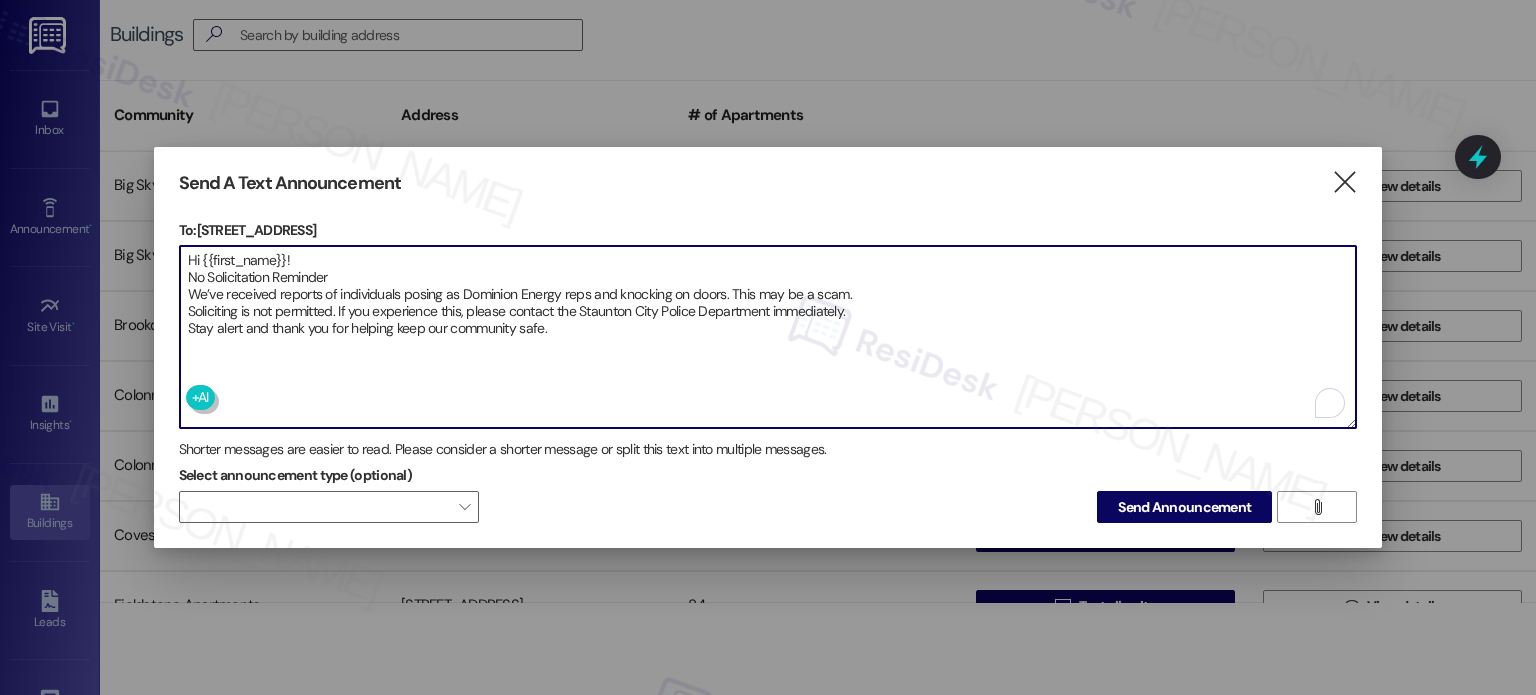 type on "Hi {{first_name}}!
No Solicitation Reminder
We’ve received reports of individuals posing as Dominion Energy reps and knocking on doors. This may be a scam.
Soliciting is not permitted. If you experience this, please contact the Staunton City Police Department immediately.
Stay alert and thank you for helping keep our community safe." 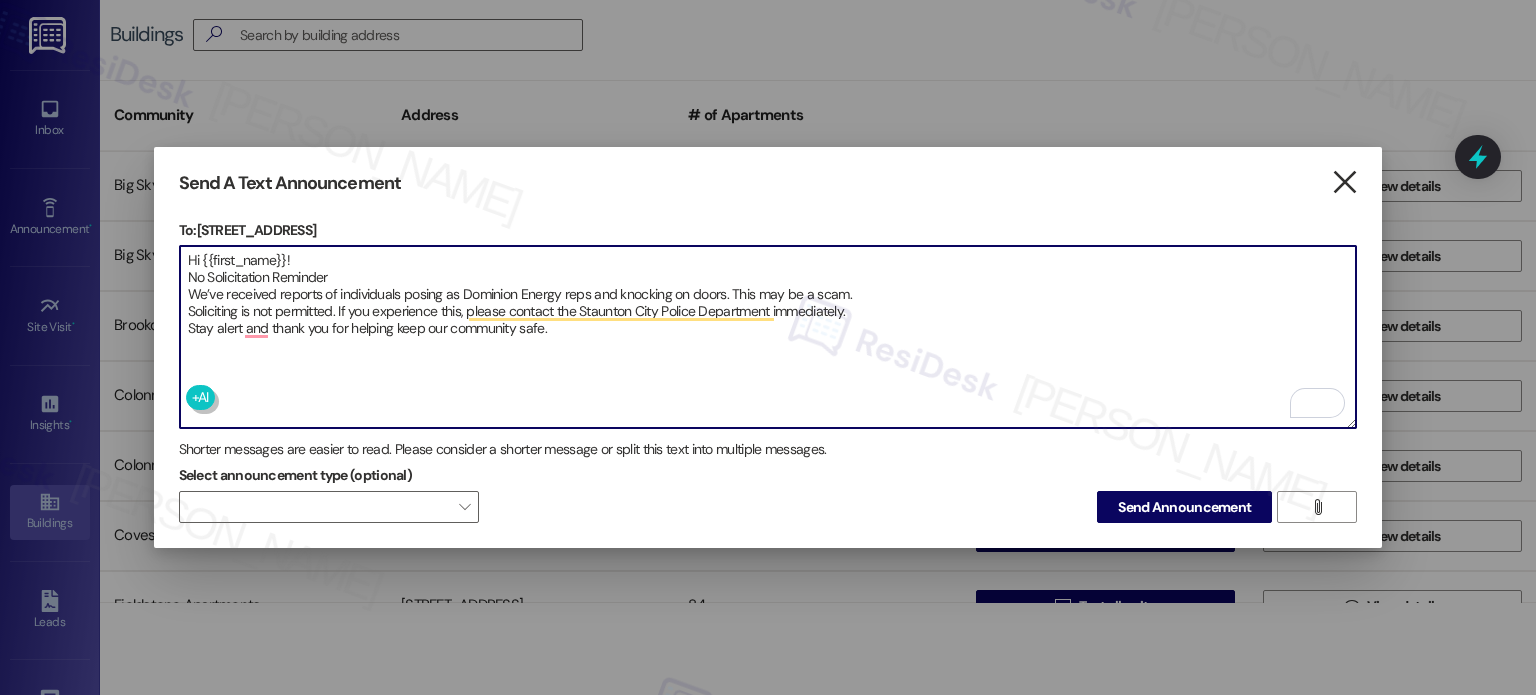 click on "" at bounding box center [1344, 182] 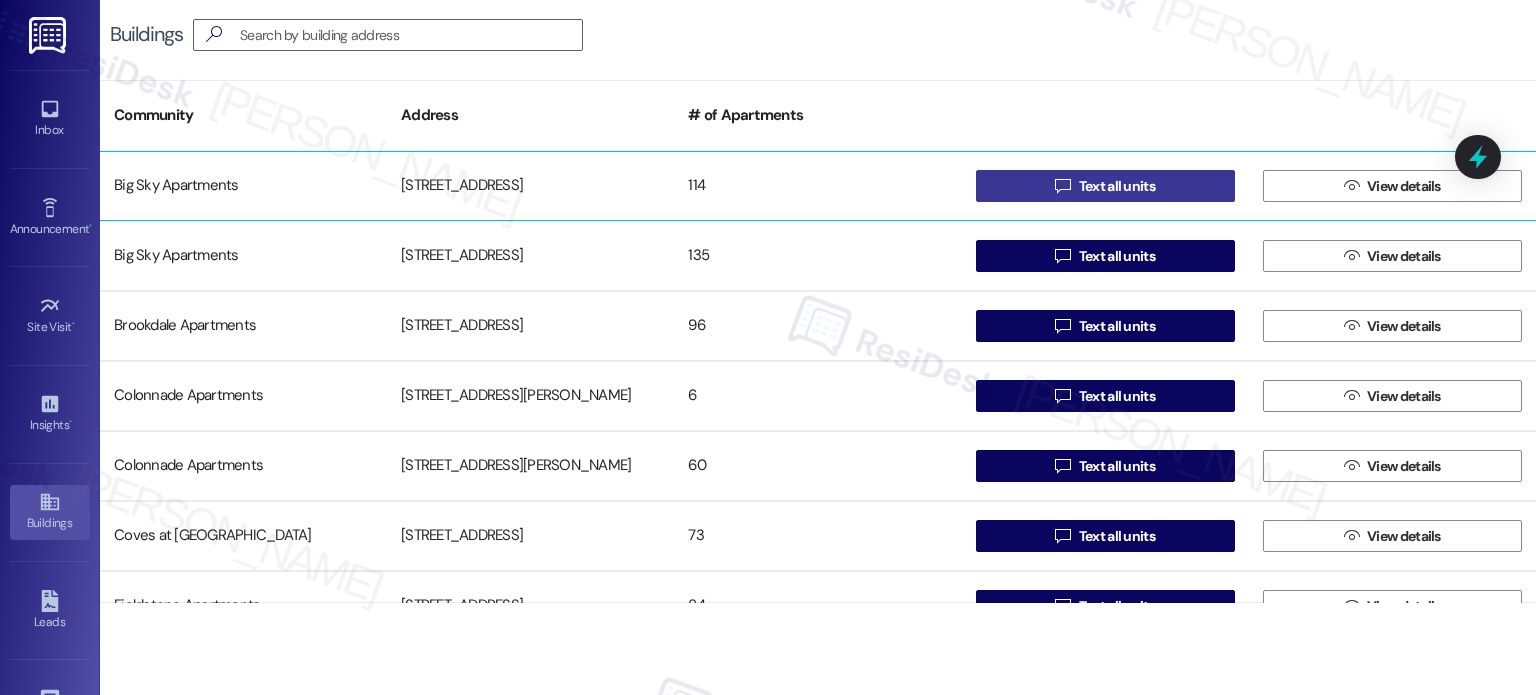 click on "Text all units" at bounding box center [1117, 186] 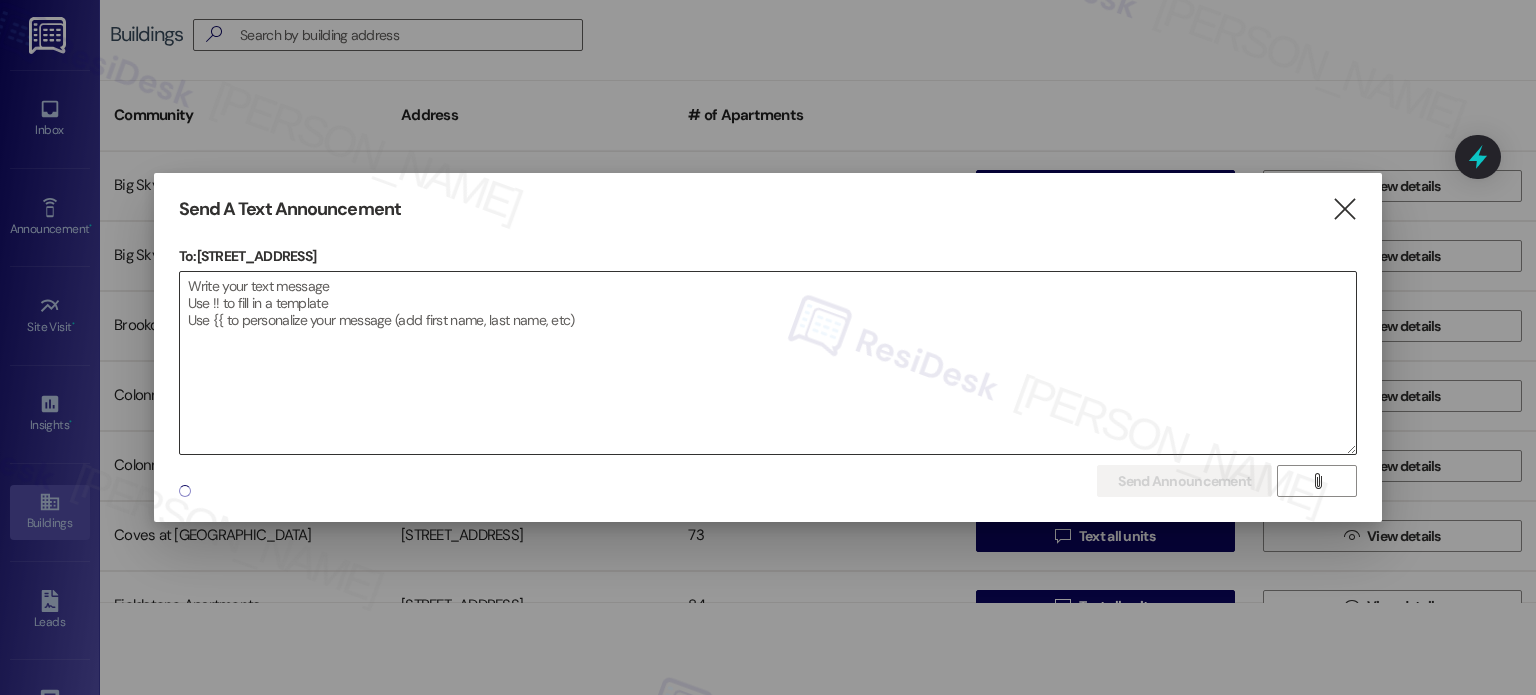 click at bounding box center (768, 363) 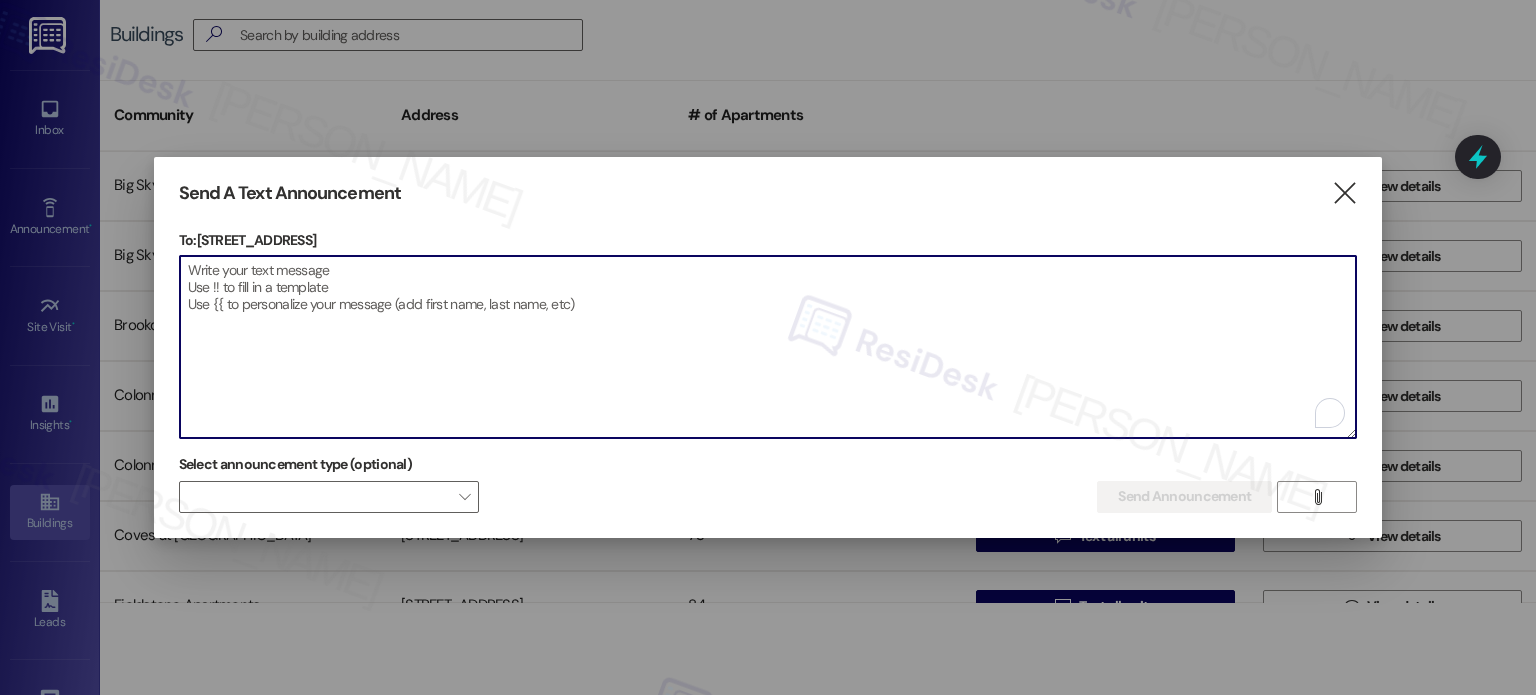 paste on "Hi {{first_name}}!
No Solicitation Reminder
We’ve received reports of individuals posing as Dominion Energy reps and knocking on doors. This may be a scam.
Soliciting is not permitted. If you experience this, please contact the Staunton City Police Department immediately.
Stay alert and thank you for helping keep our community safe." 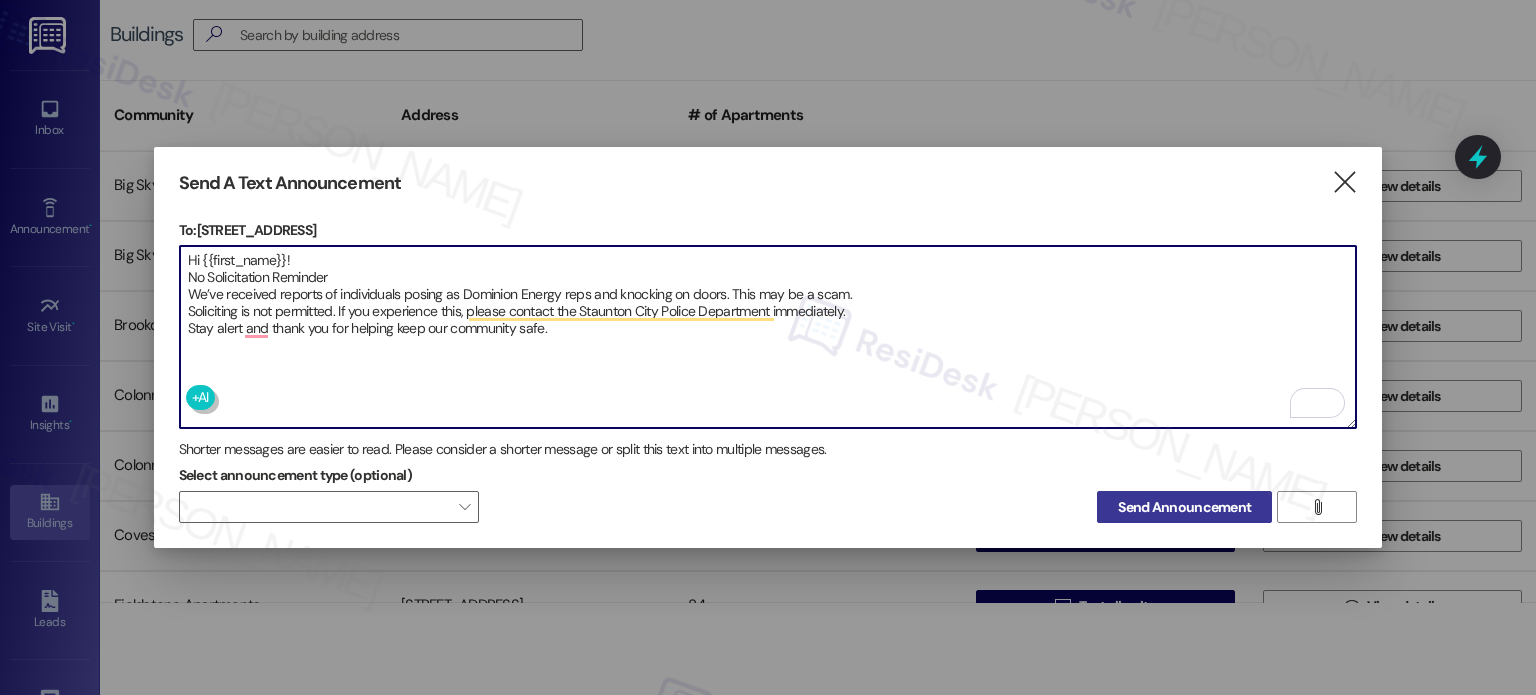 type on "Hi {{first_name}}!
No Solicitation Reminder
We’ve received reports of individuals posing as Dominion Energy reps and knocking on doors. This may be a scam.
Soliciting is not permitted. If you experience this, please contact the Staunton City Police Department immediately.
Stay alert and thank you for helping keep our community safe." 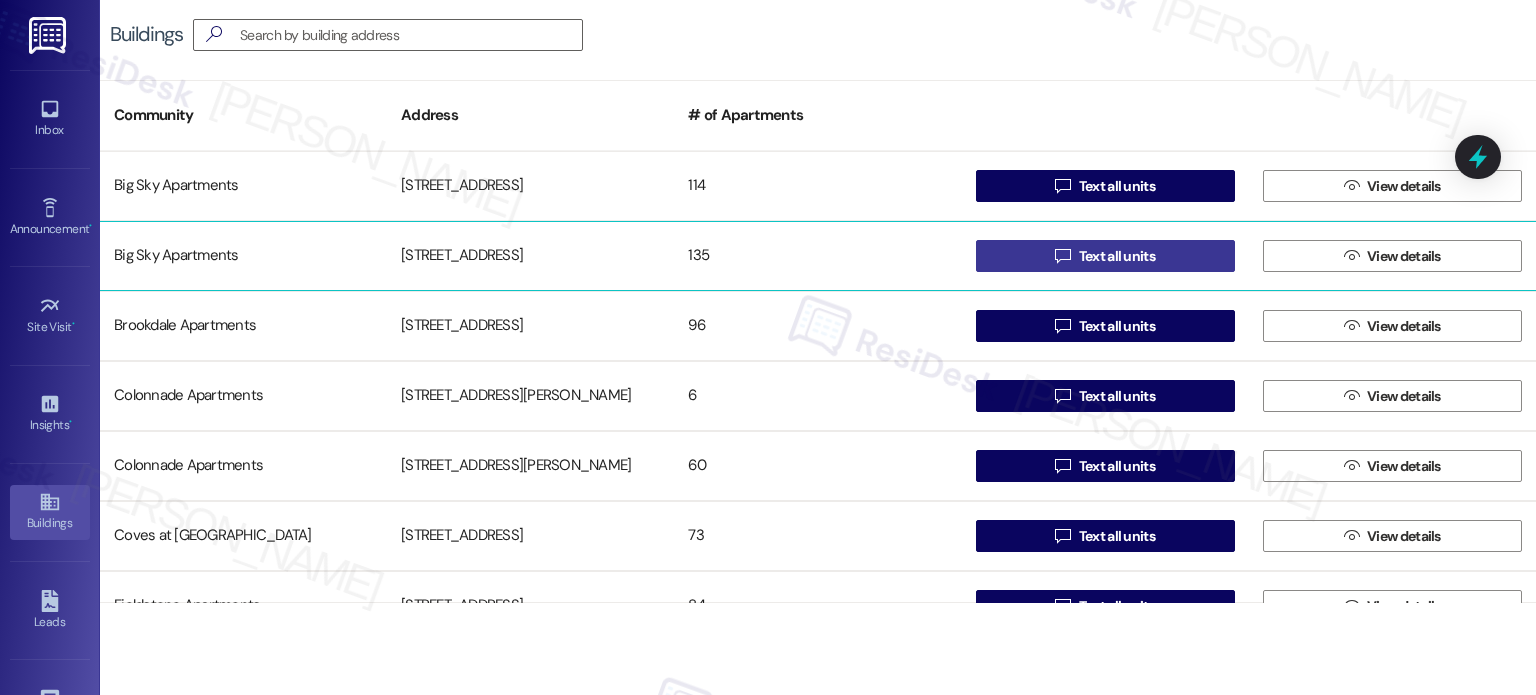click on " Text all units" at bounding box center (1105, 256) 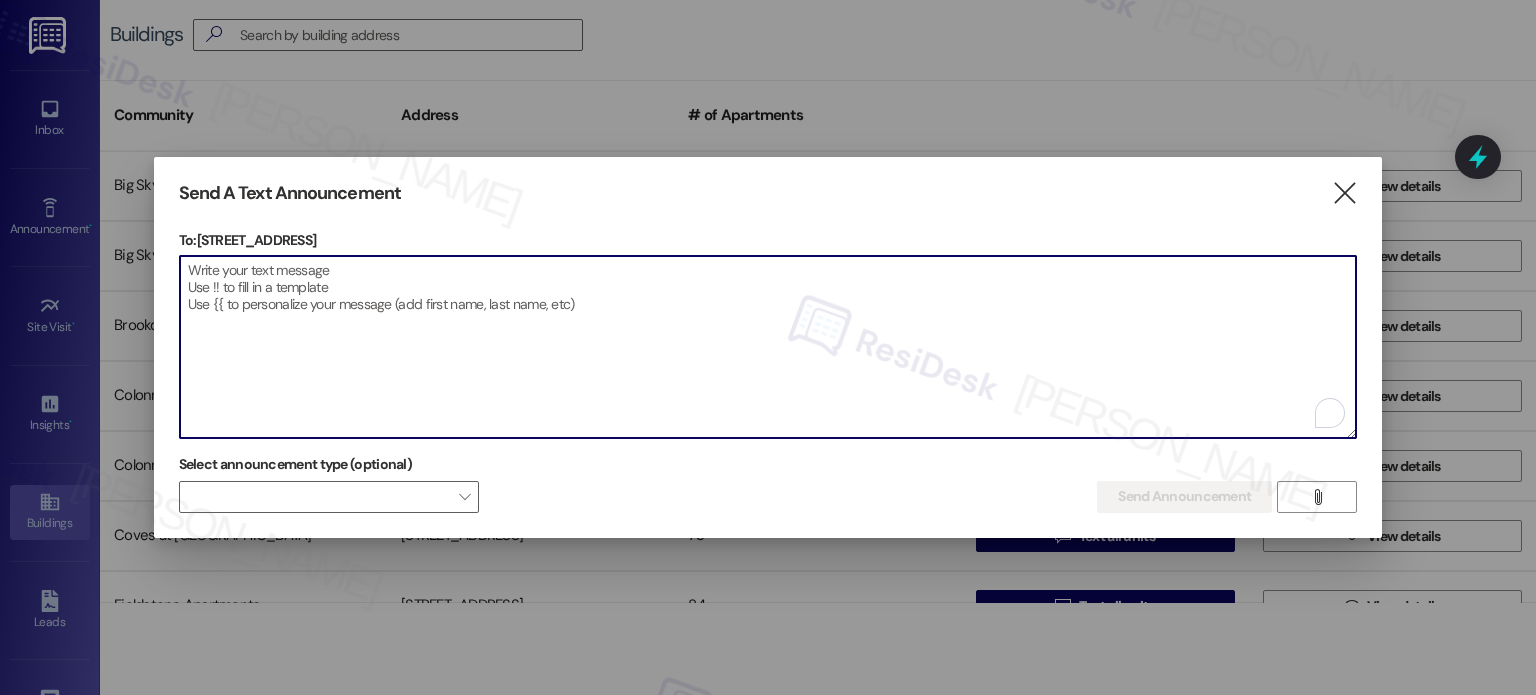 click at bounding box center [768, 347] 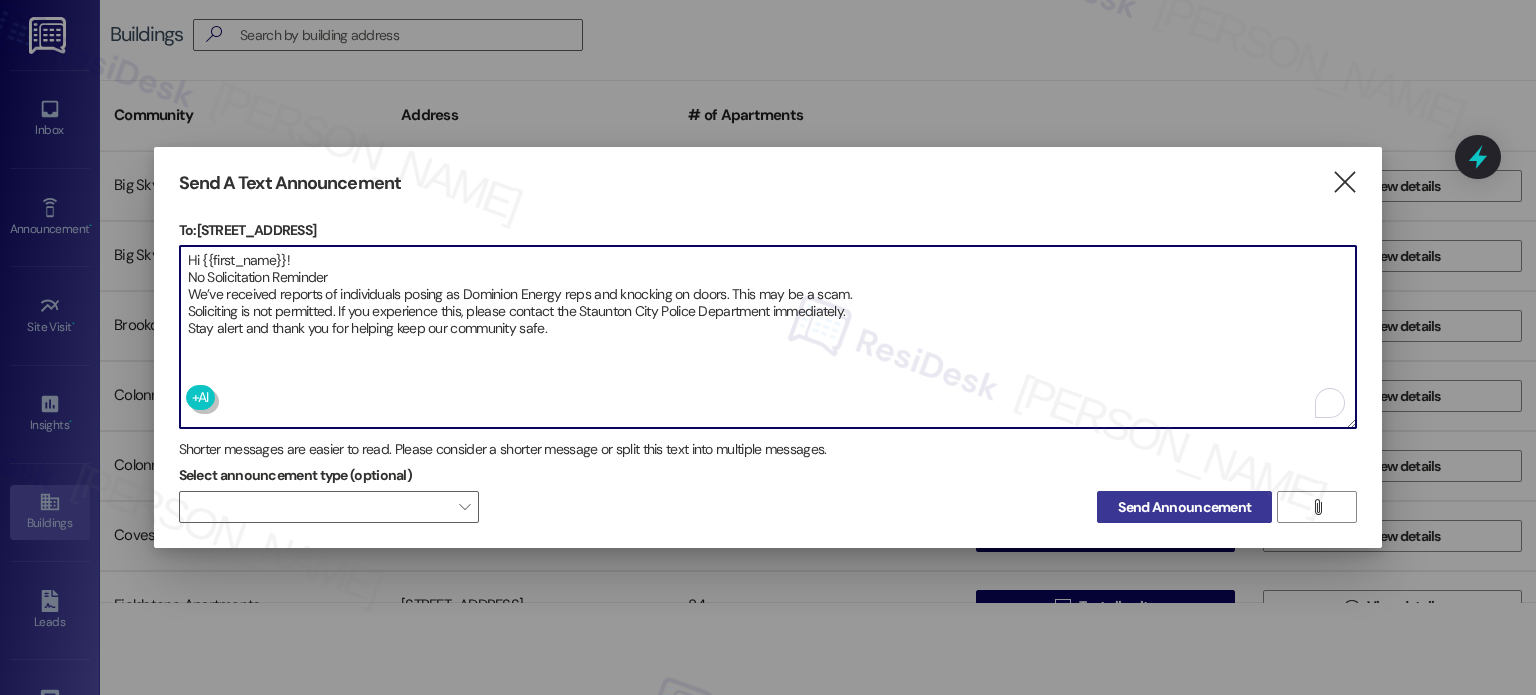 type on "Hi {{first_name}}!
No Solicitation Reminder
We’ve received reports of individuals posing as Dominion Energy reps and knocking on doors. This may be a scam.
Soliciting is not permitted. If you experience this, please contact the Staunton City Police Department immediately.
Stay alert and thank you for helping keep our community safe." 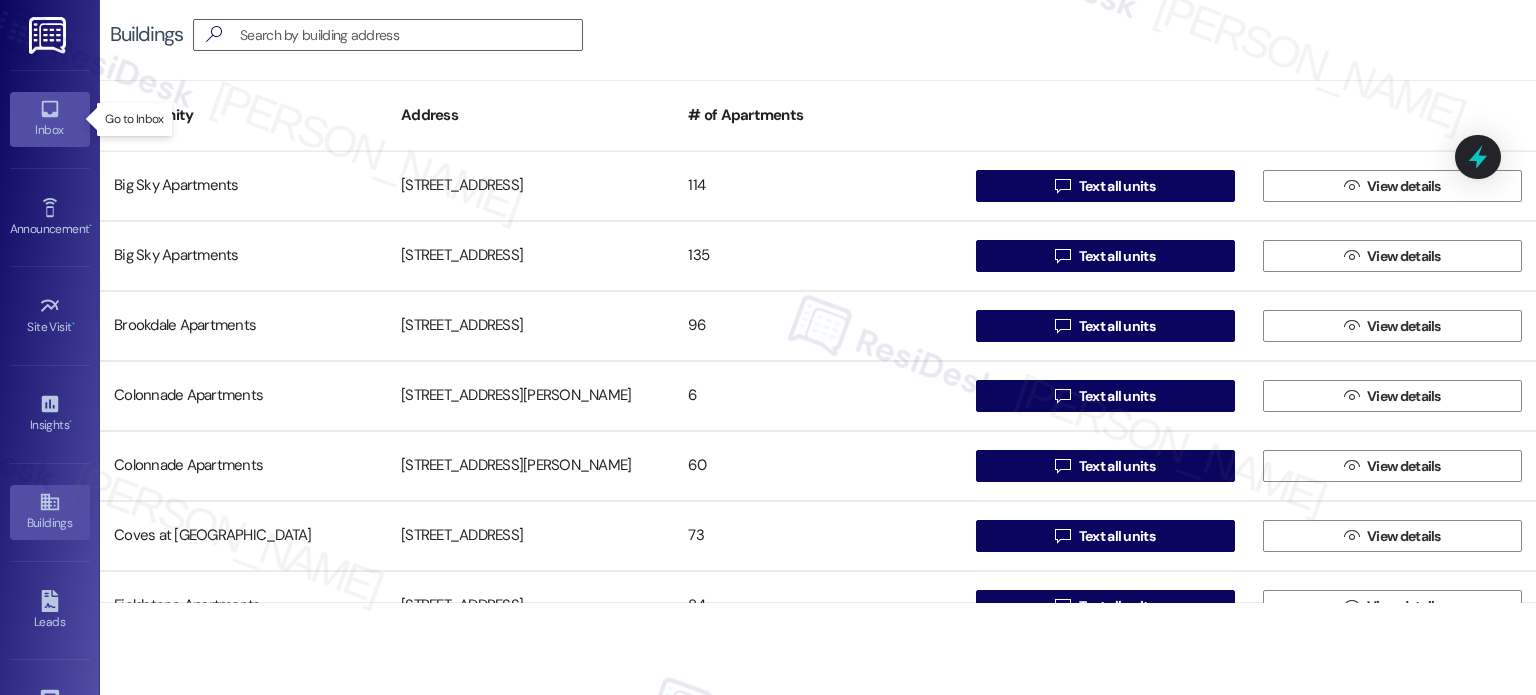click on "Inbox" at bounding box center (50, 130) 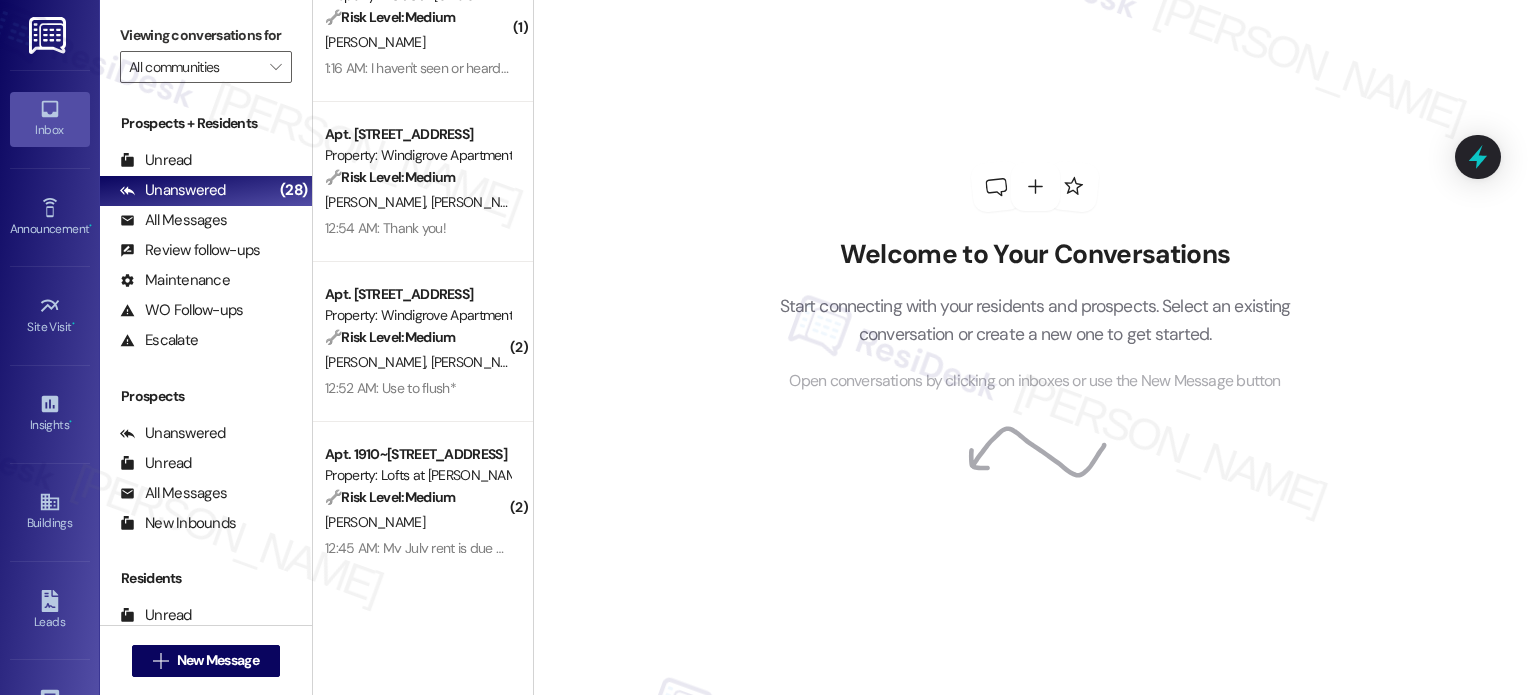 scroll, scrollTop: 700, scrollLeft: 0, axis: vertical 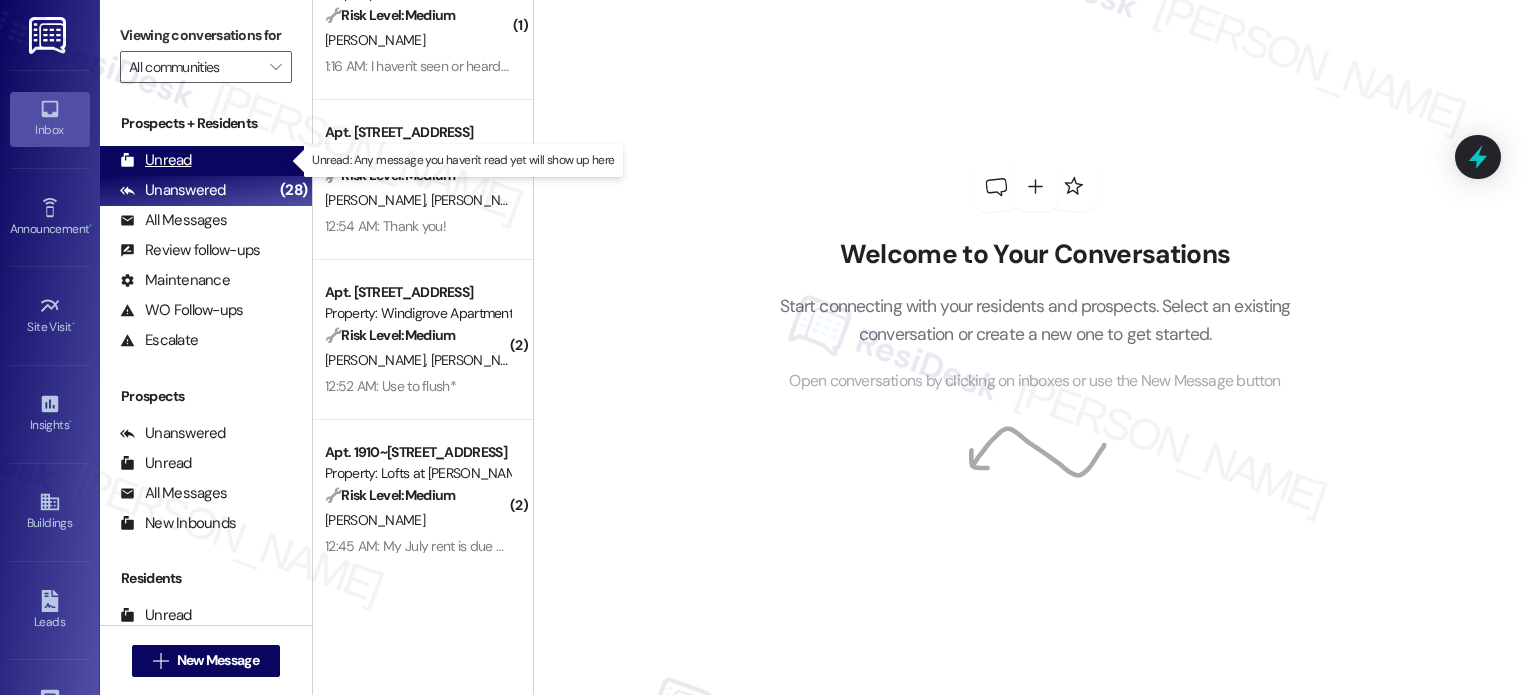 click on "Unread (0)" at bounding box center (206, 161) 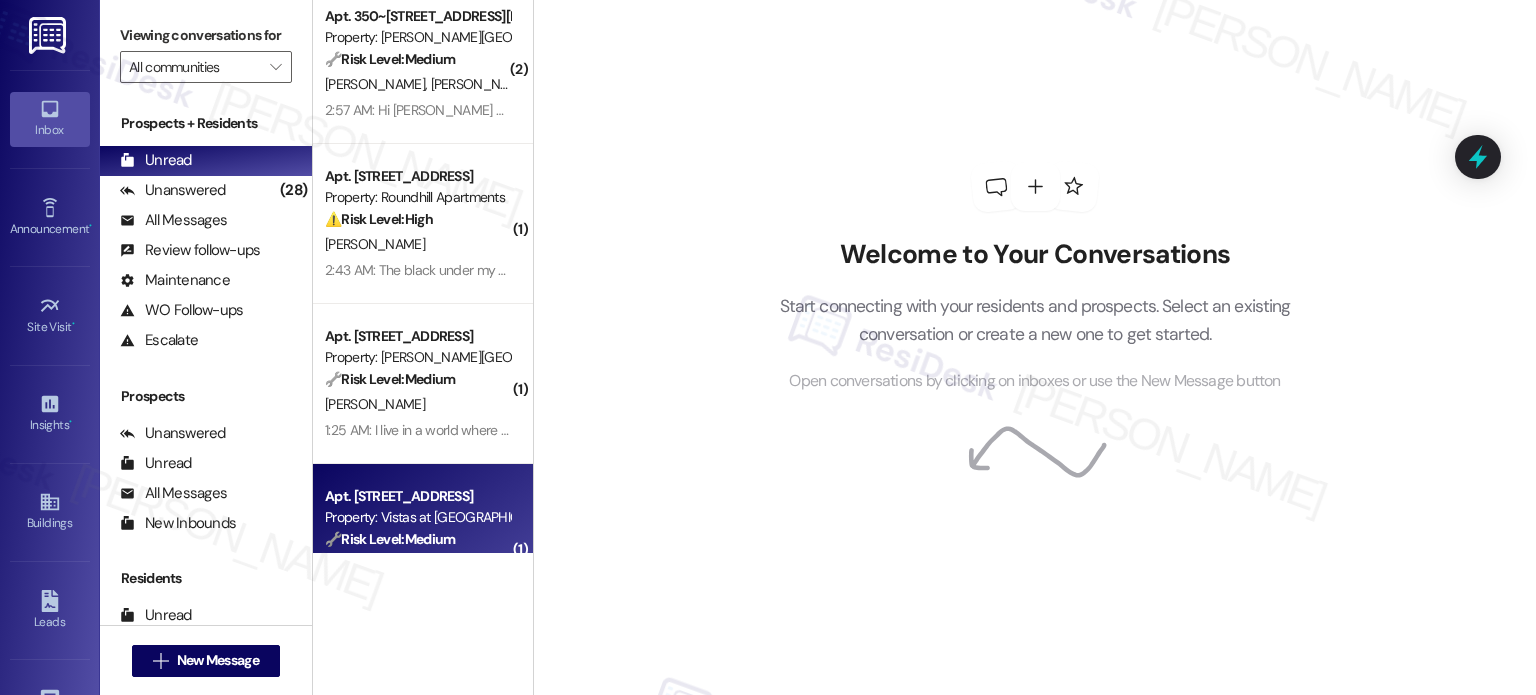 scroll, scrollTop: 607, scrollLeft: 0, axis: vertical 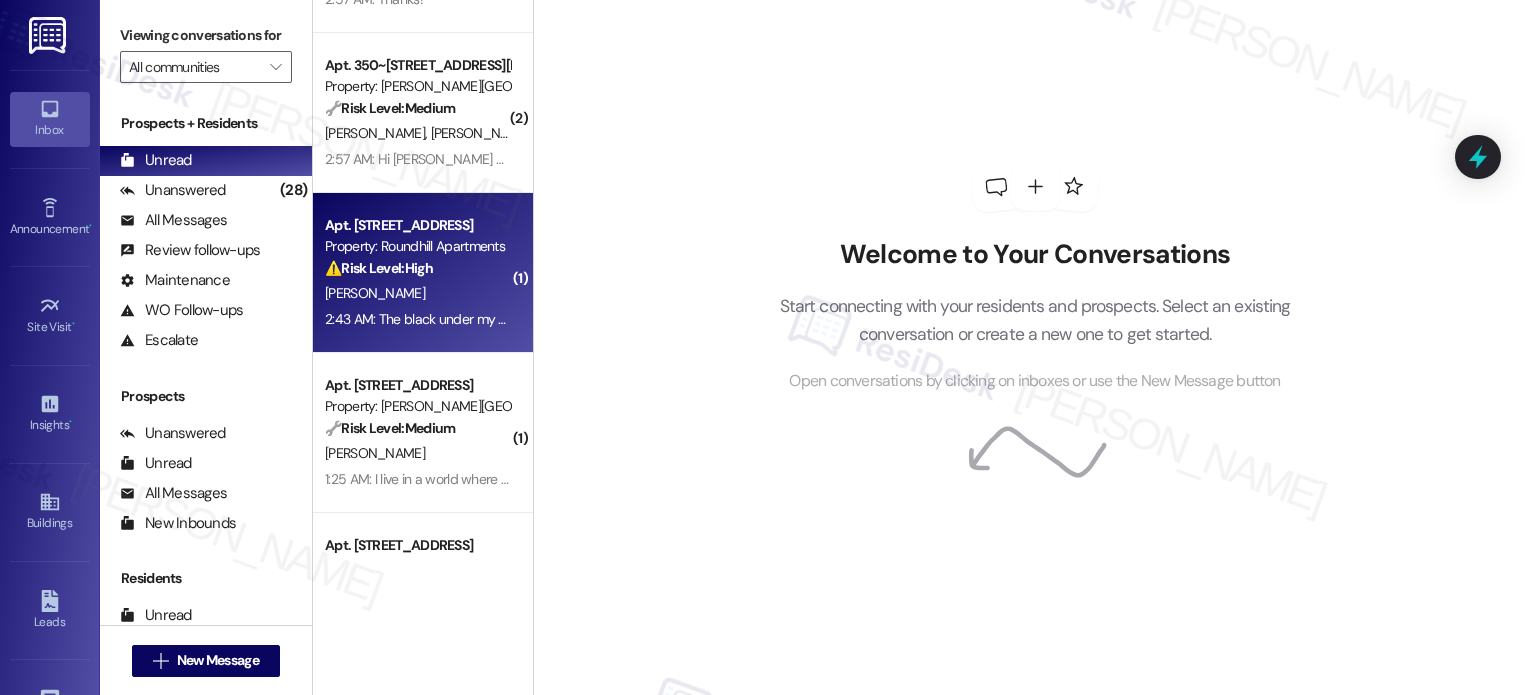 click on "[PERSON_NAME]" at bounding box center (417, 293) 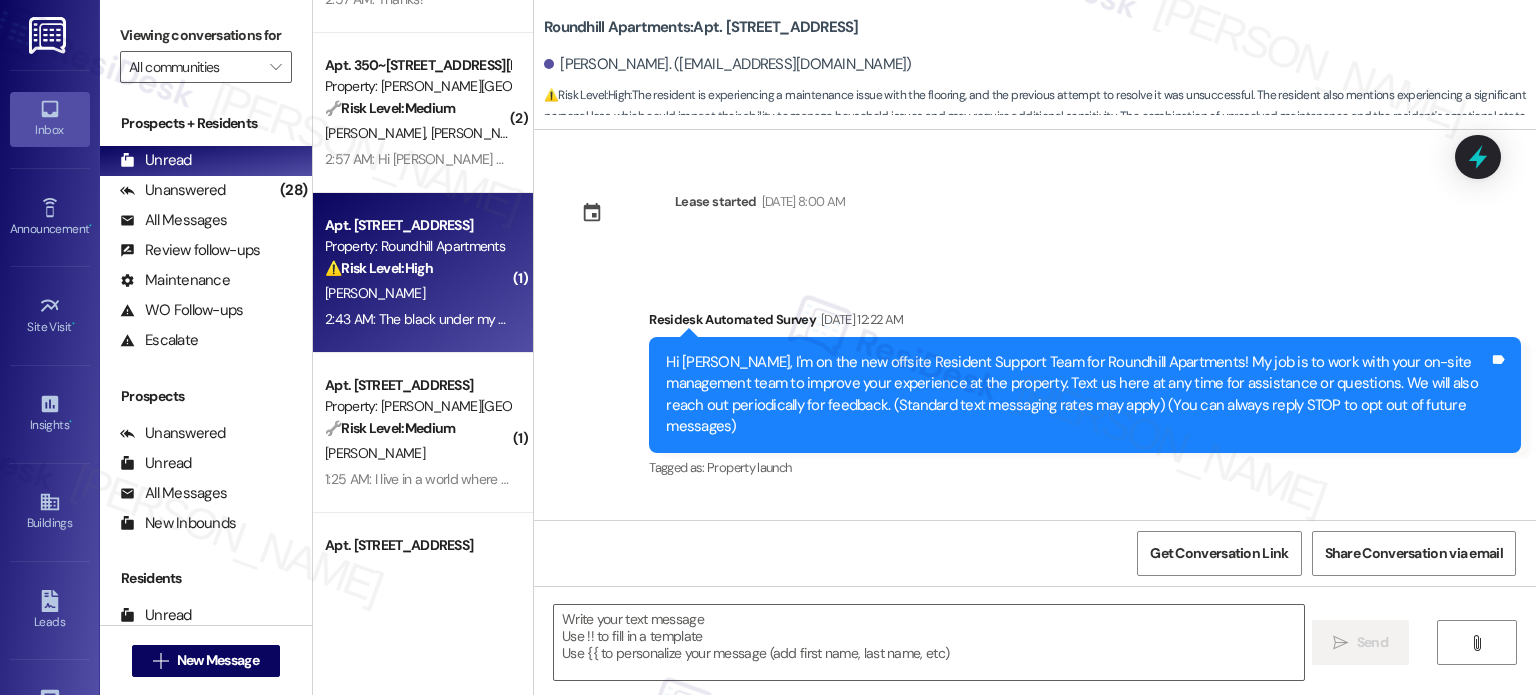 scroll, scrollTop: 12456, scrollLeft: 0, axis: vertical 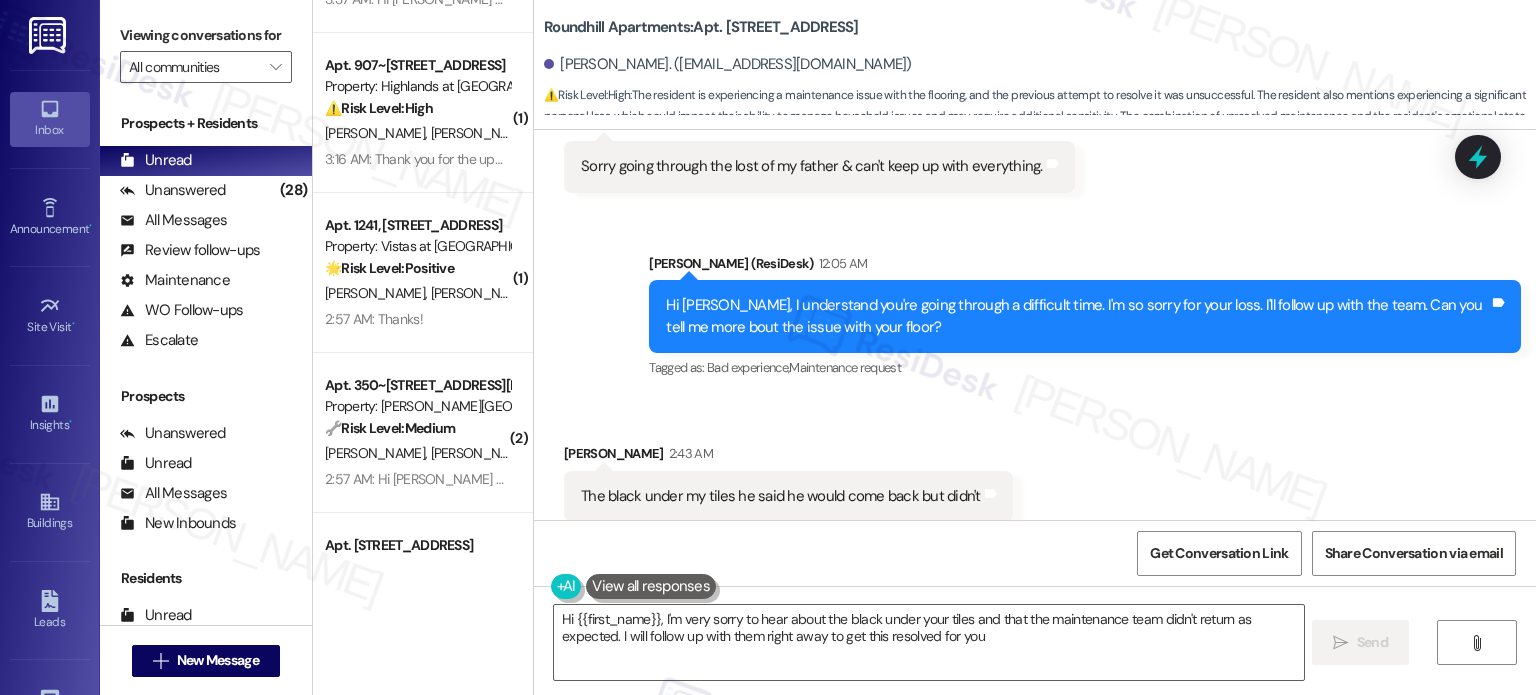 type on "Hi {{first_name}}, I'm very sorry to hear about the black under your tiles and that the maintenance team didn't return as expected. I will follow up with them right away to get this resolved for you." 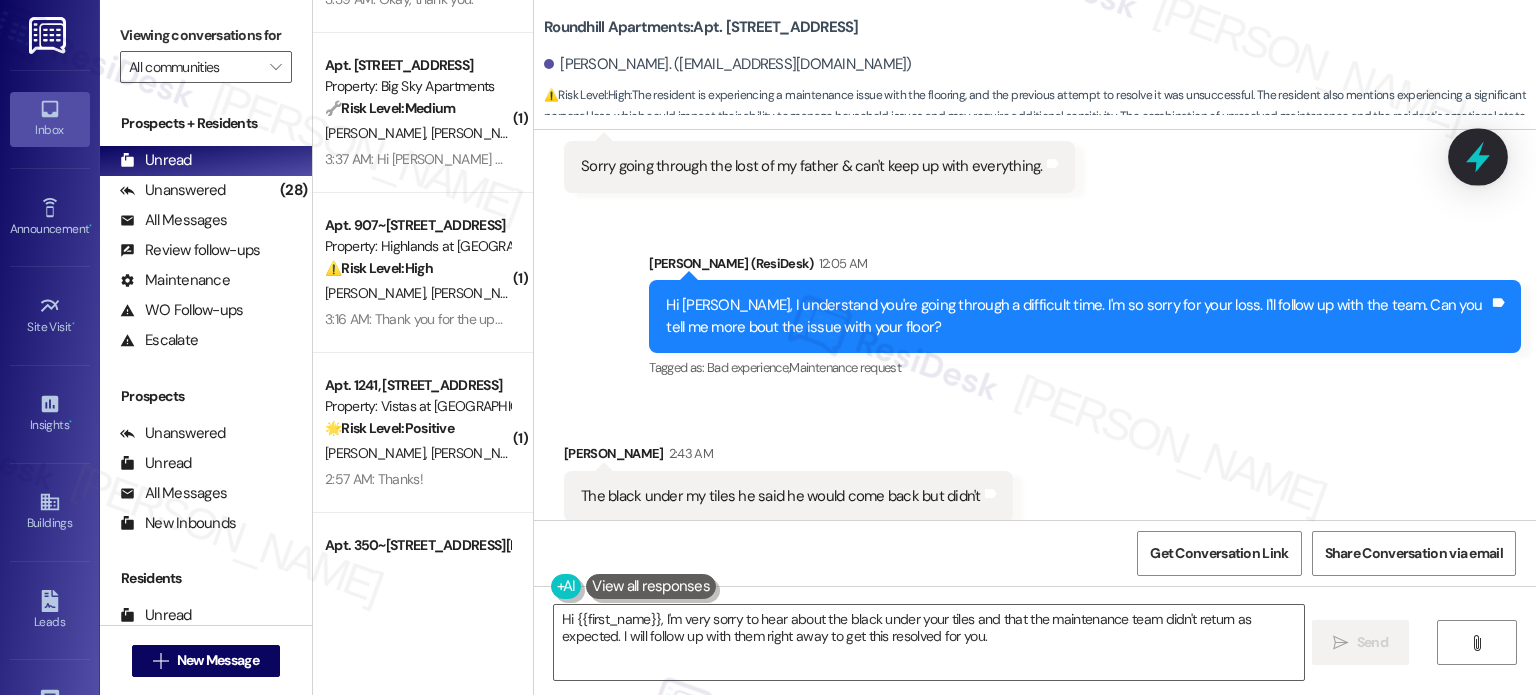 click 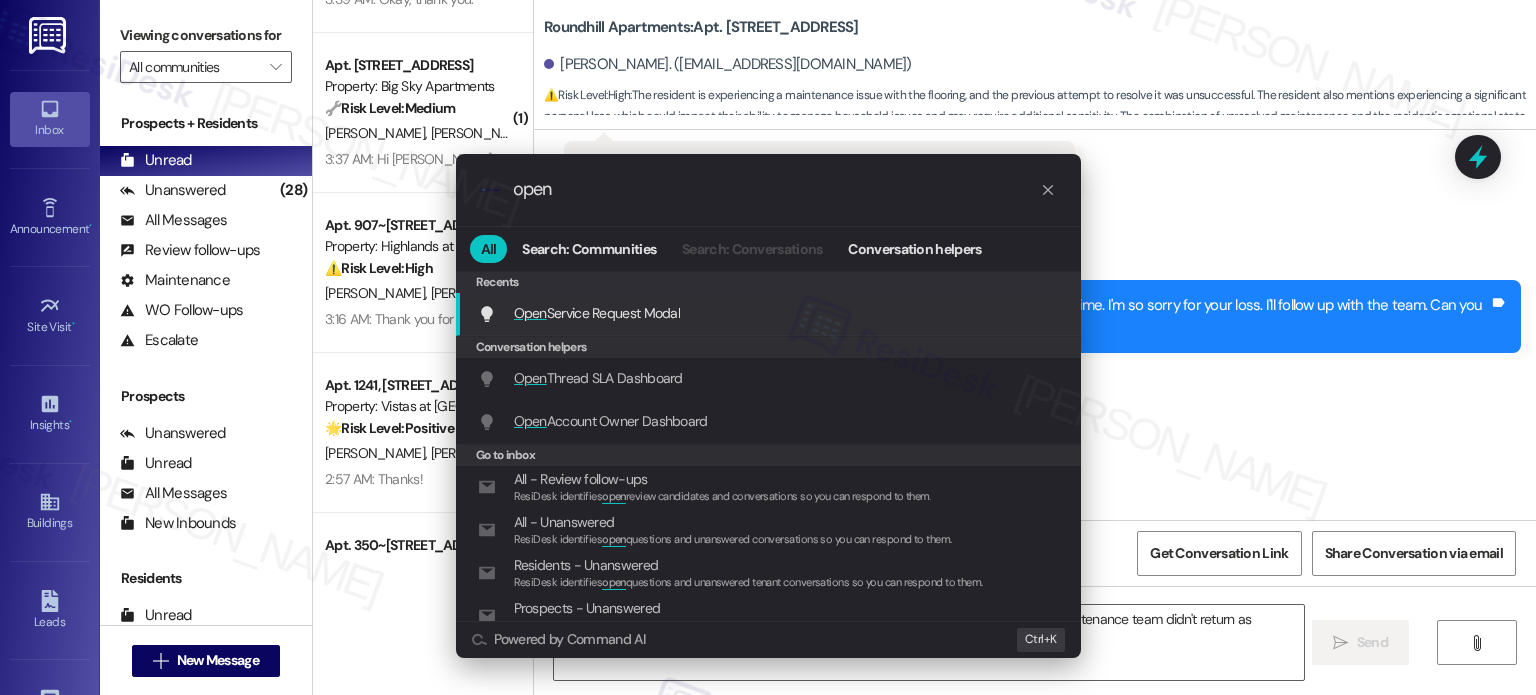 type on "open" 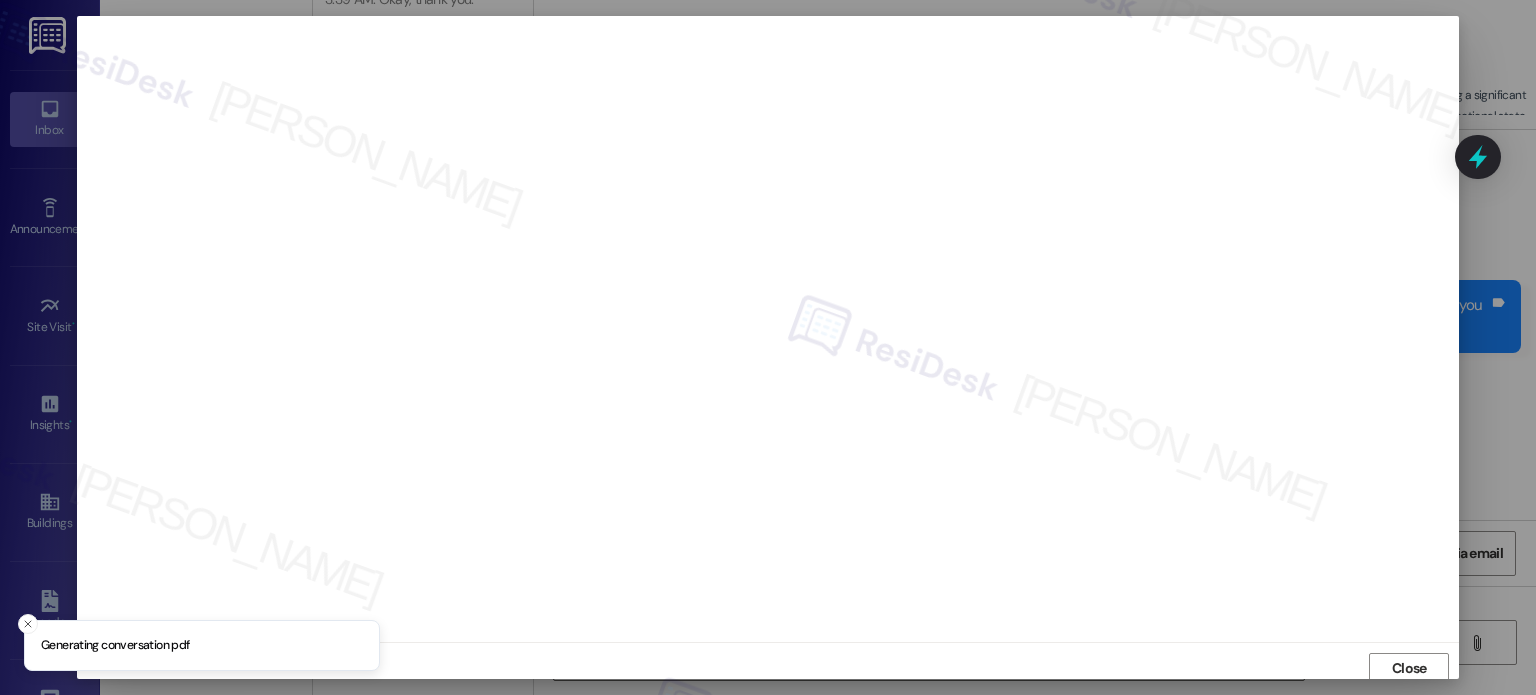 scroll, scrollTop: 5, scrollLeft: 0, axis: vertical 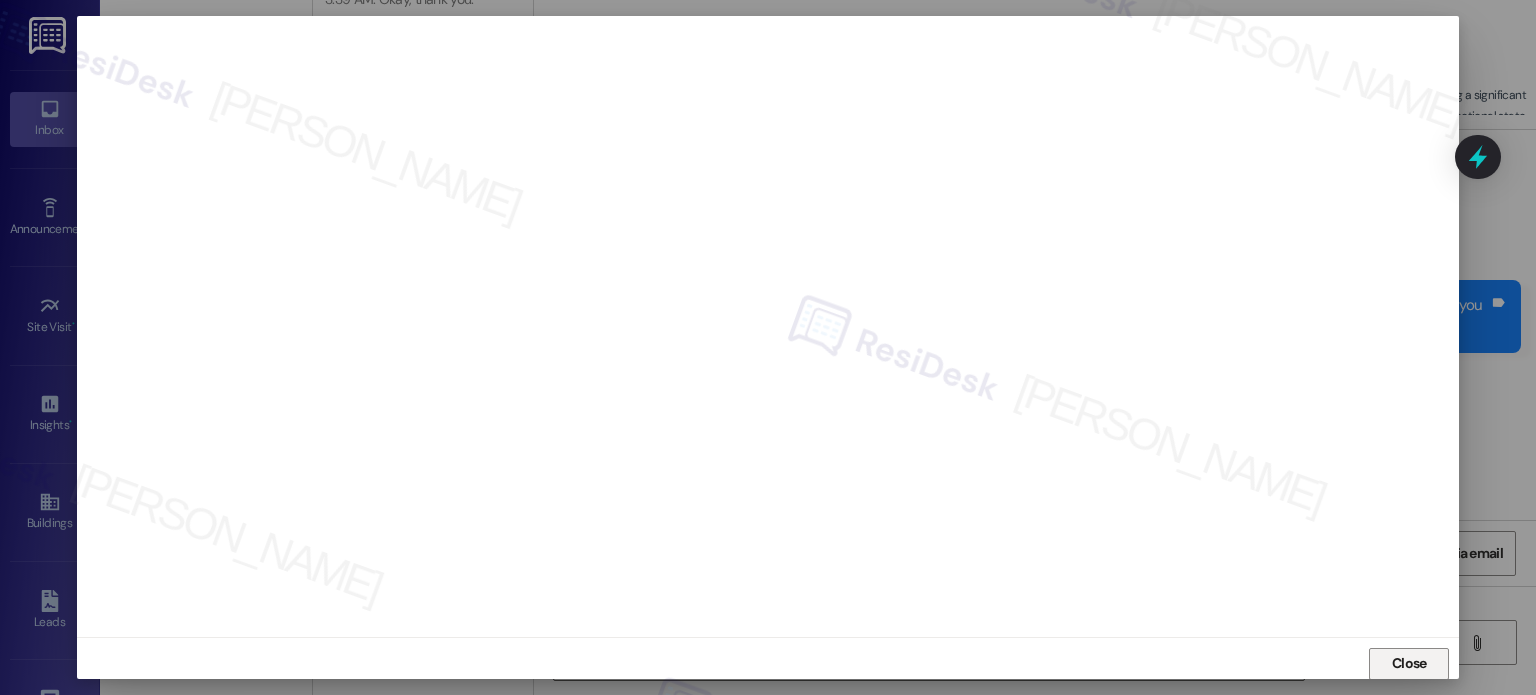 click on "Close" at bounding box center (1409, 664) 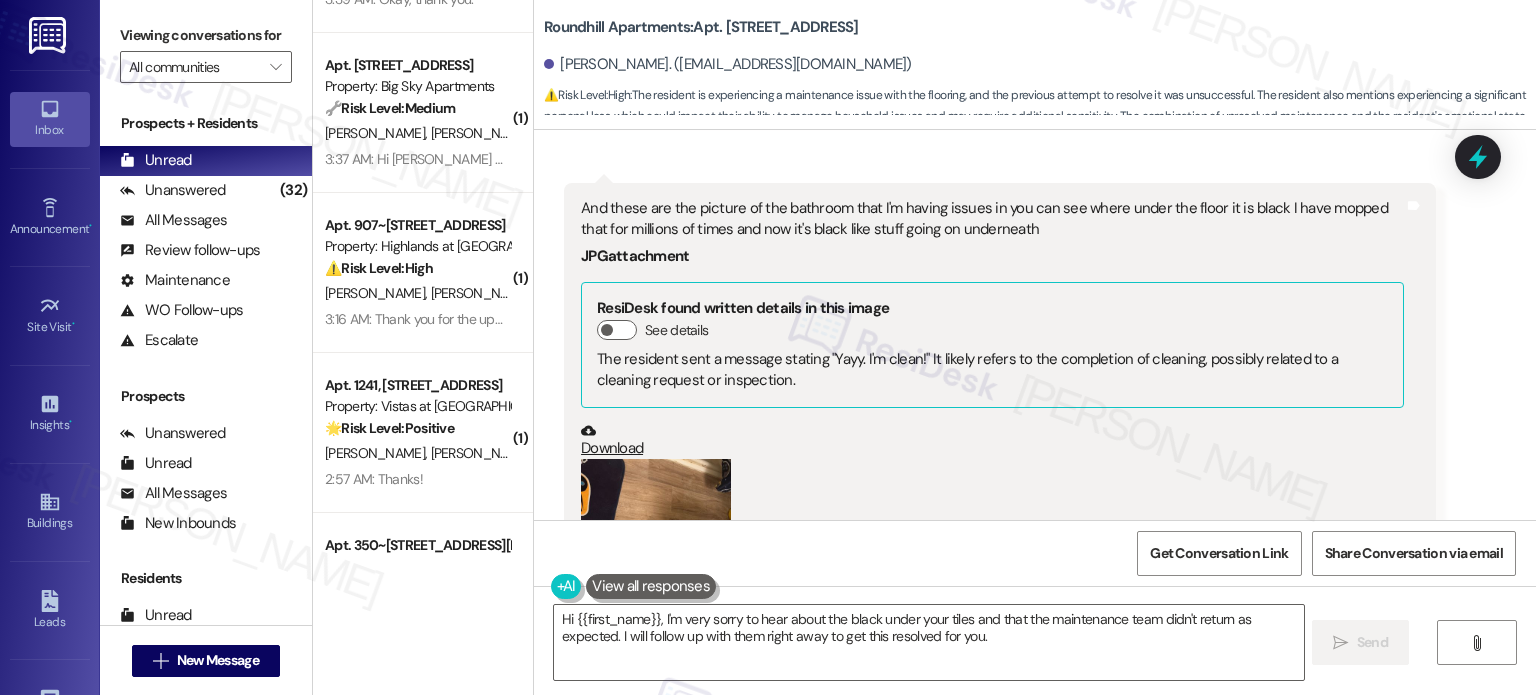 scroll, scrollTop: 8956, scrollLeft: 0, axis: vertical 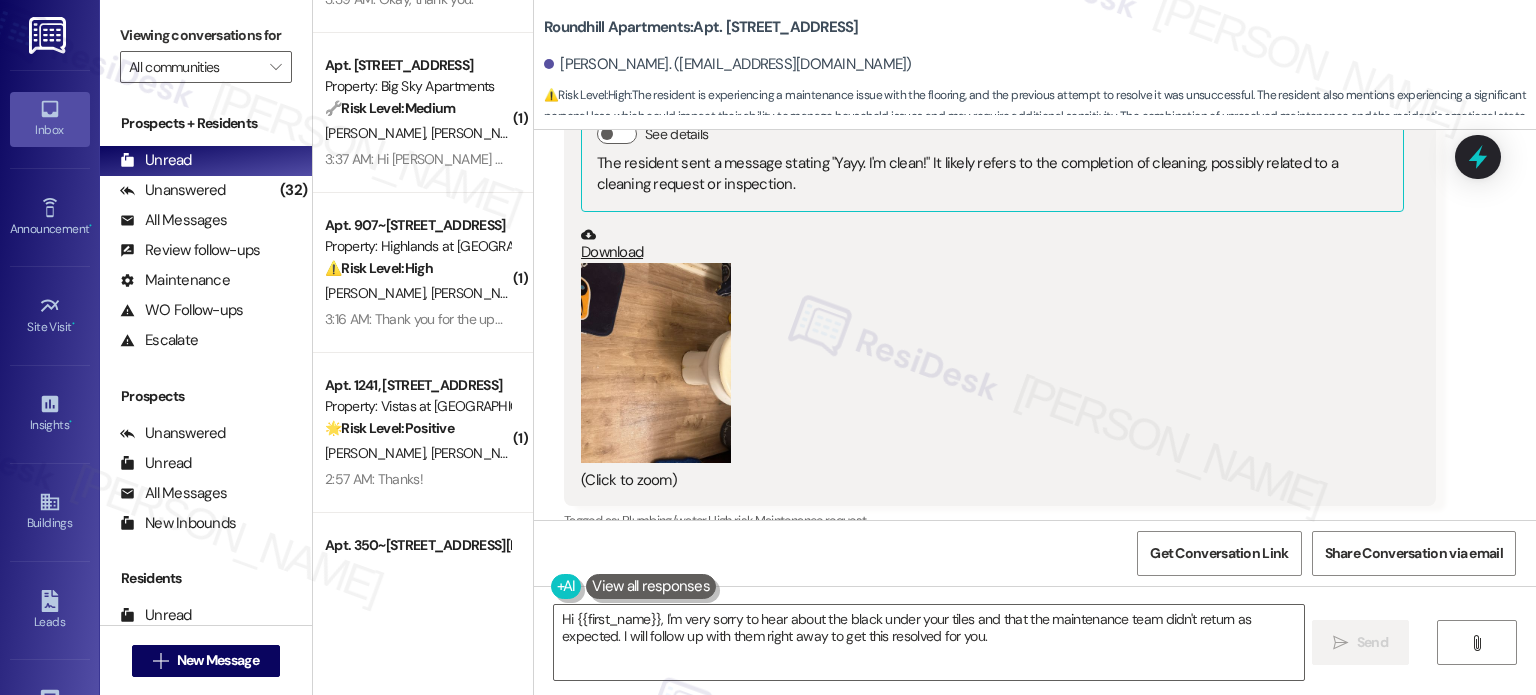click at bounding box center [656, 363] 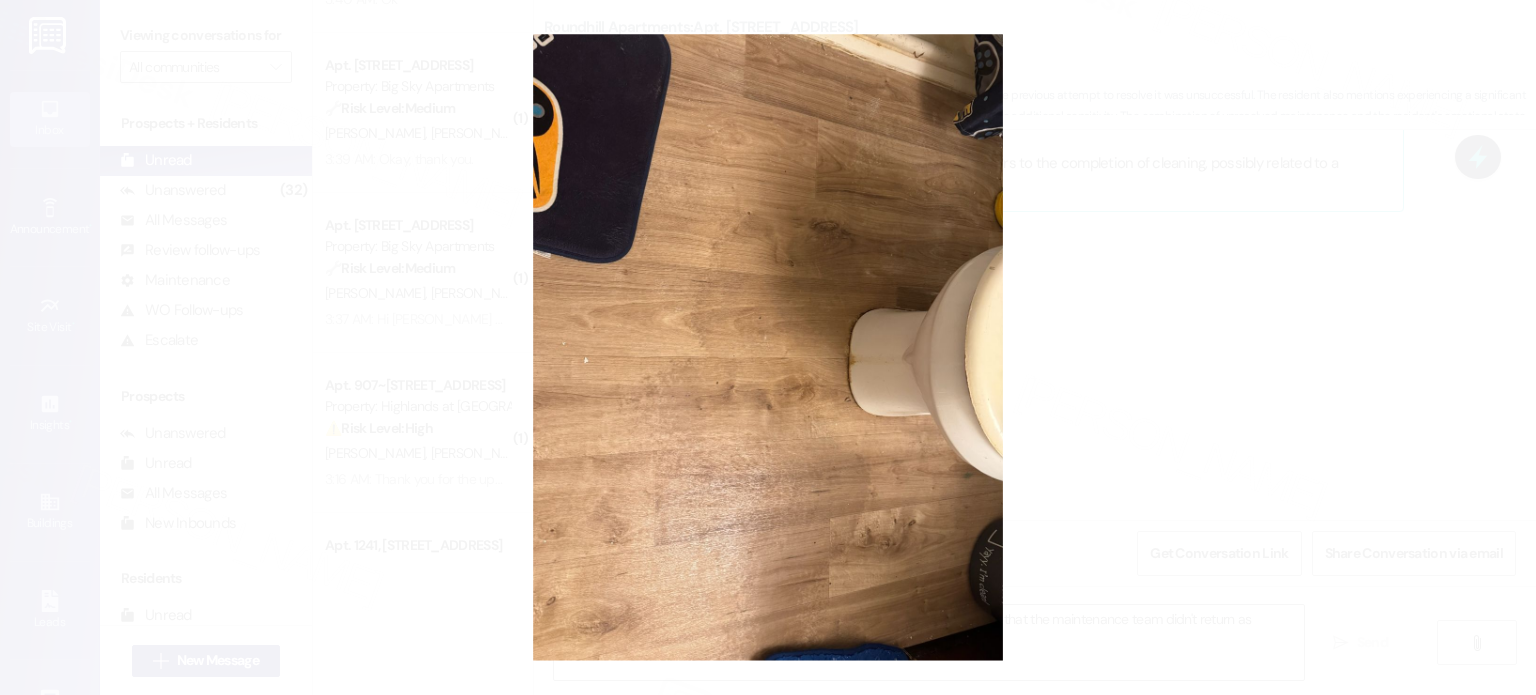 click at bounding box center [768, 347] 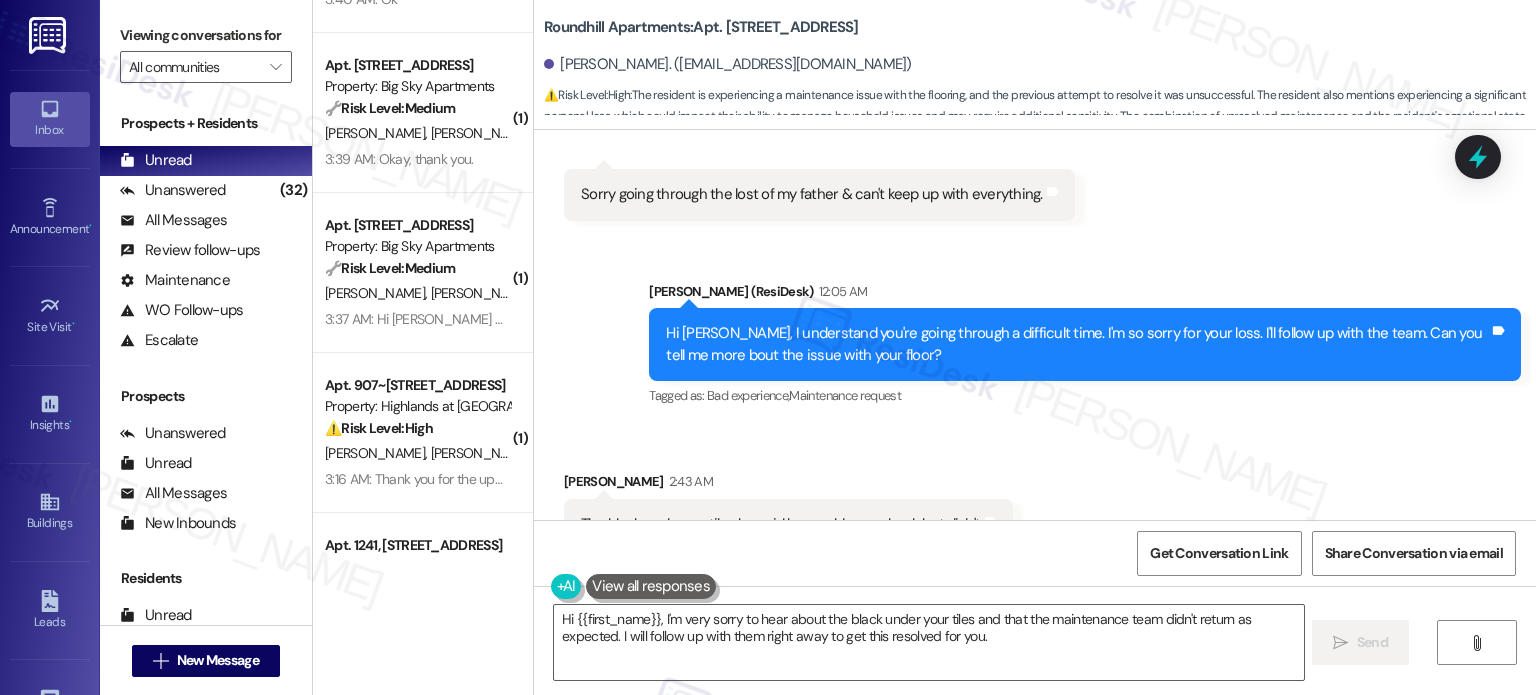 scroll, scrollTop: 12456, scrollLeft: 0, axis: vertical 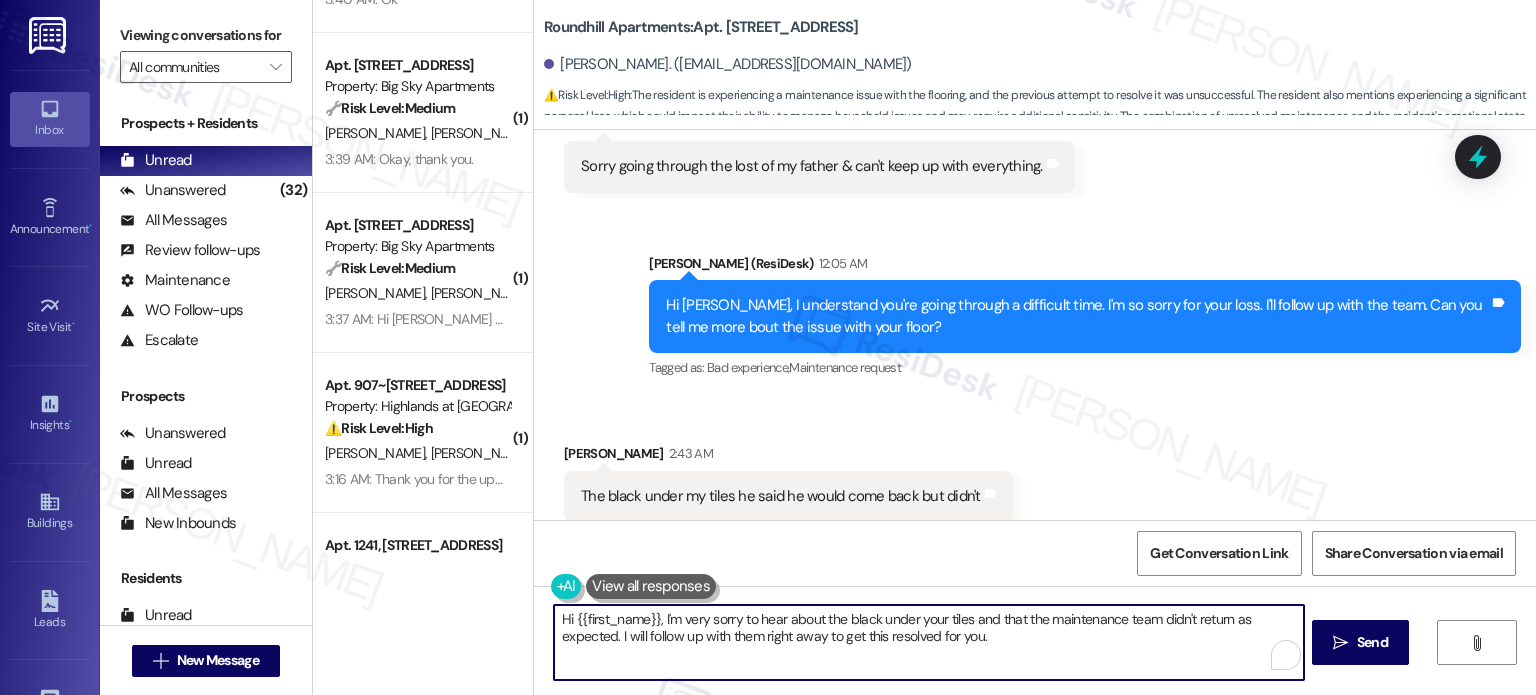 drag, startPoint x: 819, startPoint y: 634, endPoint x: 969, endPoint y: 633, distance: 150.00333 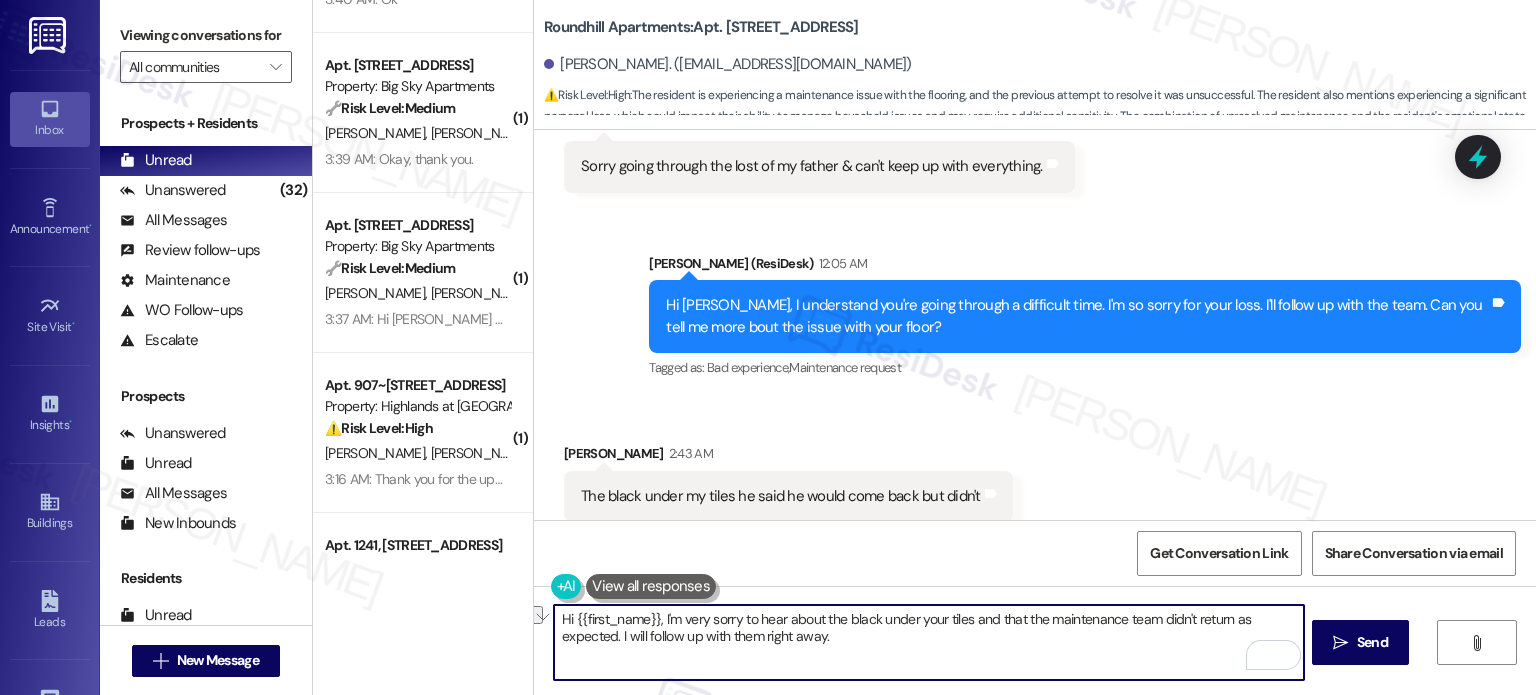 drag, startPoint x: 653, startPoint y: 620, endPoint x: 542, endPoint y: 618, distance: 111.01801 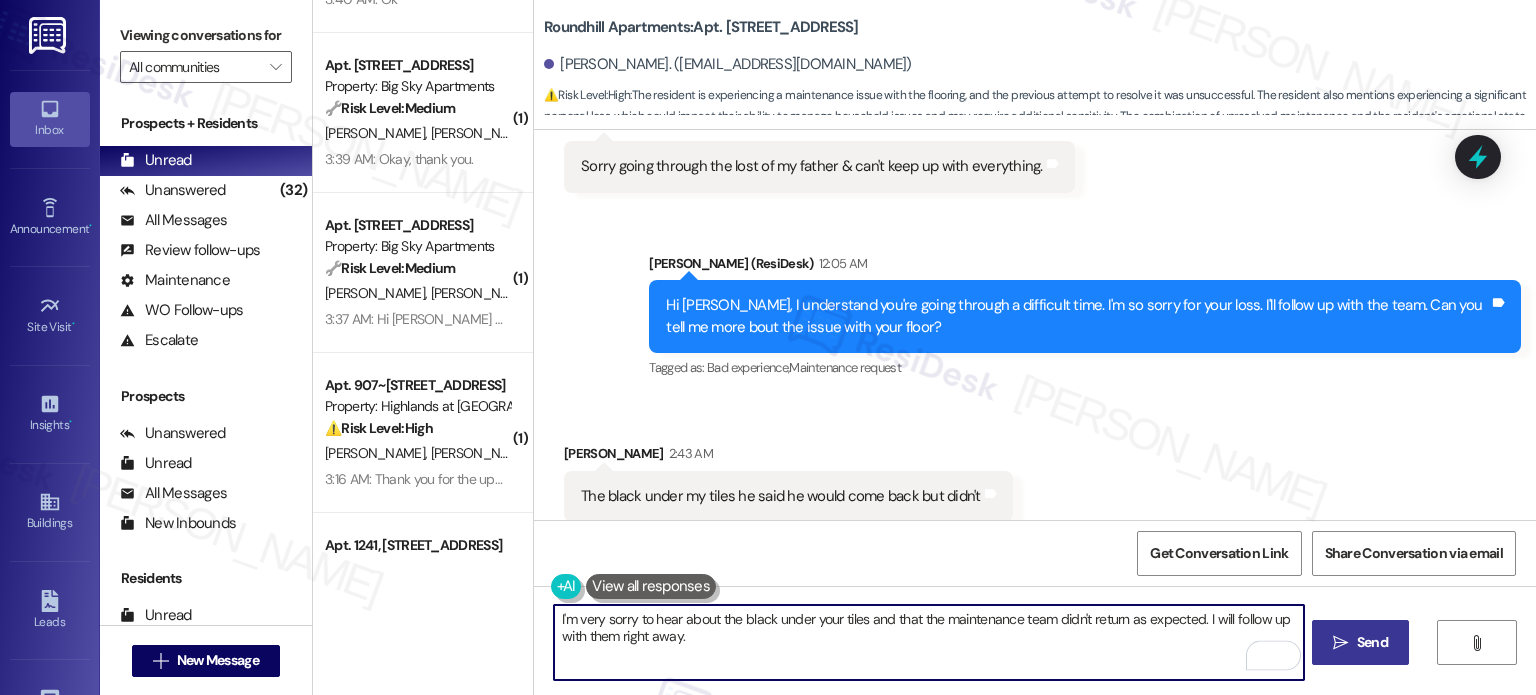 type on "I'm very sorry to hear about the black under your tiles and that the maintenance team didn't return as expected. I will follow up with them right away." 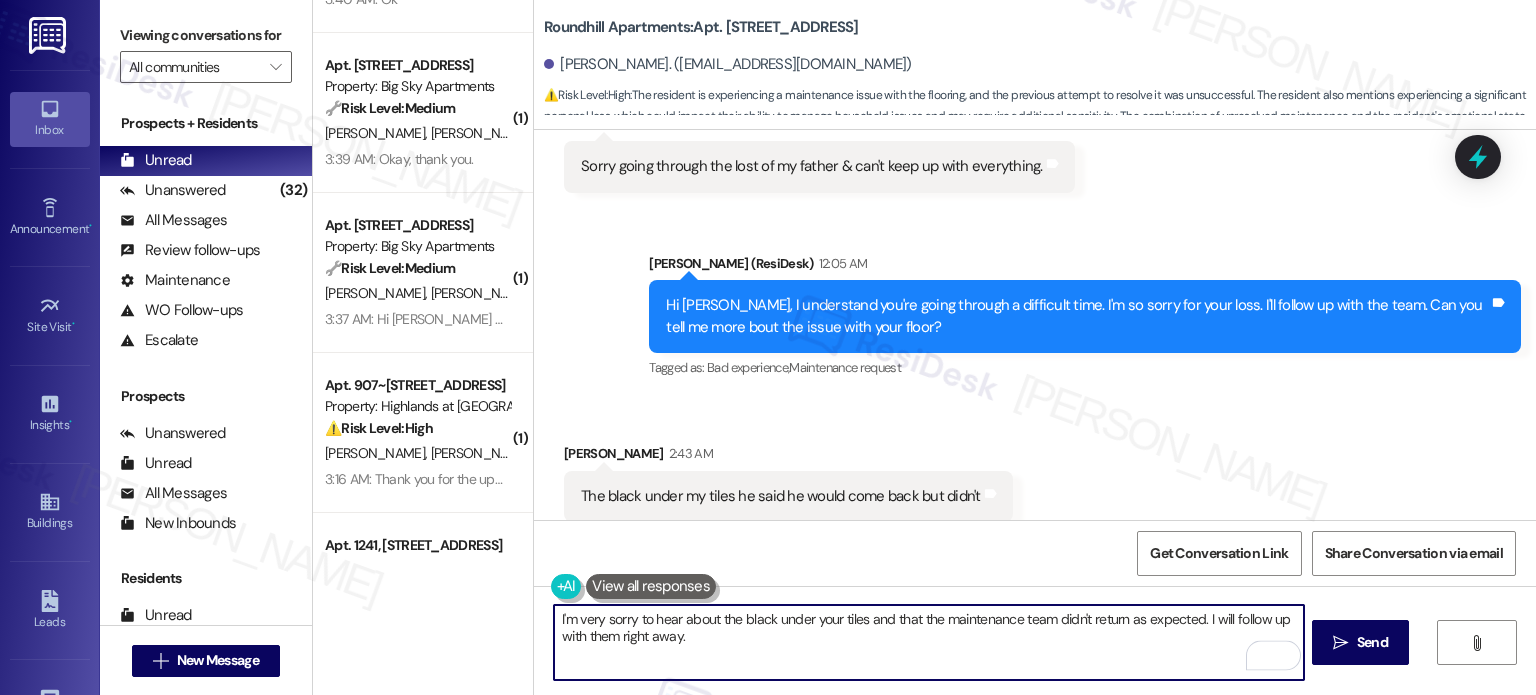 drag, startPoint x: 1389, startPoint y: 642, endPoint x: 1380, endPoint y: 611, distance: 32.280025 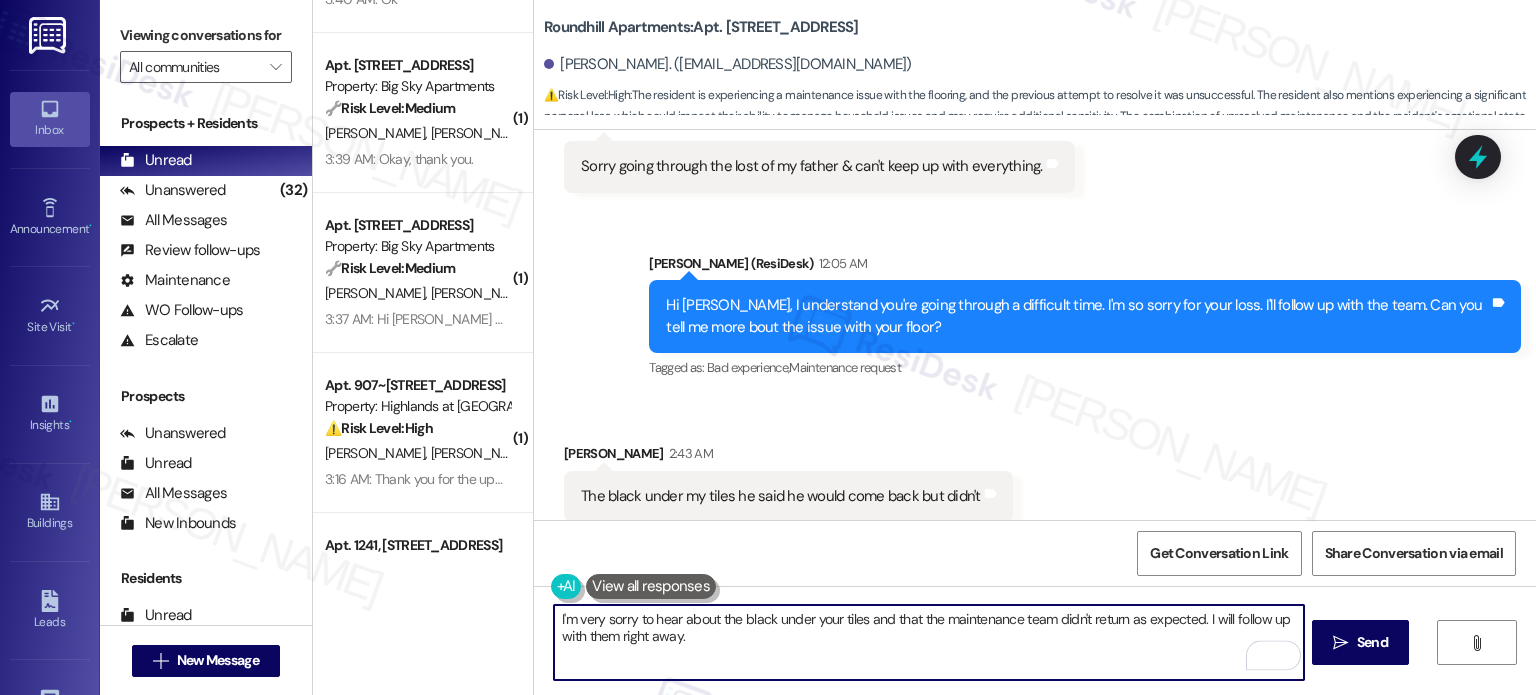 click on " Send" at bounding box center (1360, 642) 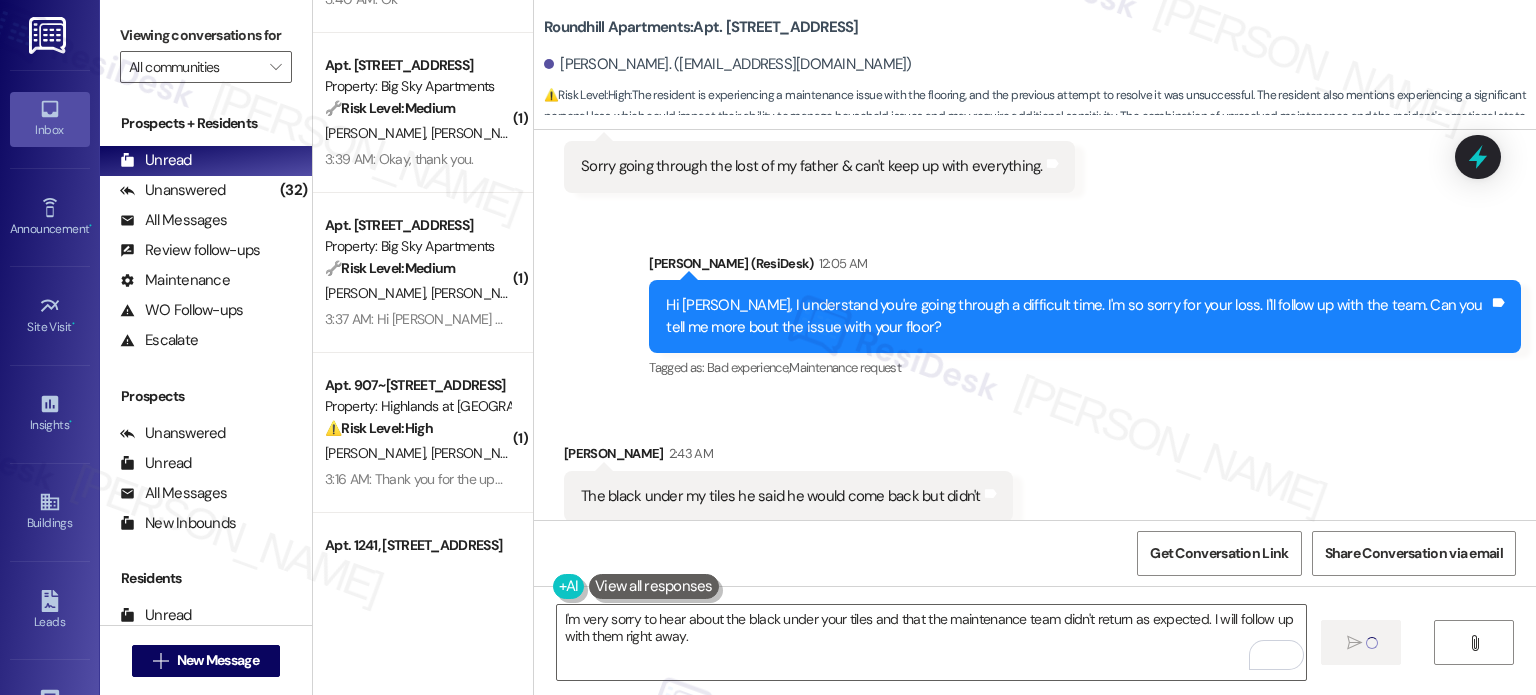 type 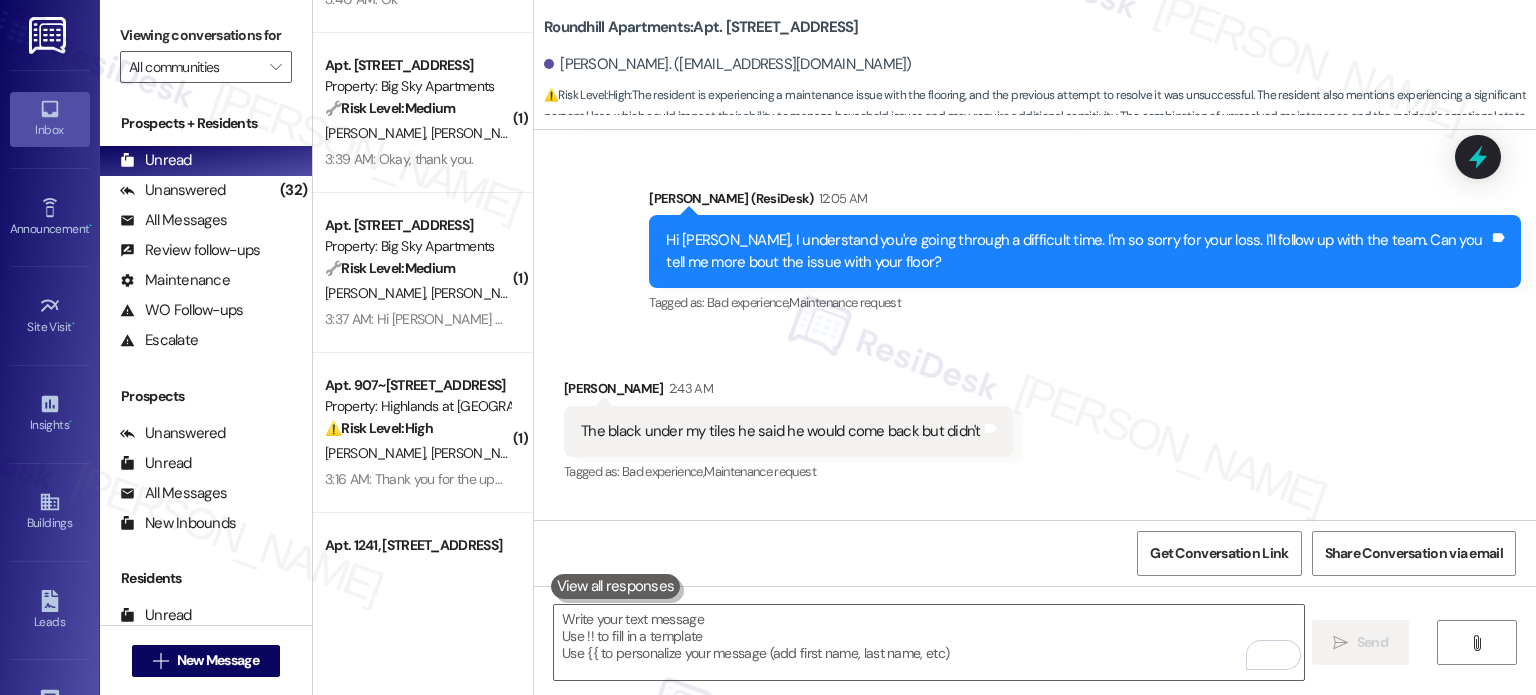 scroll, scrollTop: 12616, scrollLeft: 0, axis: vertical 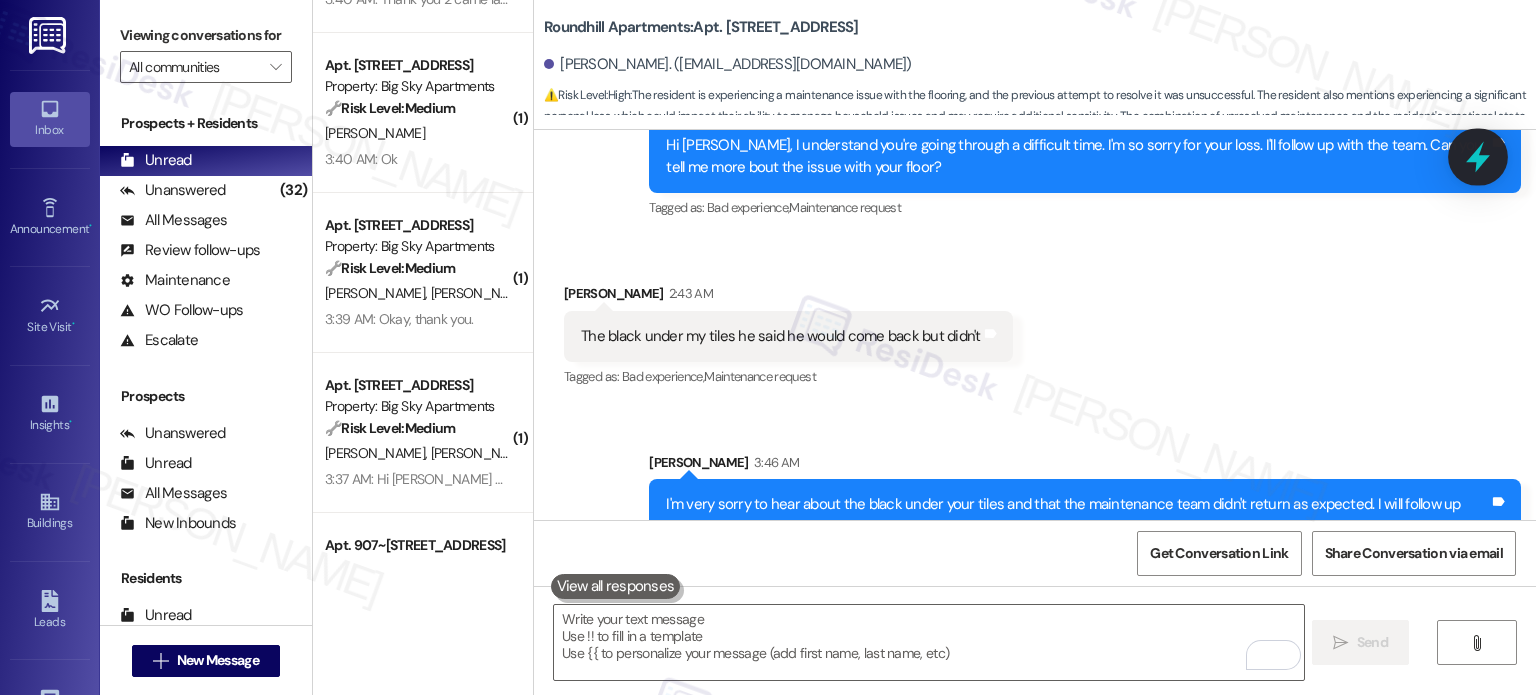 click 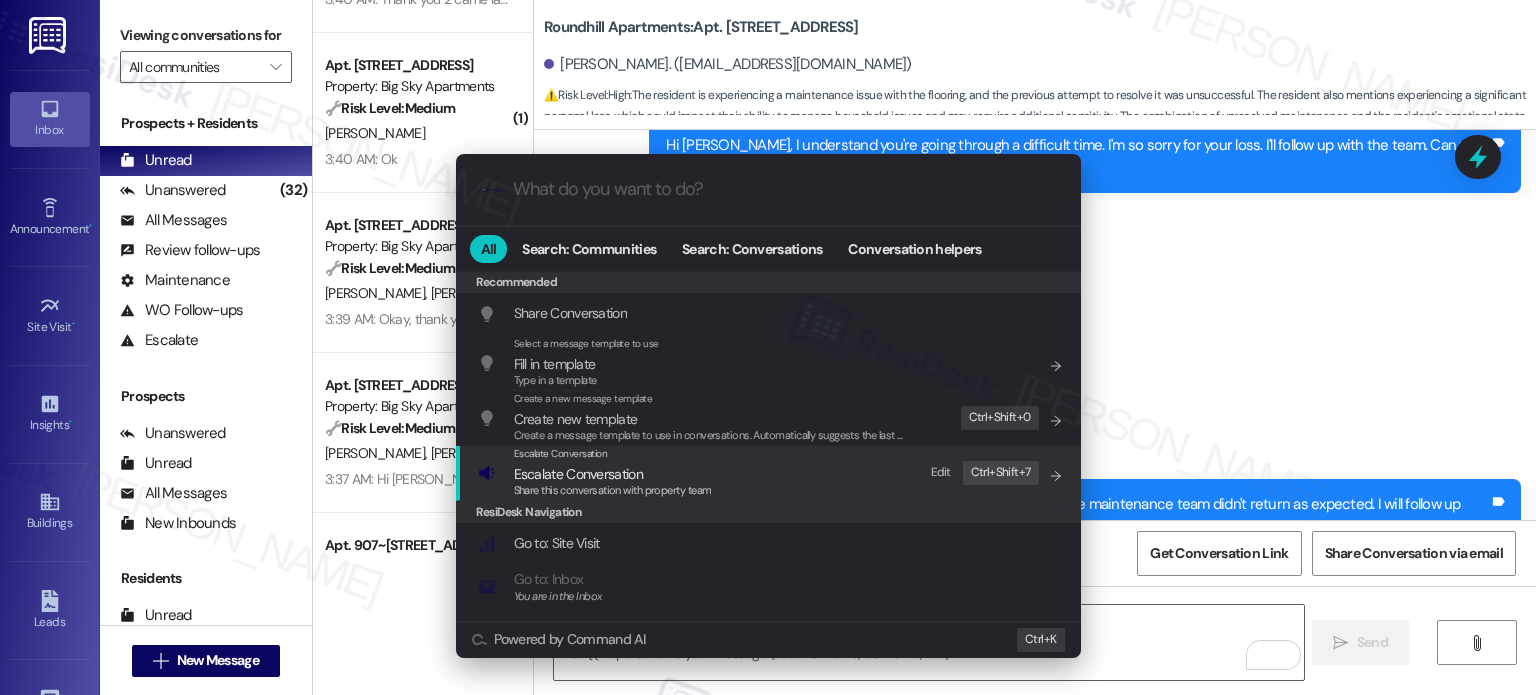 click on "Share this conversation with property team" at bounding box center [613, 490] 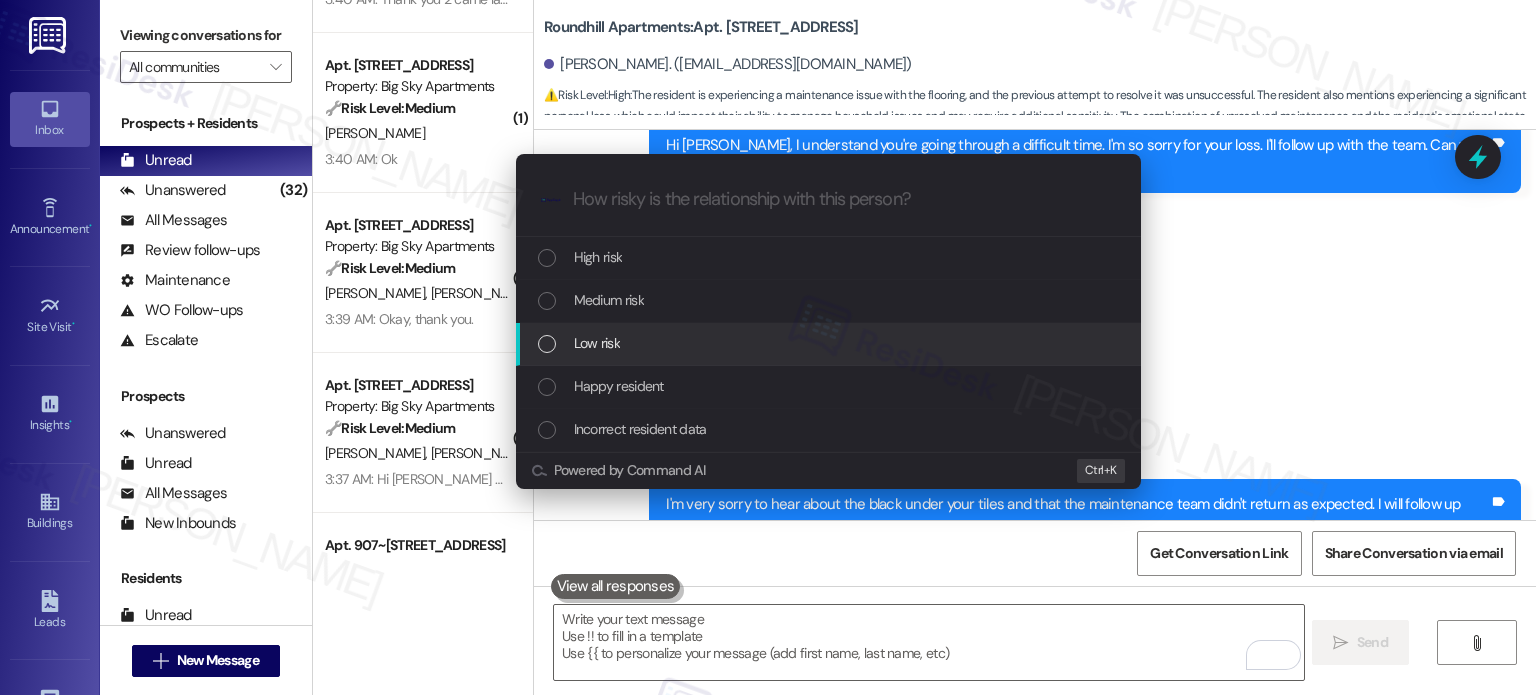 click on "Low risk" at bounding box center [830, 343] 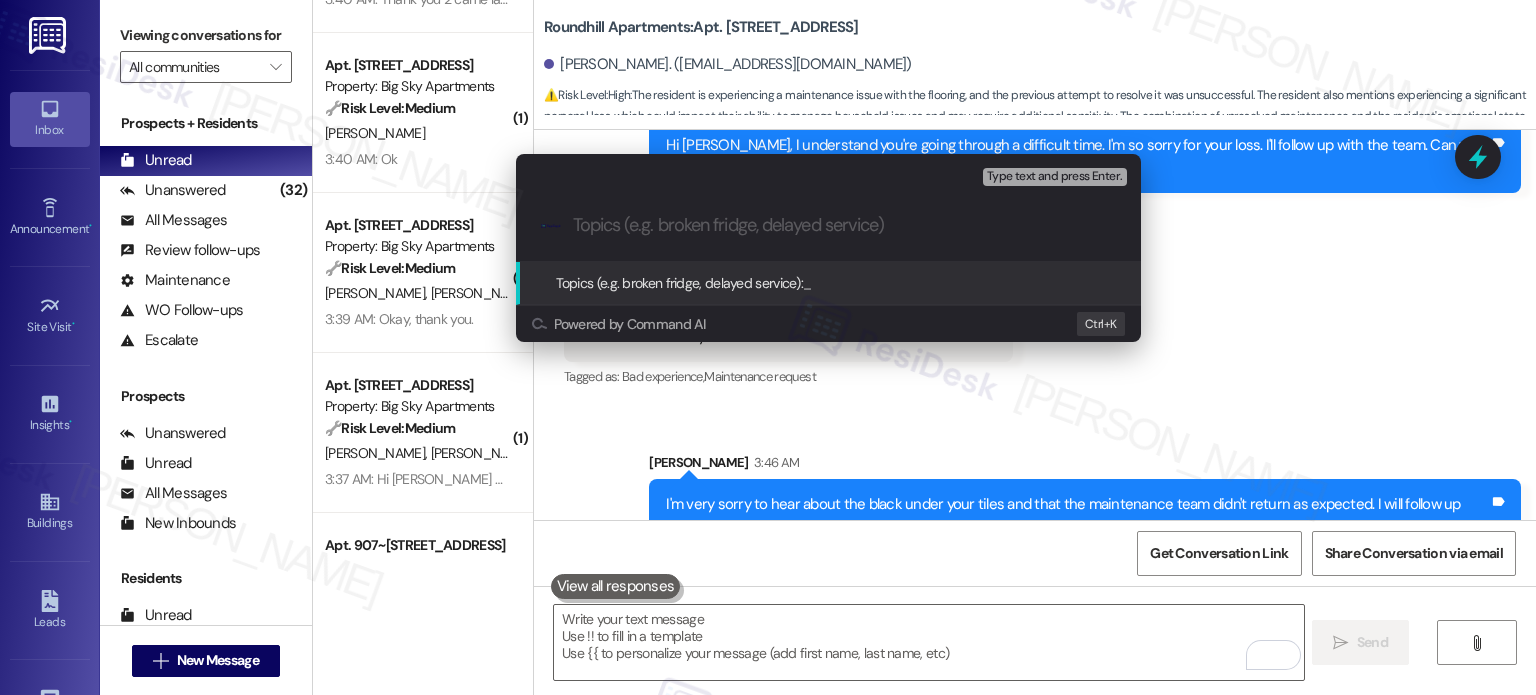 drag, startPoint x: 1220, startPoint y: 314, endPoint x: 1291, endPoint y: 287, distance: 75.96052 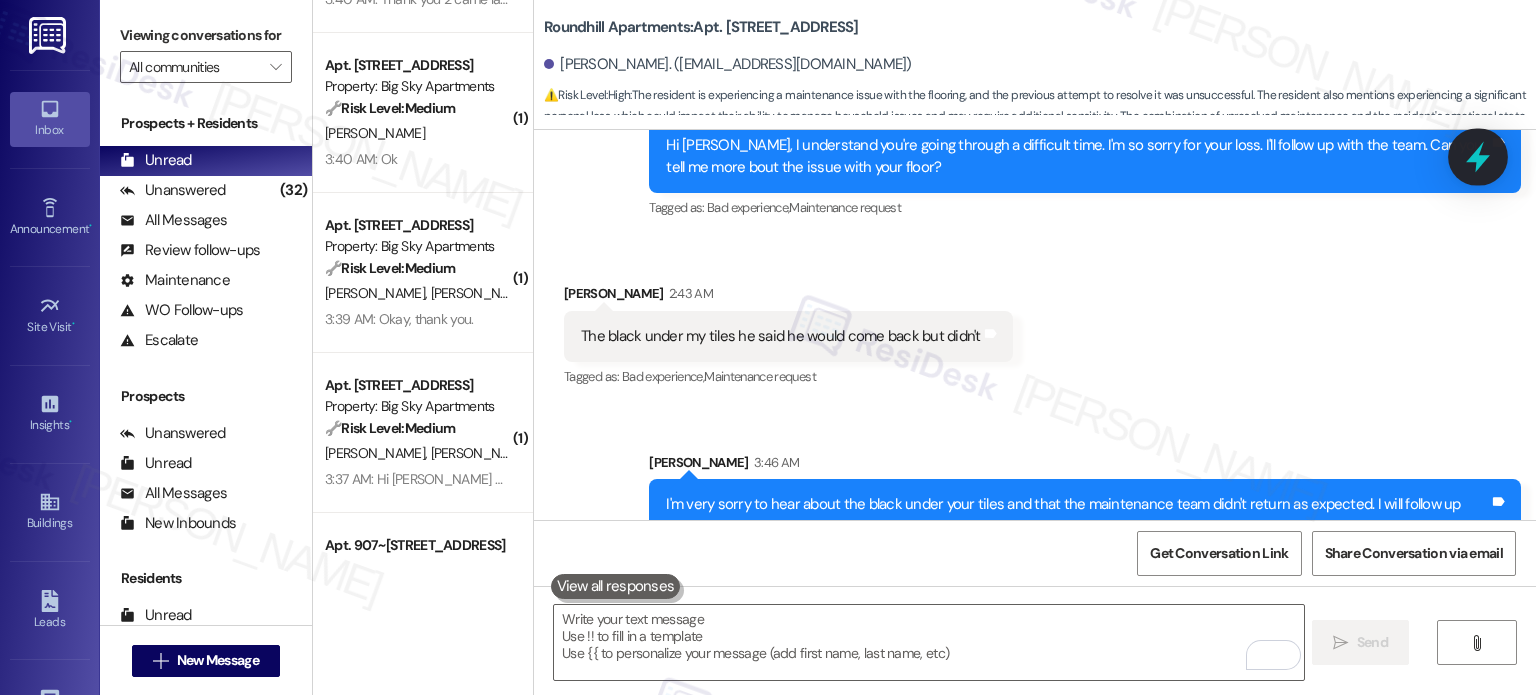 click 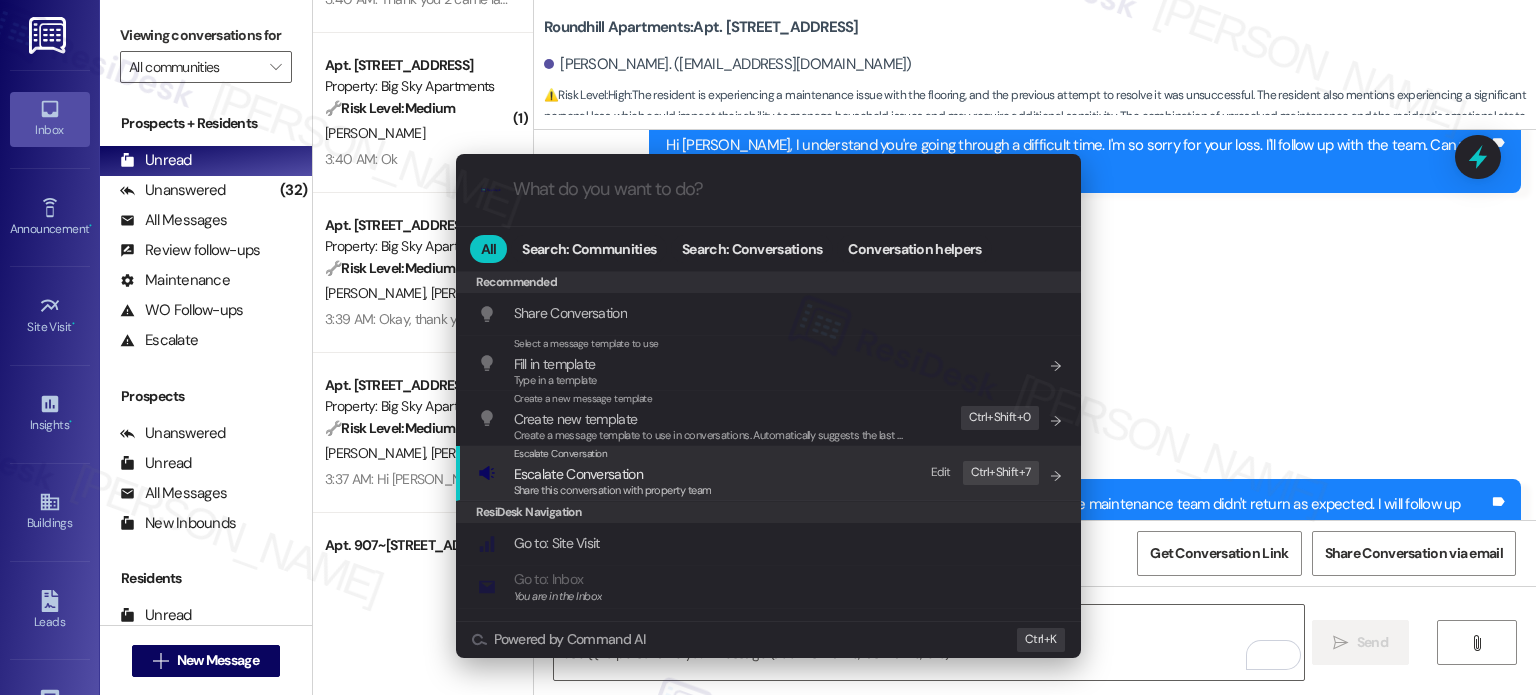 click on "Escalate Conversation" at bounding box center (578, 474) 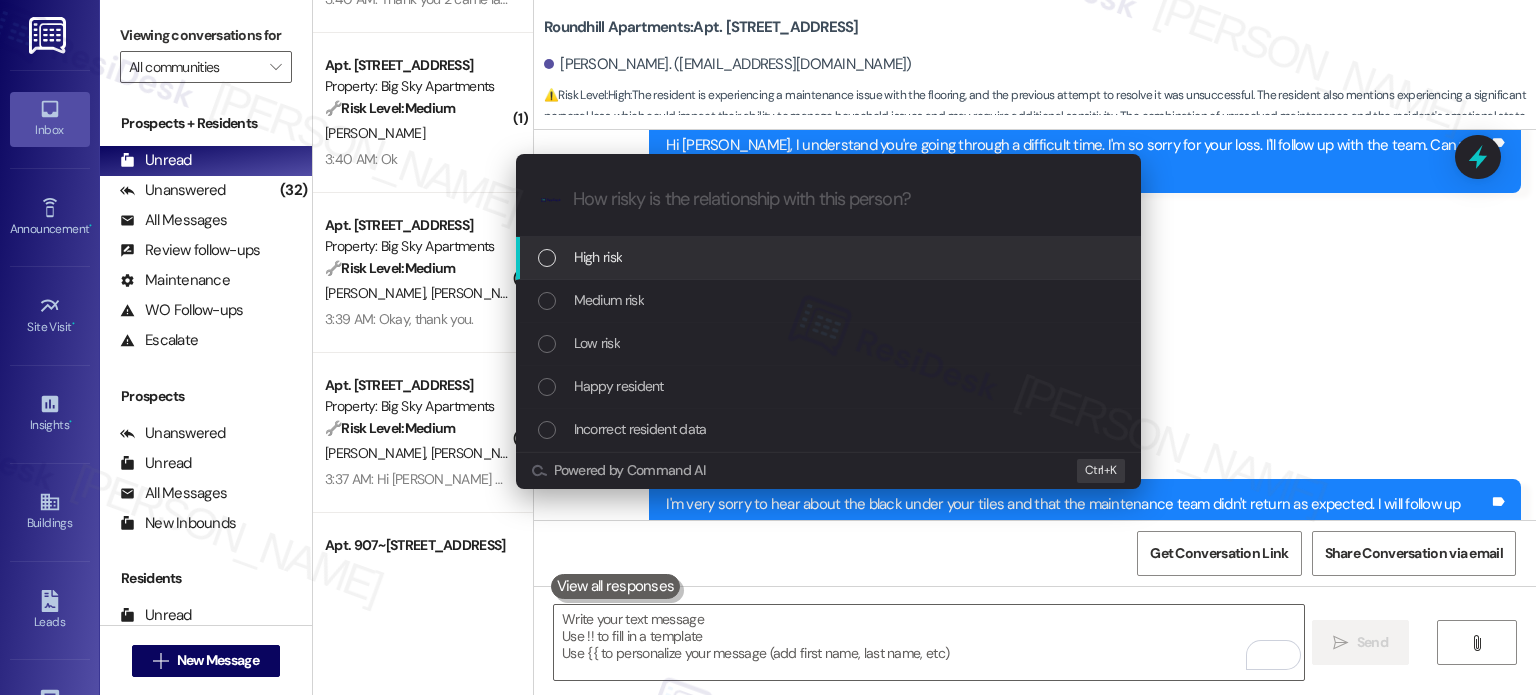 click on "High risk" at bounding box center (598, 257) 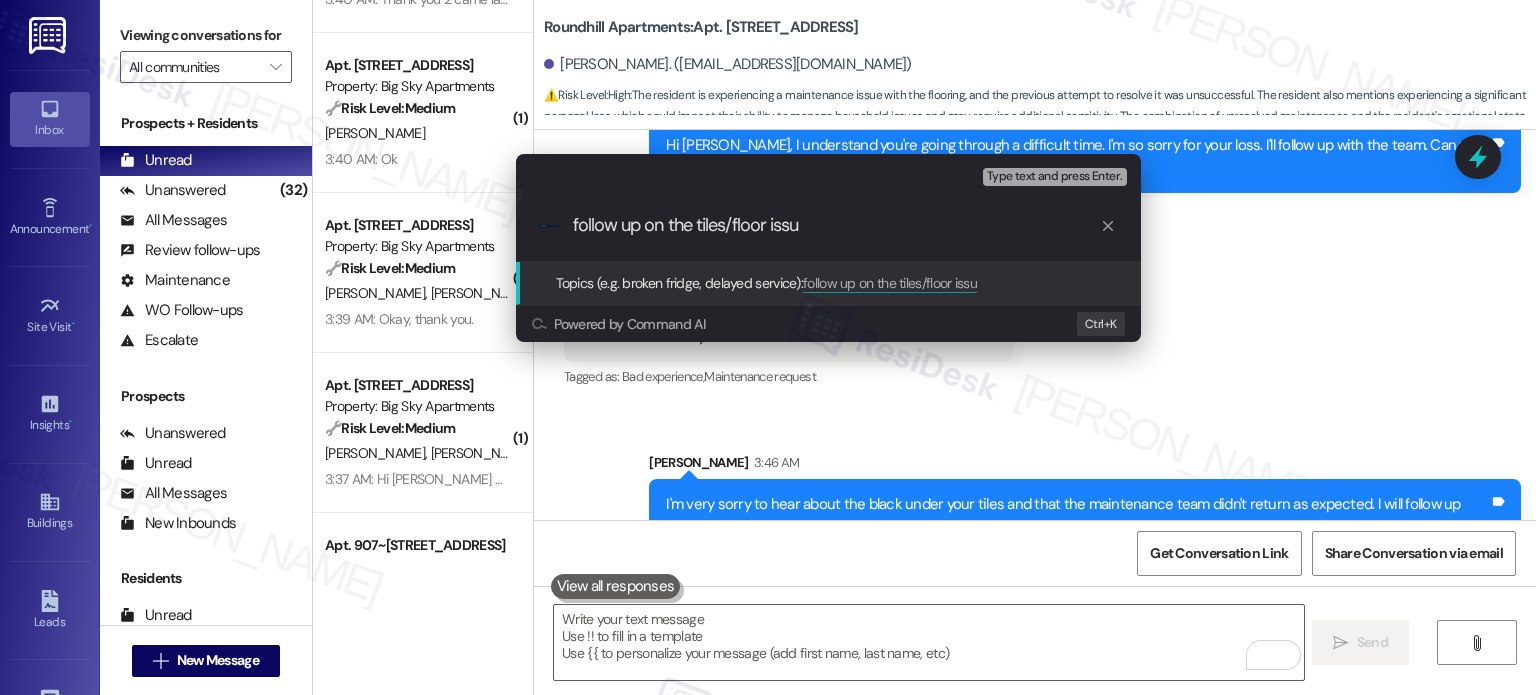 type on "follow up on the tiles/floor issue" 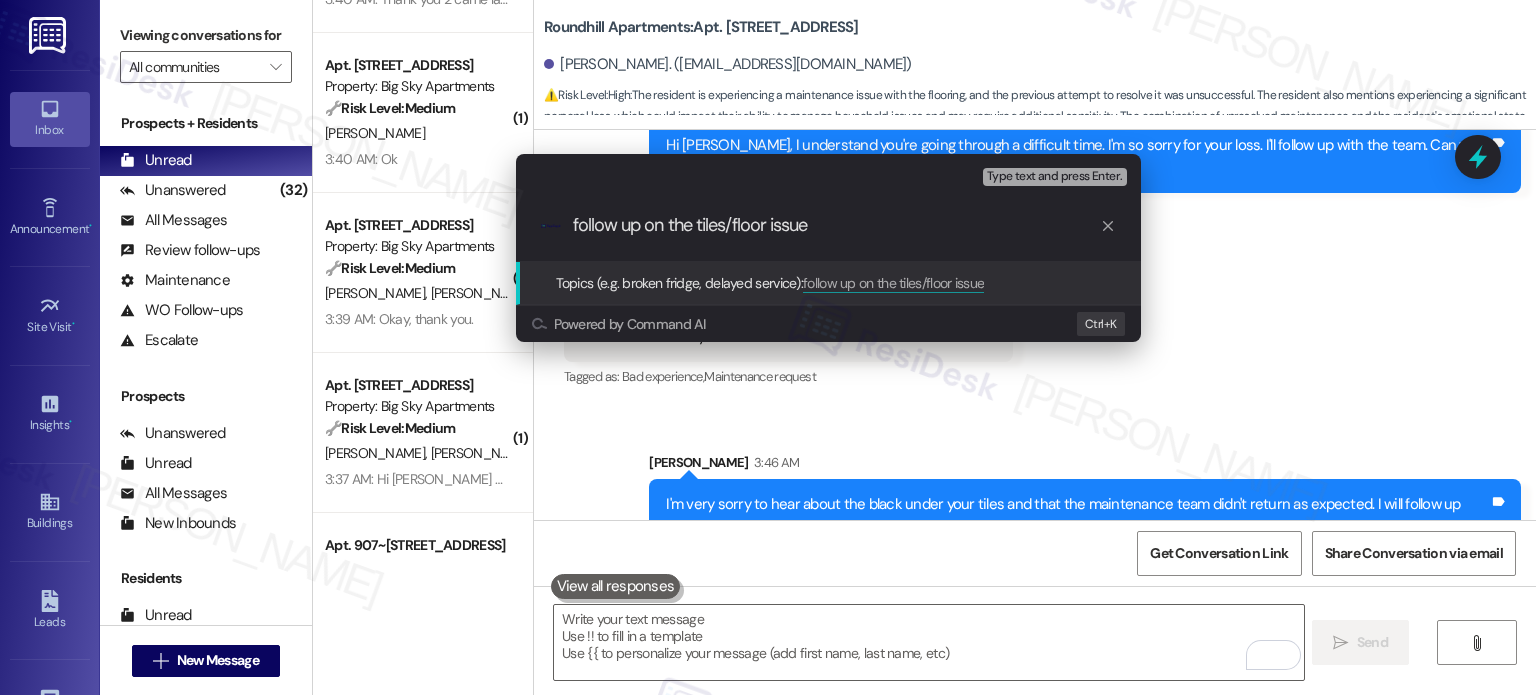 click on "follow up on the tiles/floor issue" at bounding box center (836, 225) 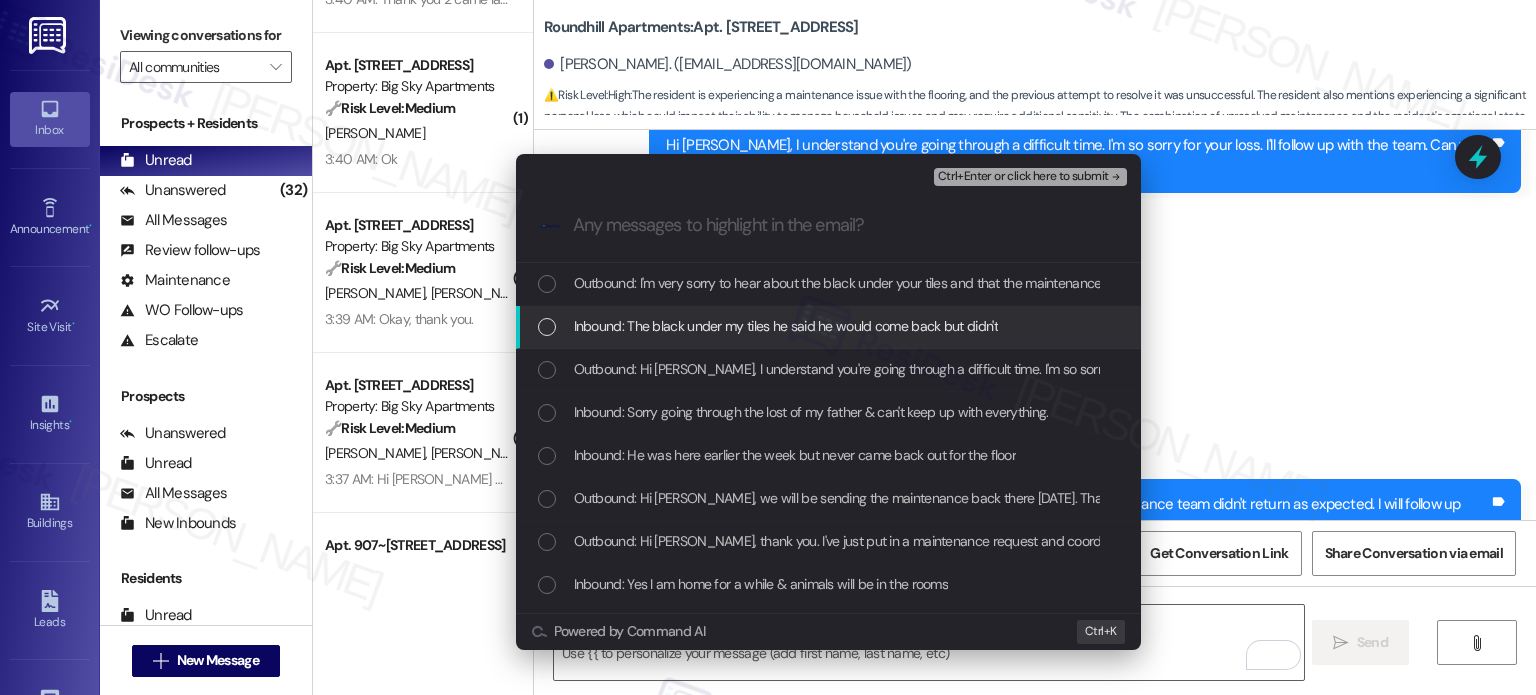 click on "Inbound: The black under my tiles he said he would come back but didn't" at bounding box center [786, 326] 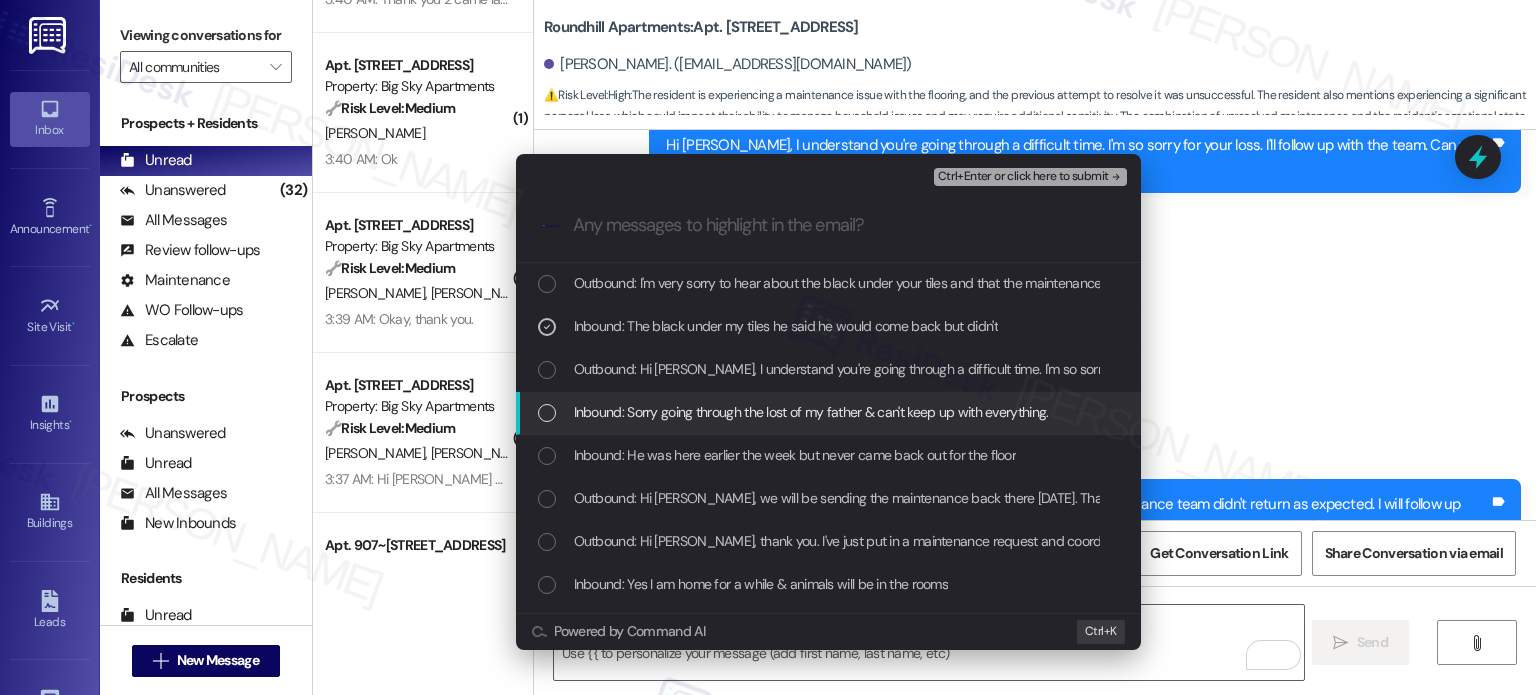 click on "Inbound: Sorry going through the lost of my father & can't keep up with everything." at bounding box center (828, 413) 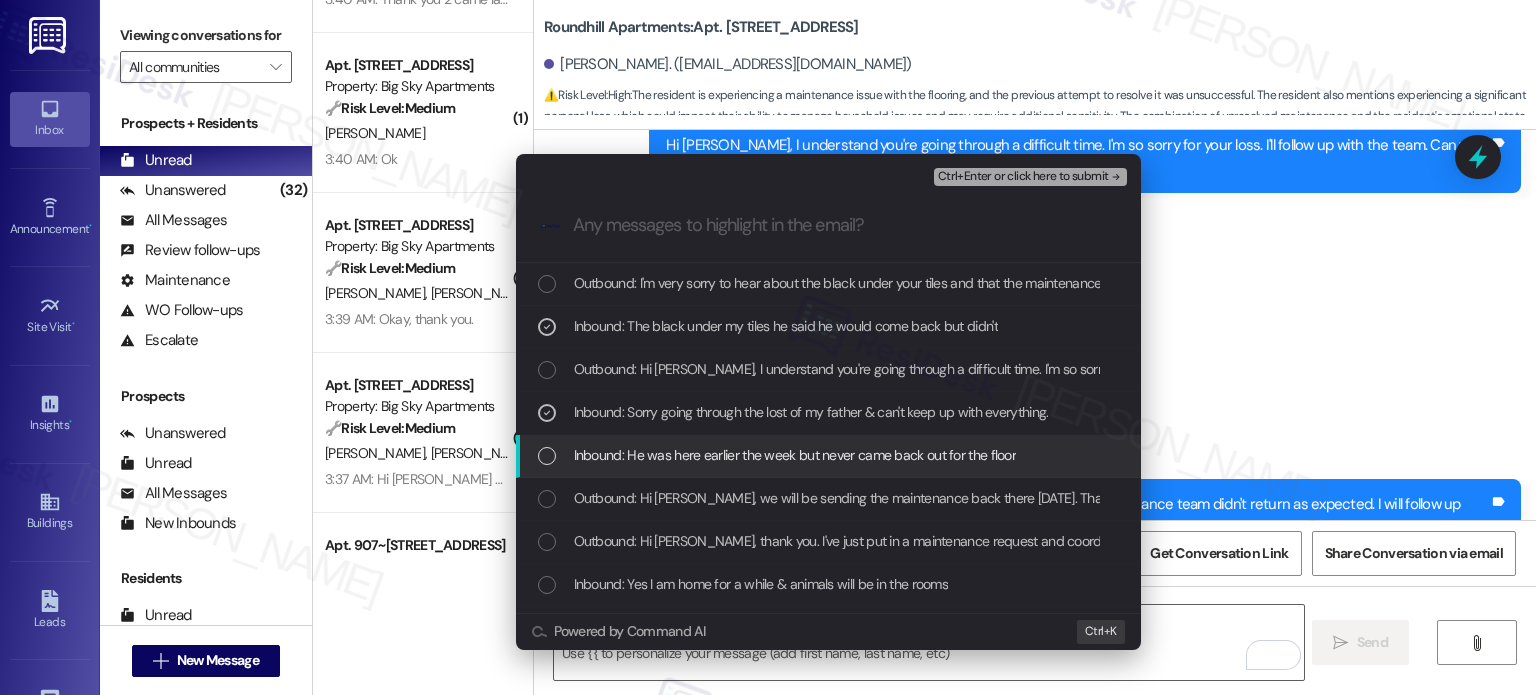 click on "Inbound: He was here earlier the week but never came back out for the floor" at bounding box center (795, 455) 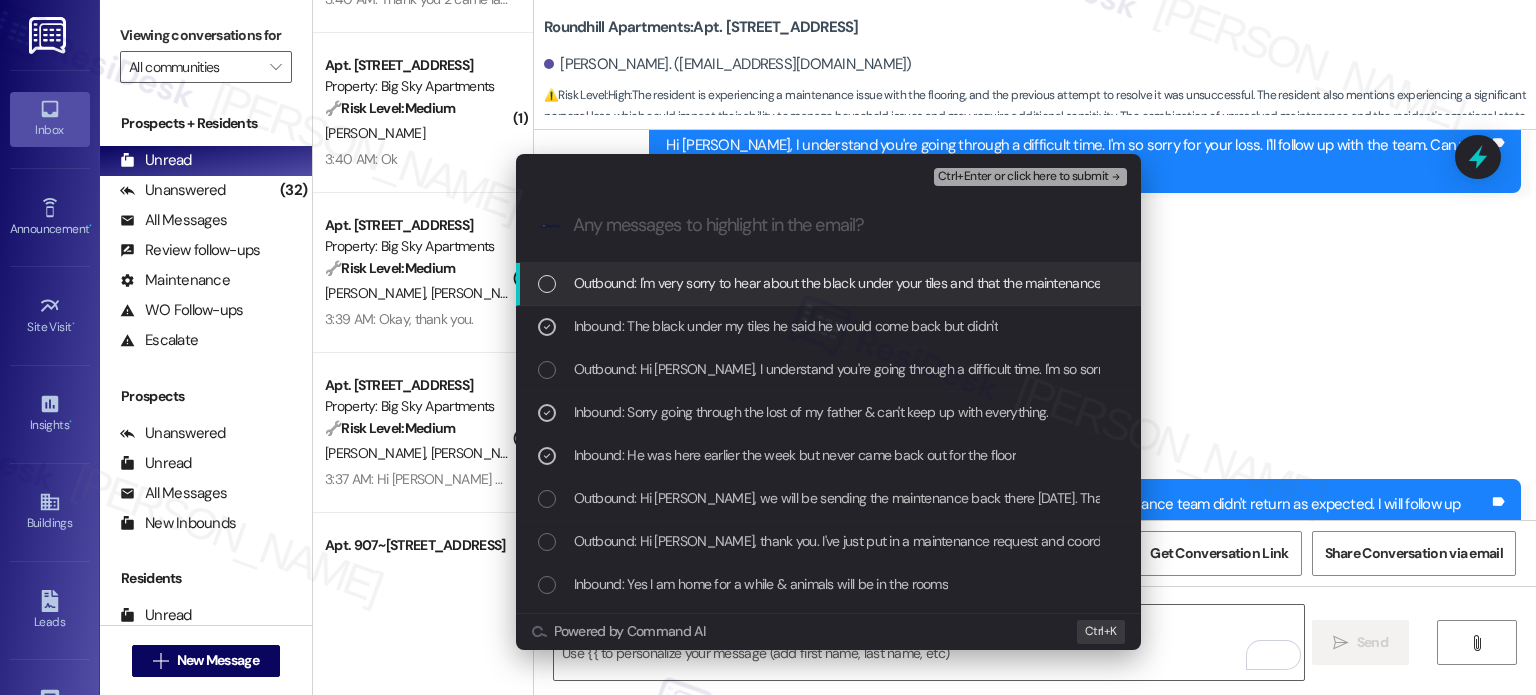 click on "Ctrl+Enter or click here to submit" at bounding box center [1023, 177] 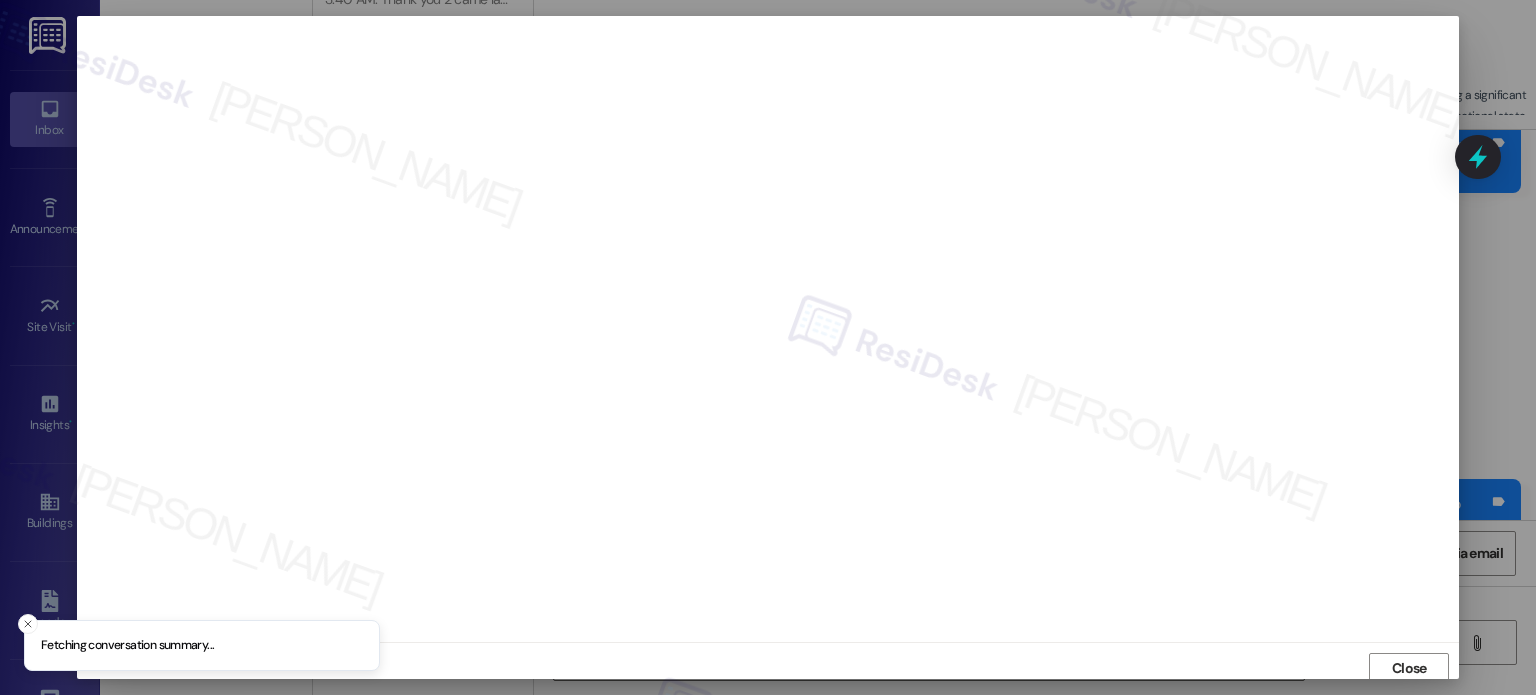 scroll, scrollTop: 5, scrollLeft: 0, axis: vertical 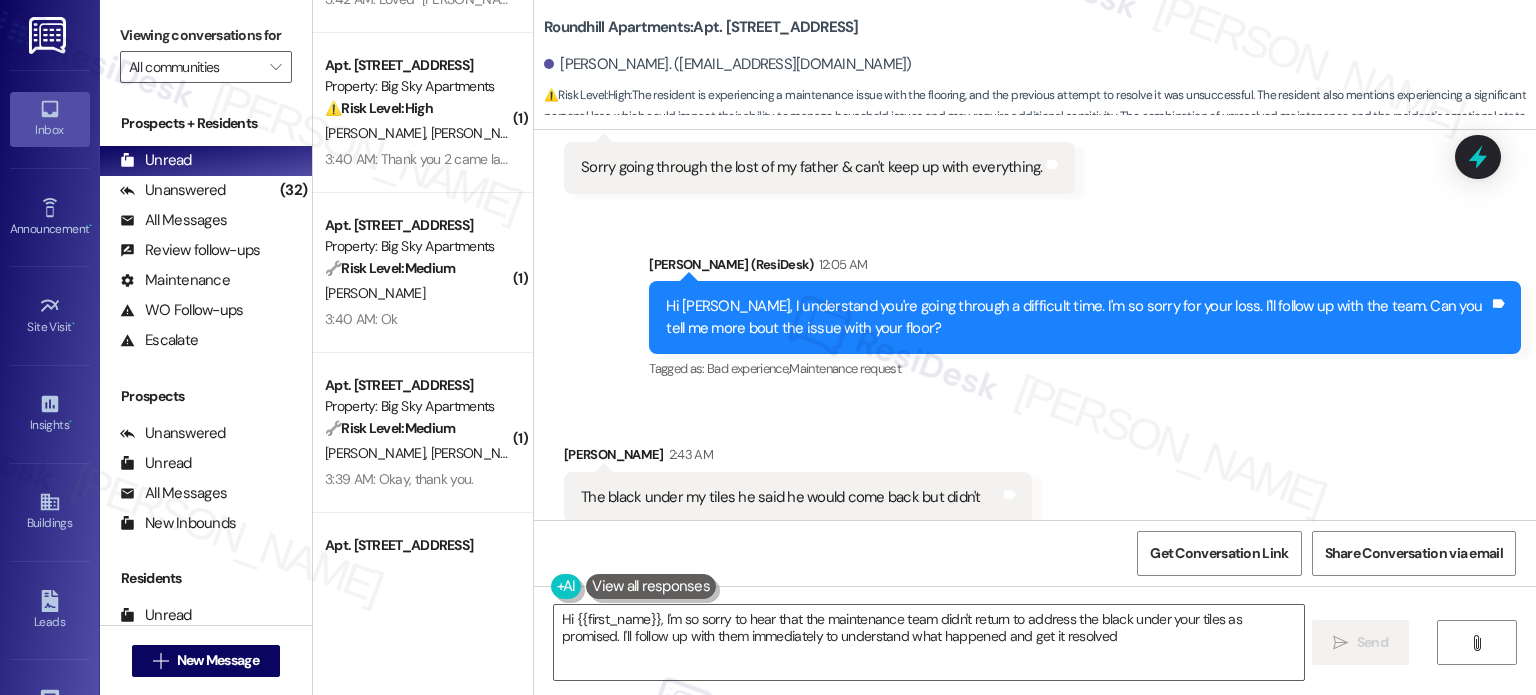 type on "Hi {{first_name}}, I'm so sorry to hear that the maintenance team didn't return to address the black under your tiles as promised. I'll follow up with them immediately to understand what happened and get it resolved." 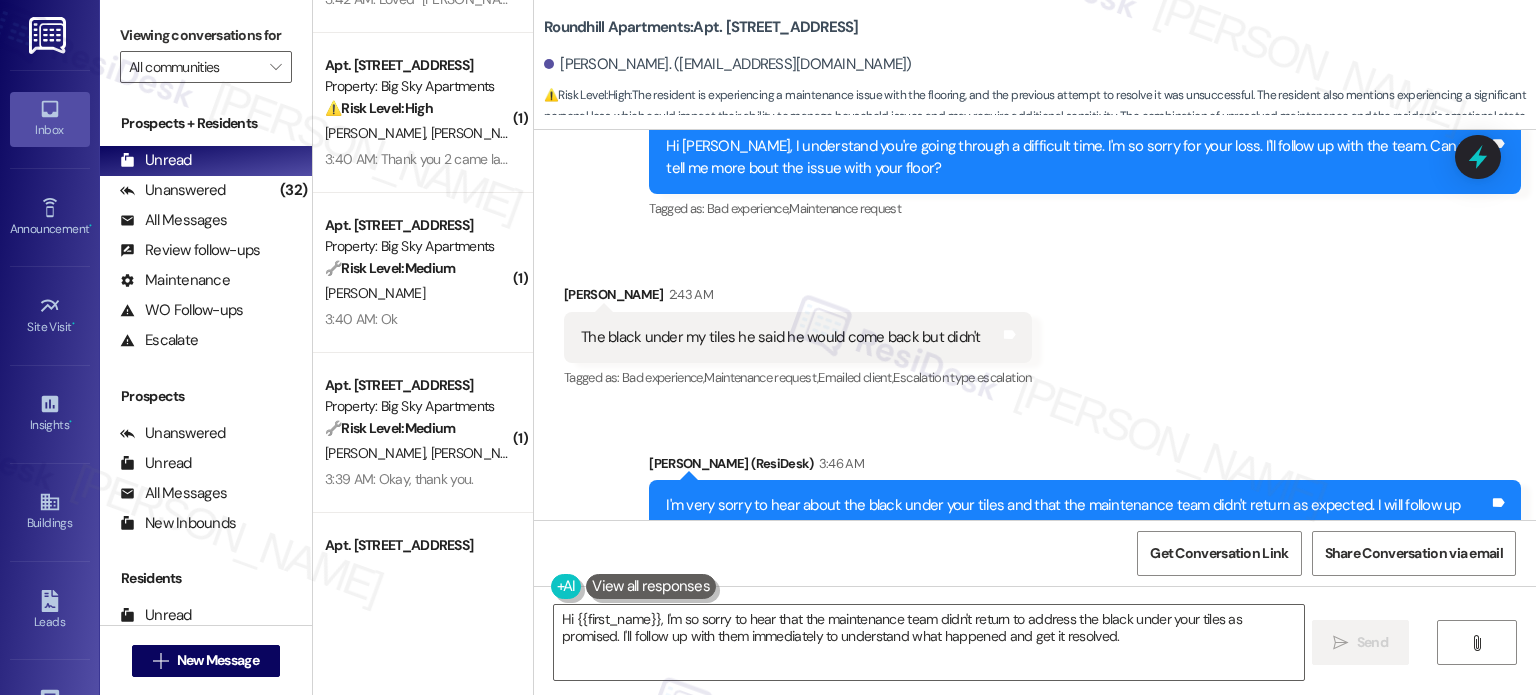 scroll, scrollTop: 12646, scrollLeft: 0, axis: vertical 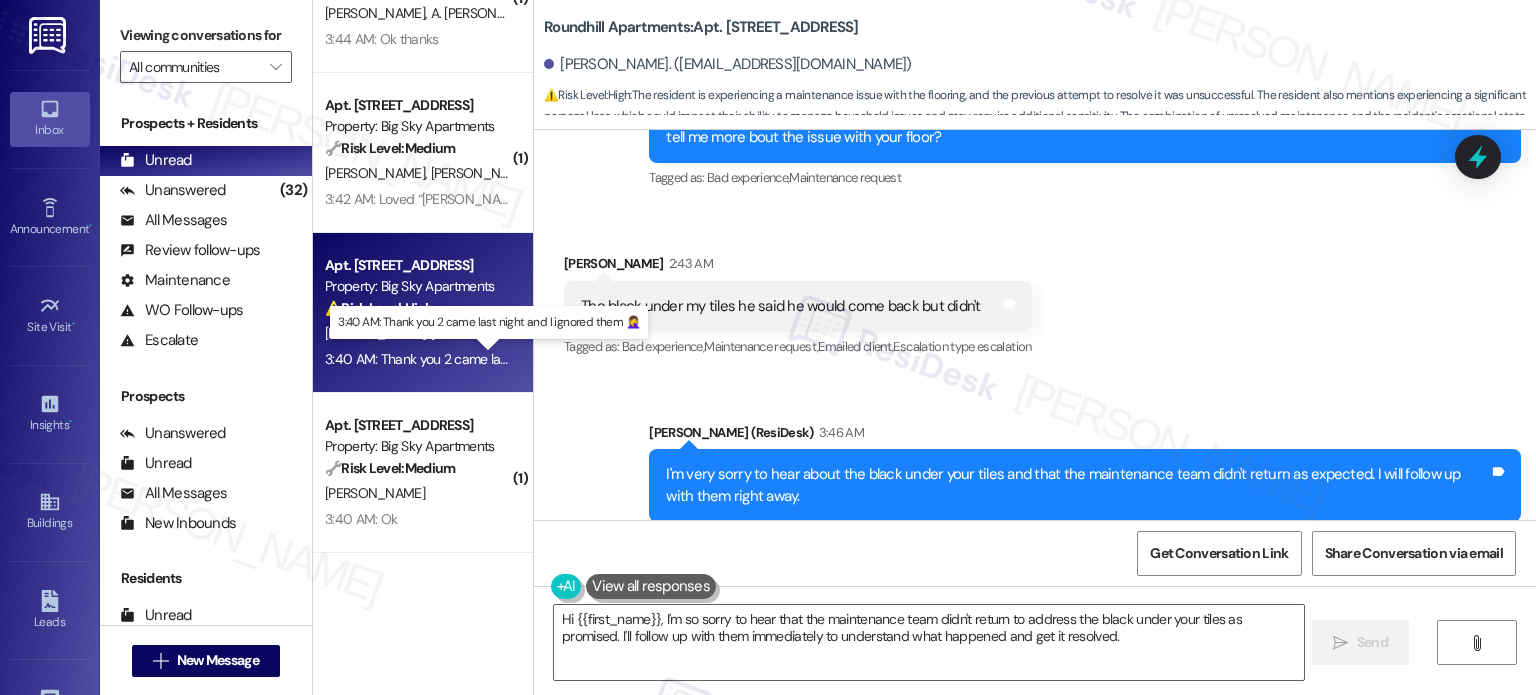 click on "3:40 AM: Thank you 2 came last night and I ignored them 🤦‍♀️ 3:40 AM: Thank you 2 came last night and I ignored them 🤦‍♀️" at bounding box center [500, 359] 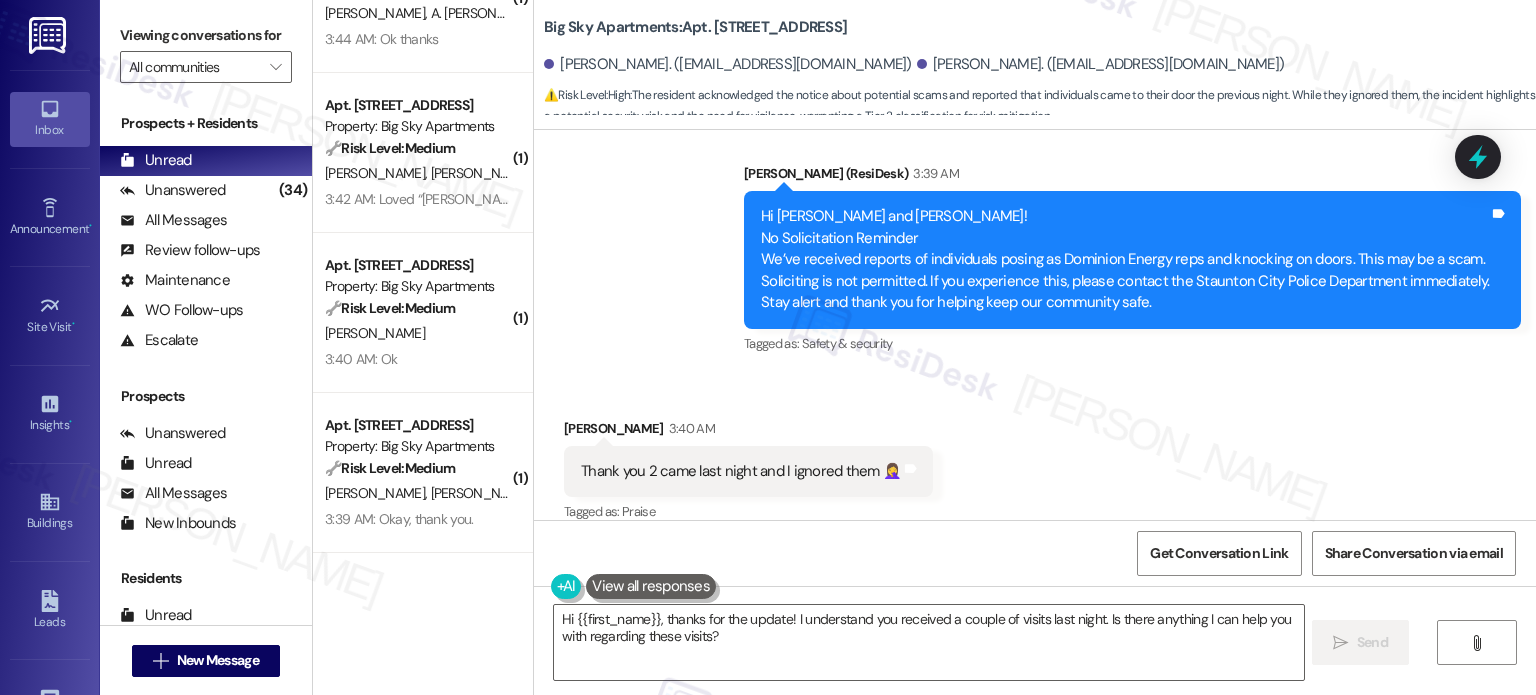 scroll, scrollTop: 732, scrollLeft: 0, axis: vertical 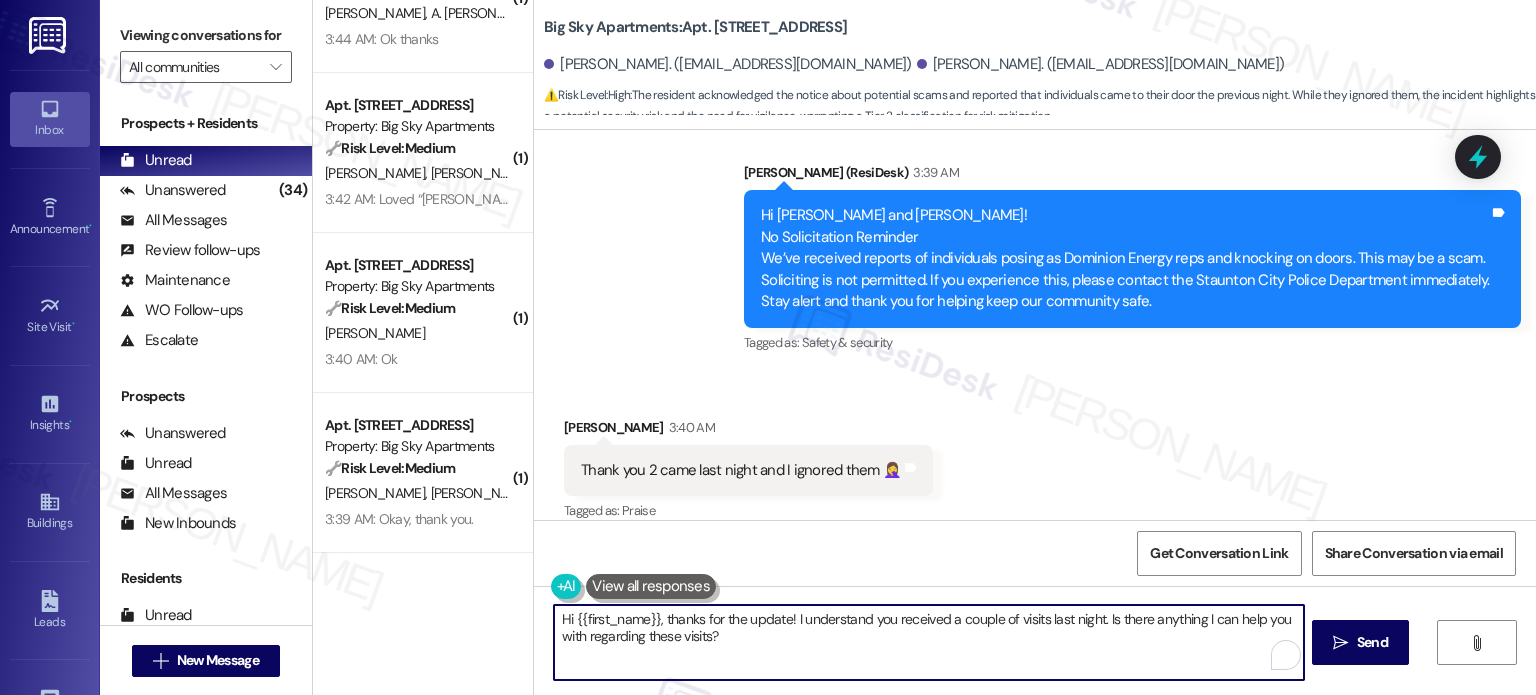 drag, startPoint x: 658, startPoint y: 615, endPoint x: 384, endPoint y: 611, distance: 274.0292 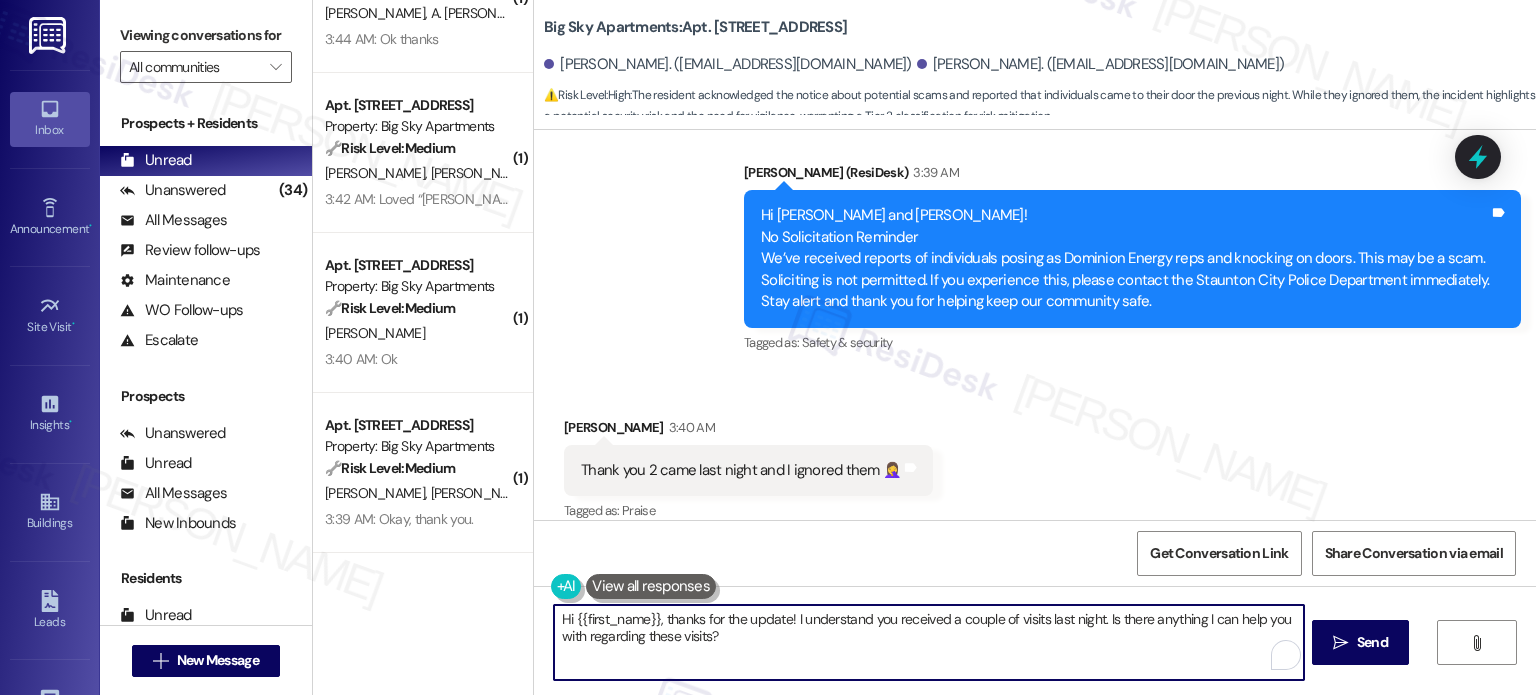click on "( 1 ) Apt. [STREET_ADDRESS] Property: Big Sky Apartments 🔧  Risk Level:  Medium The resident is reporting an incident of potential solicitation and sharing information about verifying the legitimacy of the solicitors. While the initial outbound message was a warning about potential scams, the resident's response indicates they took steps to verify the solicitors' legitimacy. The mention of young girls selling cookies is a minor community concern but does not pose an immediate threat or require urgent action. This falls under community concerns and asset preservation. [PERSON_NAME] ( 1 ) Apt. [STREET_ADDRESS] Property: Big Sky Apartments 🔧  Risk Level:  Medium The resident acknowledged the 'no solicitation' reminder and indicated they found the situation strange. This is a follow-up to a community-wide alert and does not indicate an immediate threat or policy violation. [PERSON_NAME] [PERSON_NAME] [PERSON_NAME] 3:46 AM: You Welcome
I thought it
was a little
strange. ( 1 ) 🌟  Risk Level:  (" at bounding box center (924, 347) 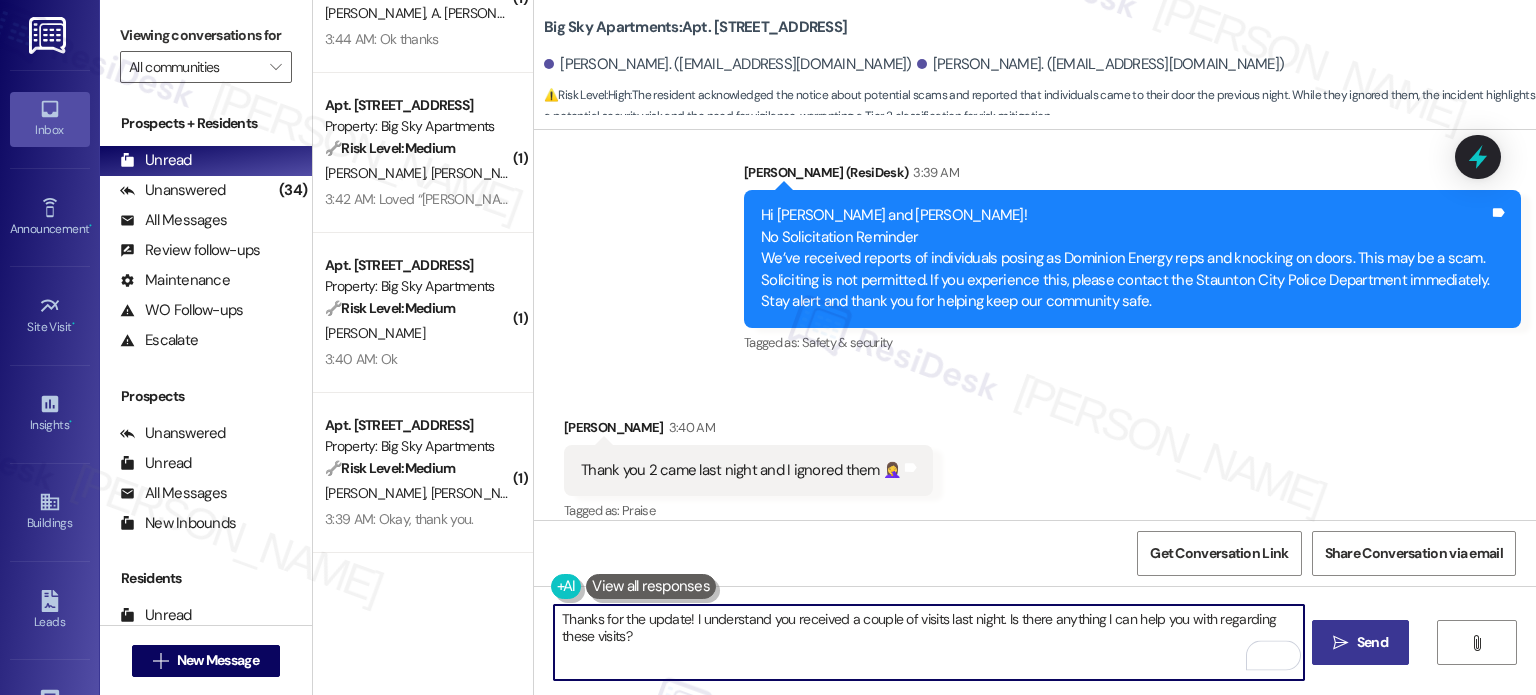 type on "Thanks for the update! I understand you received a couple of visits last night. Is there anything I can help you with regarding these visits?" 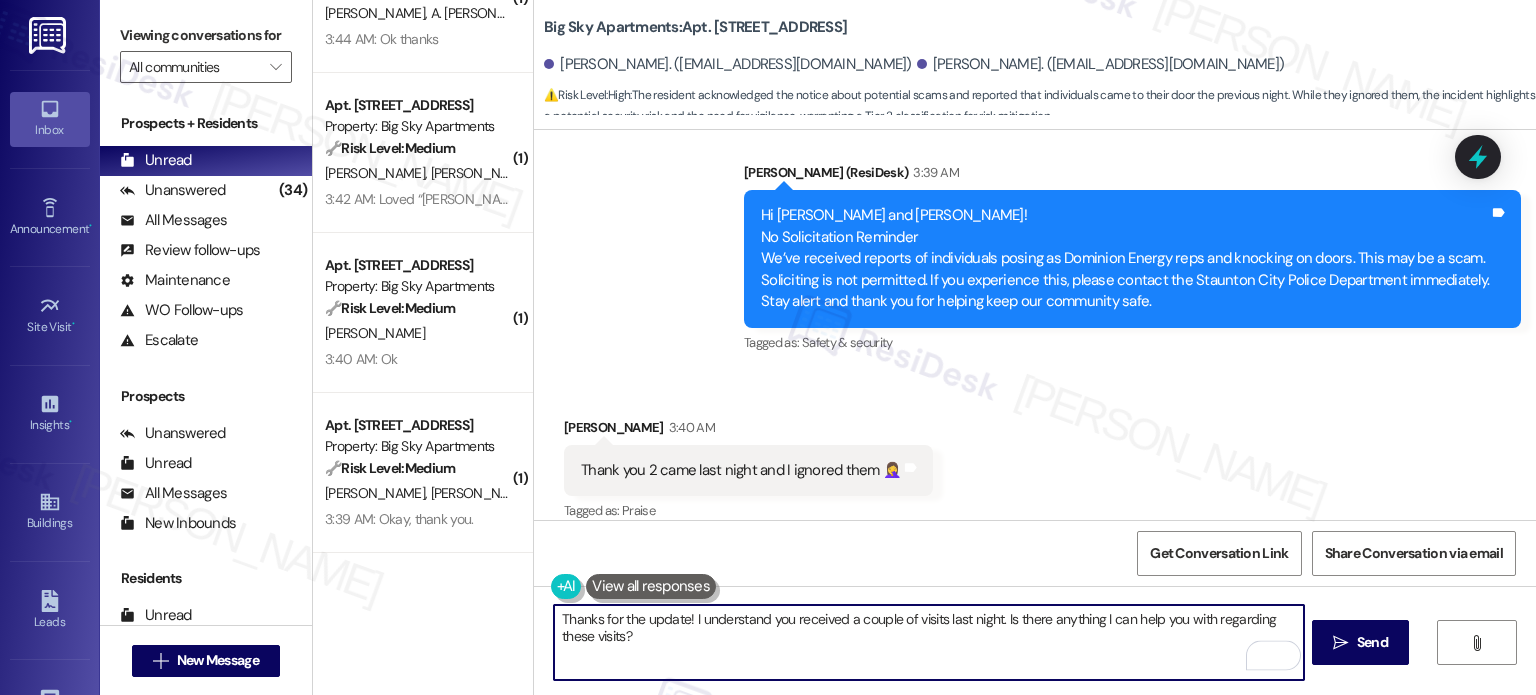 drag, startPoint x: 1402, startPoint y: 641, endPoint x: 1398, endPoint y: 617, distance: 24.33105 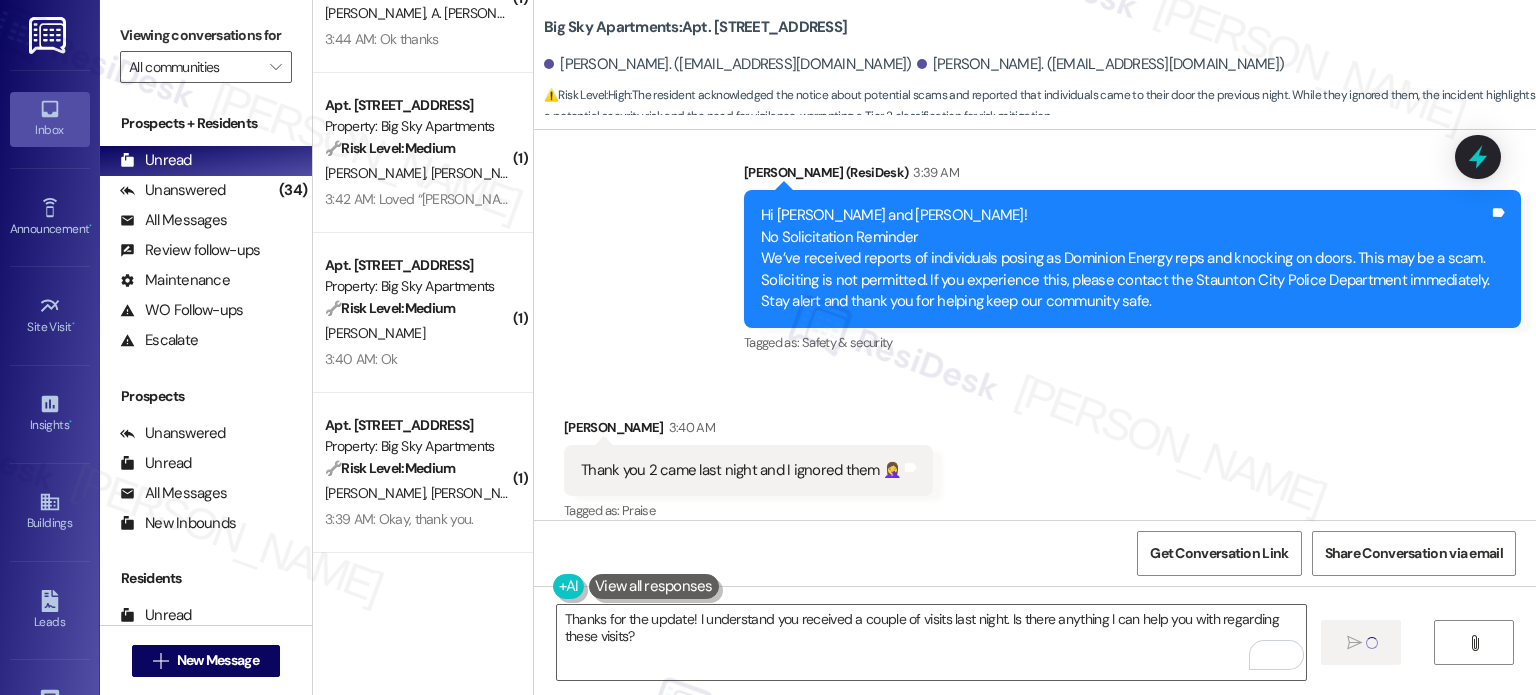 type 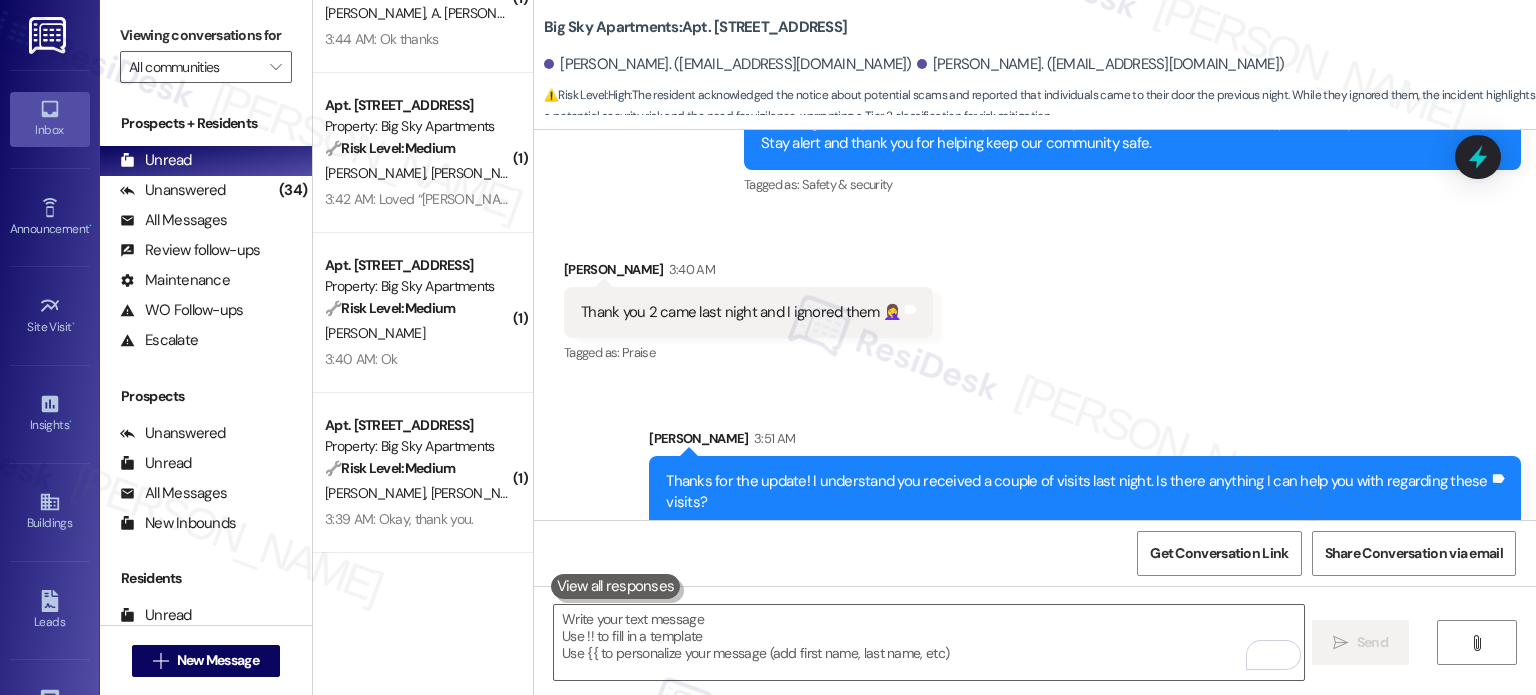 scroll, scrollTop: 892, scrollLeft: 0, axis: vertical 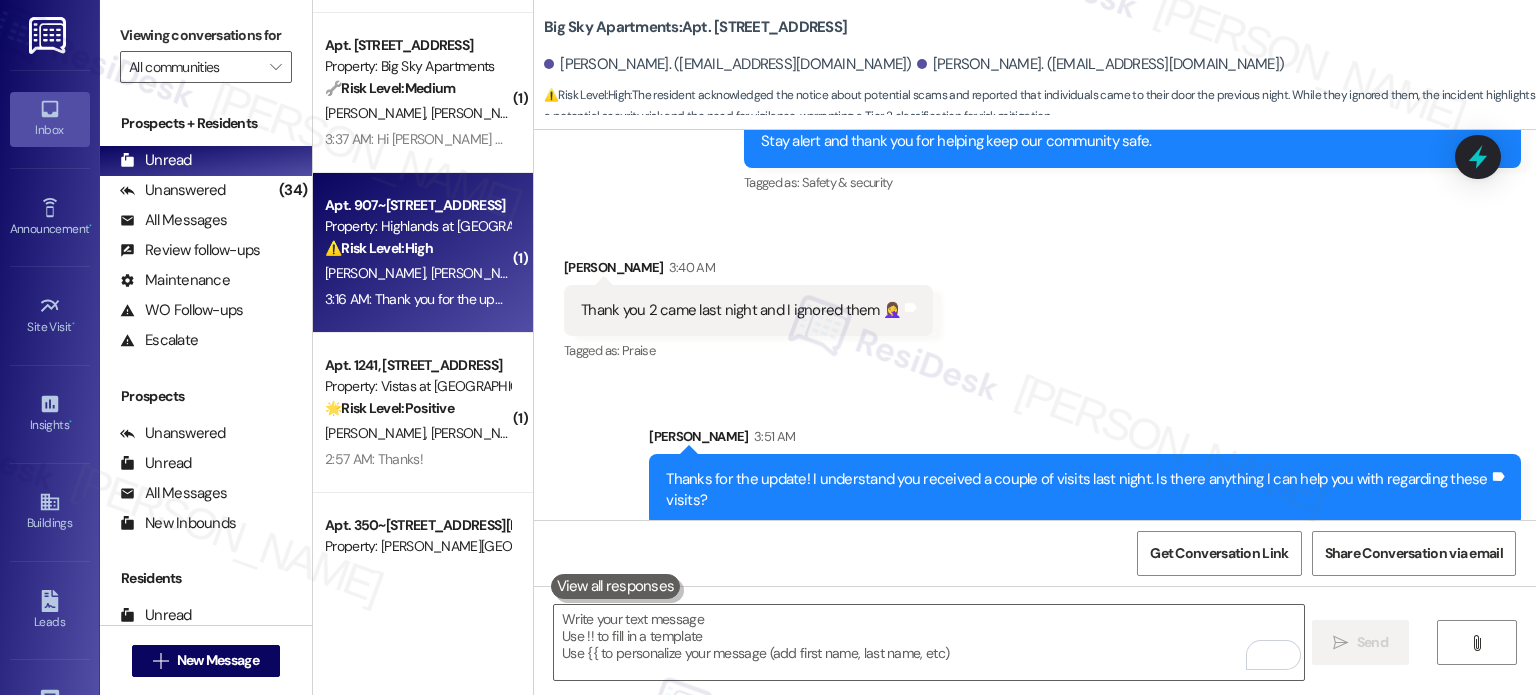click on "3:16 AM: Thank you for the update ! 3:16 AM: Thank you for the update !" at bounding box center [427, 299] 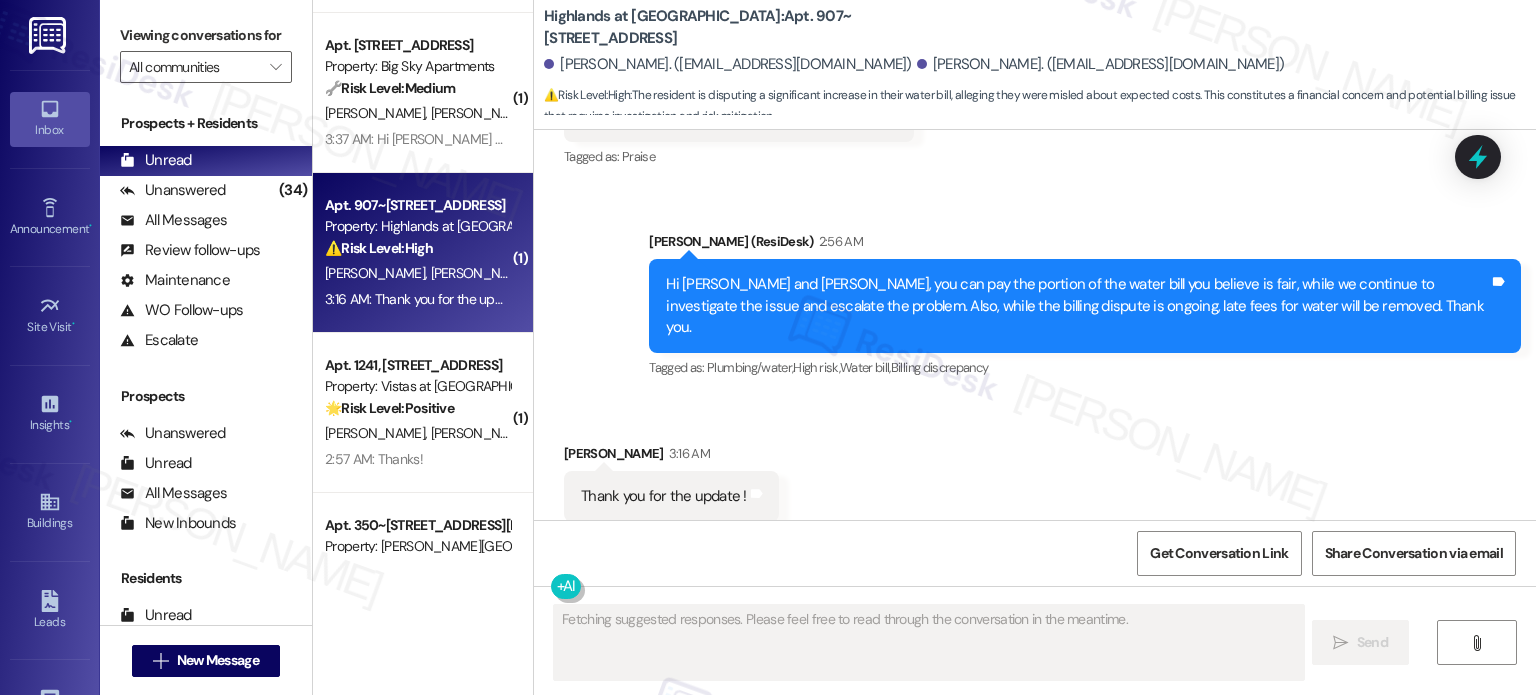 scroll, scrollTop: 18747, scrollLeft: 0, axis: vertical 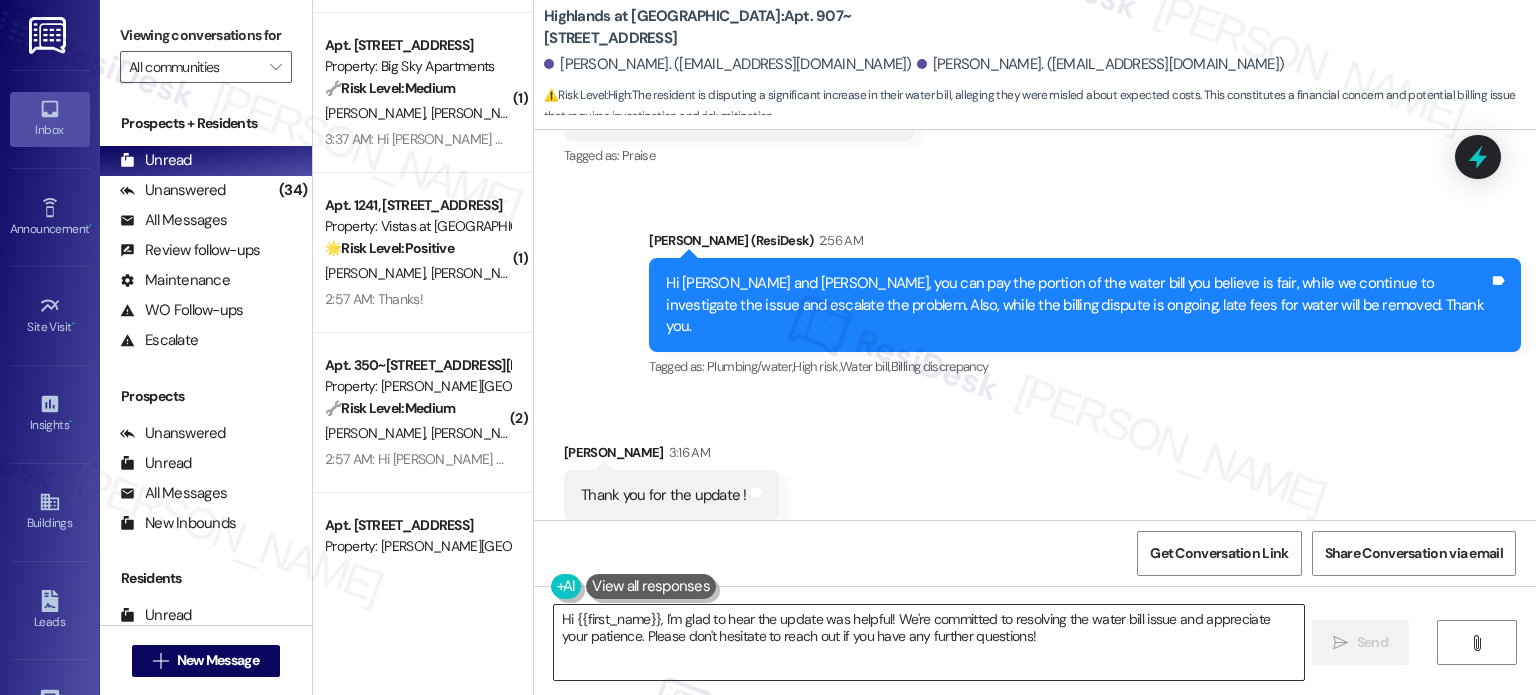 click on "Hi {{first_name}}, I'm glad to hear the update was helpful! We're committed to resolving the water bill issue and appreciate your patience. Please don't hesitate to reach out if you have any further questions!" at bounding box center [928, 642] 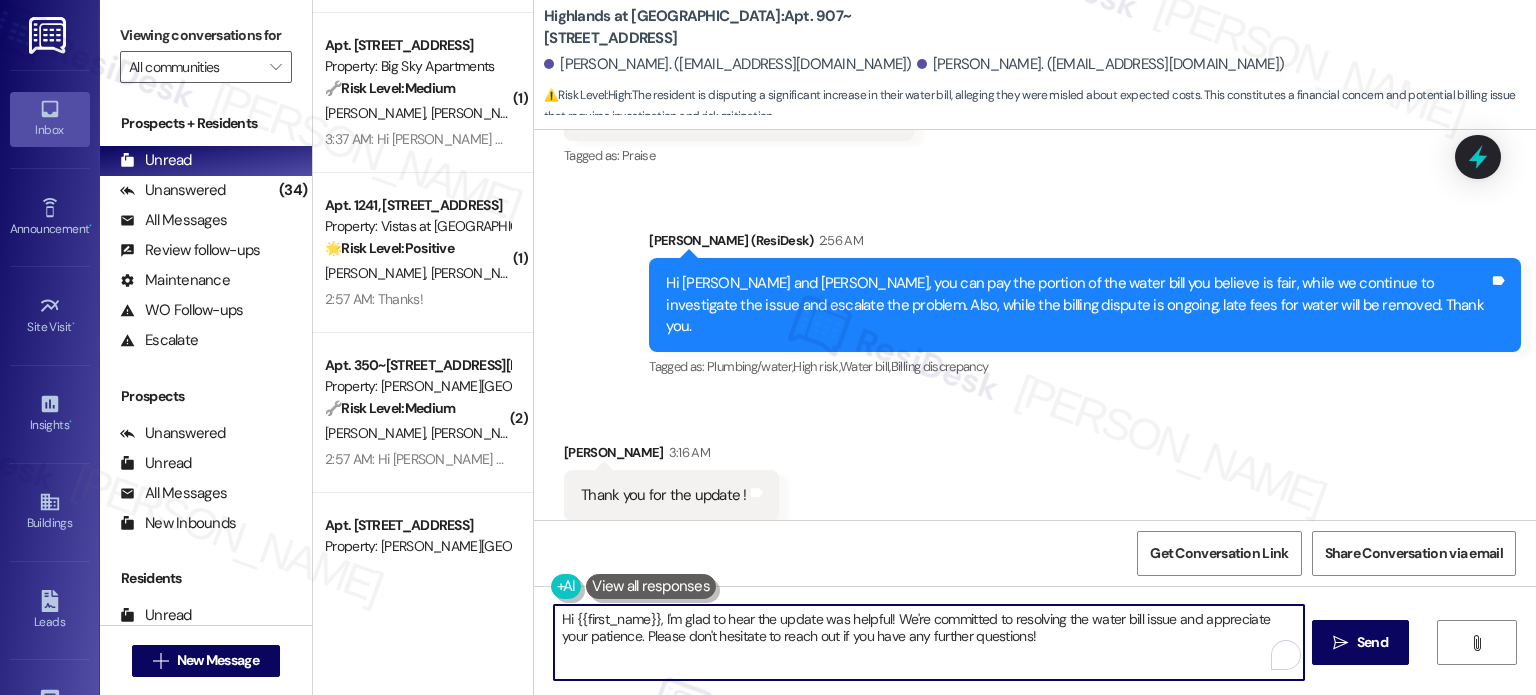 click on "Hi {{first_name}}, I'm glad to hear the update was helpful! We're committed to resolving the water bill issue and appreciate your patience. Please don't hesitate to reach out if you have any further questions!" at bounding box center (928, 642) 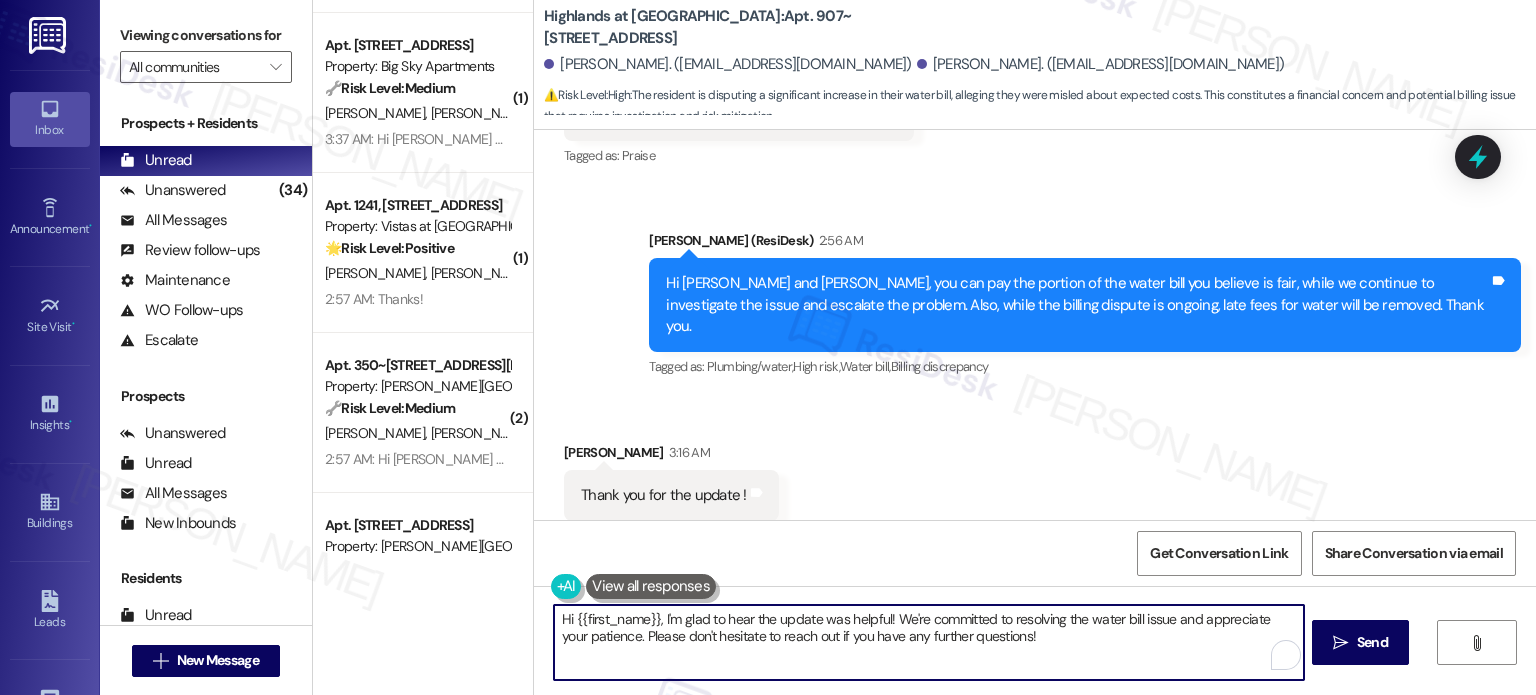 paste on "You're most welcome. Feel free to contact us if anything pops up." 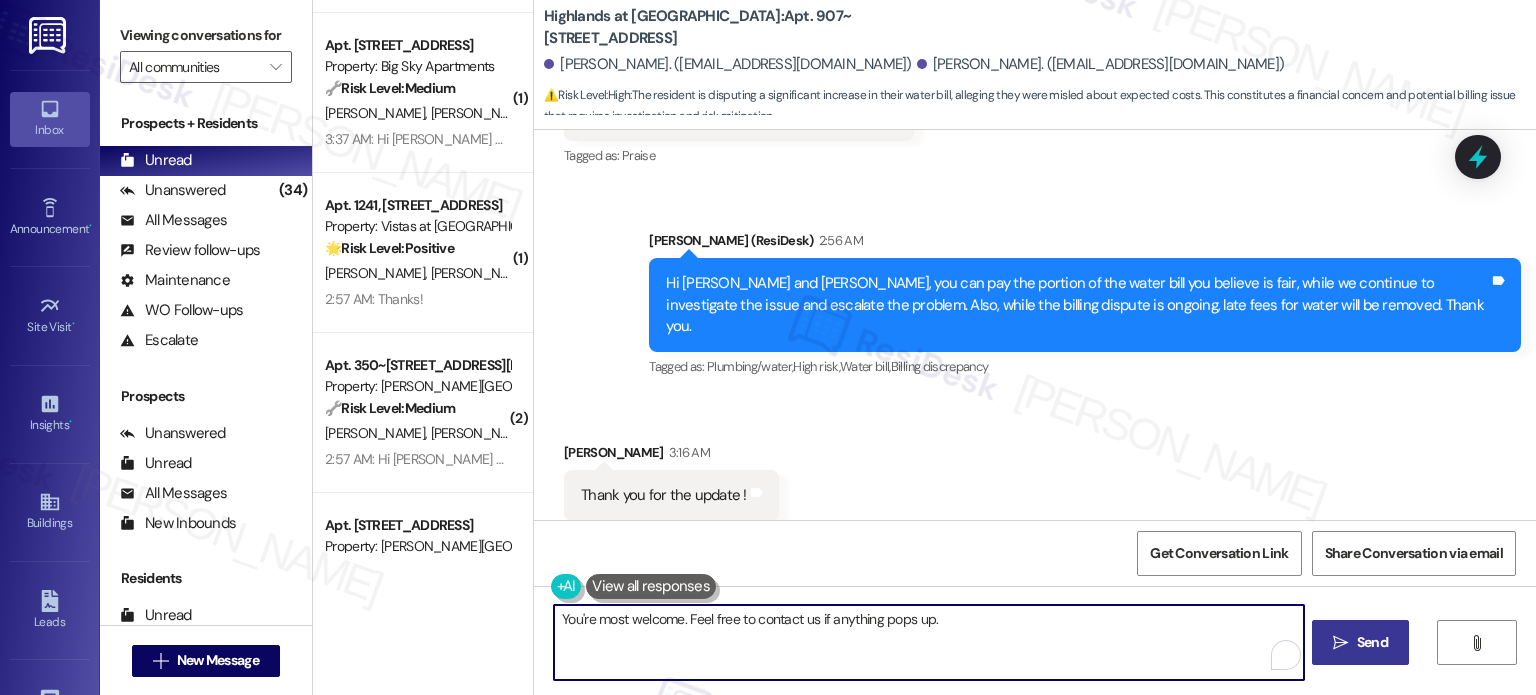 type on "You're most welcome. Feel free to contact us if anything pops up." 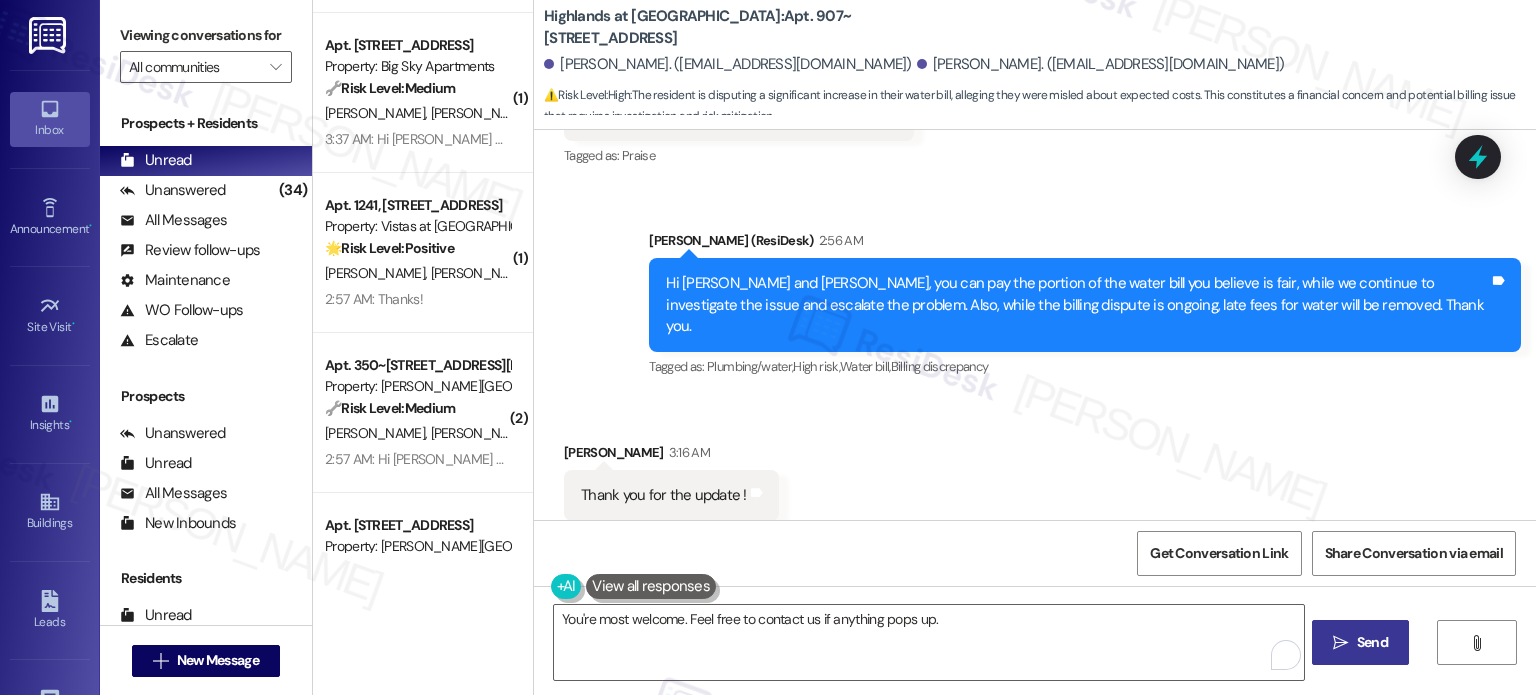 click on " Send" at bounding box center [1360, 642] 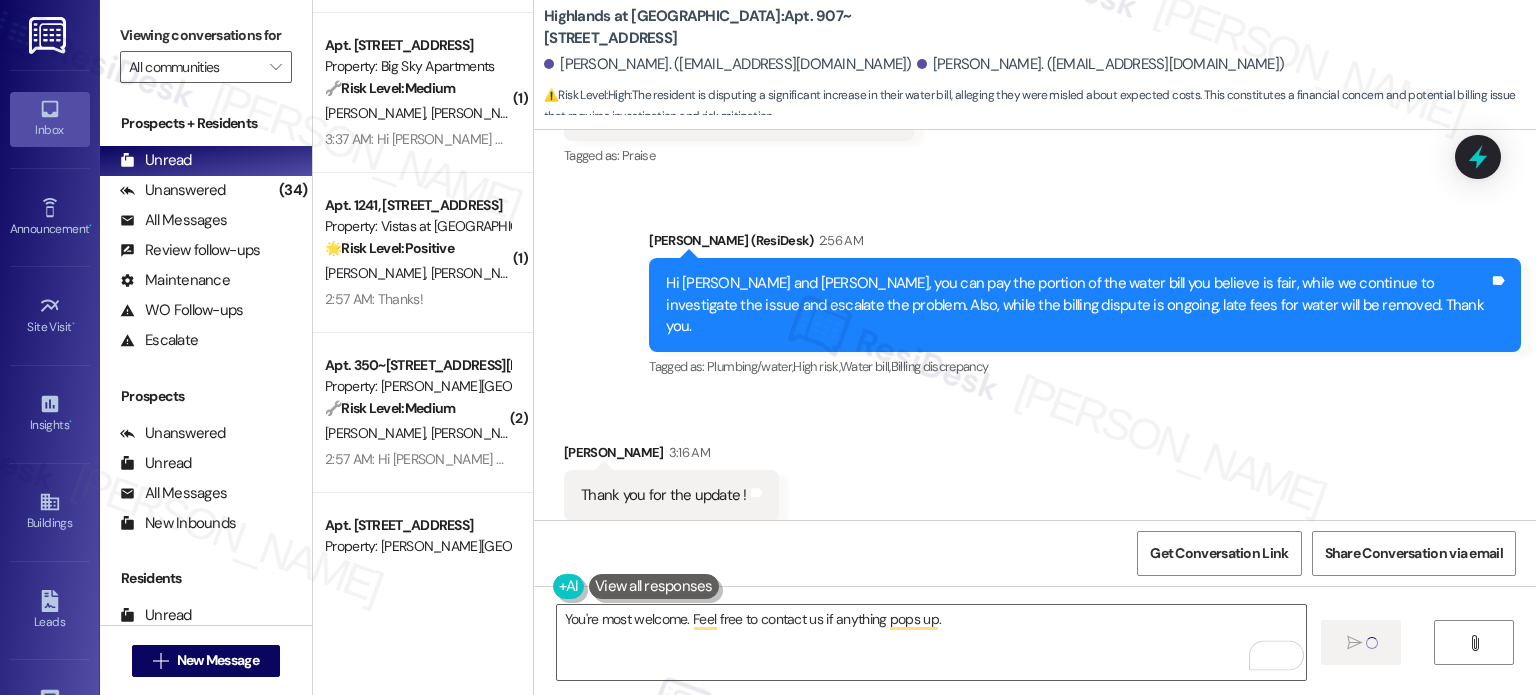 type 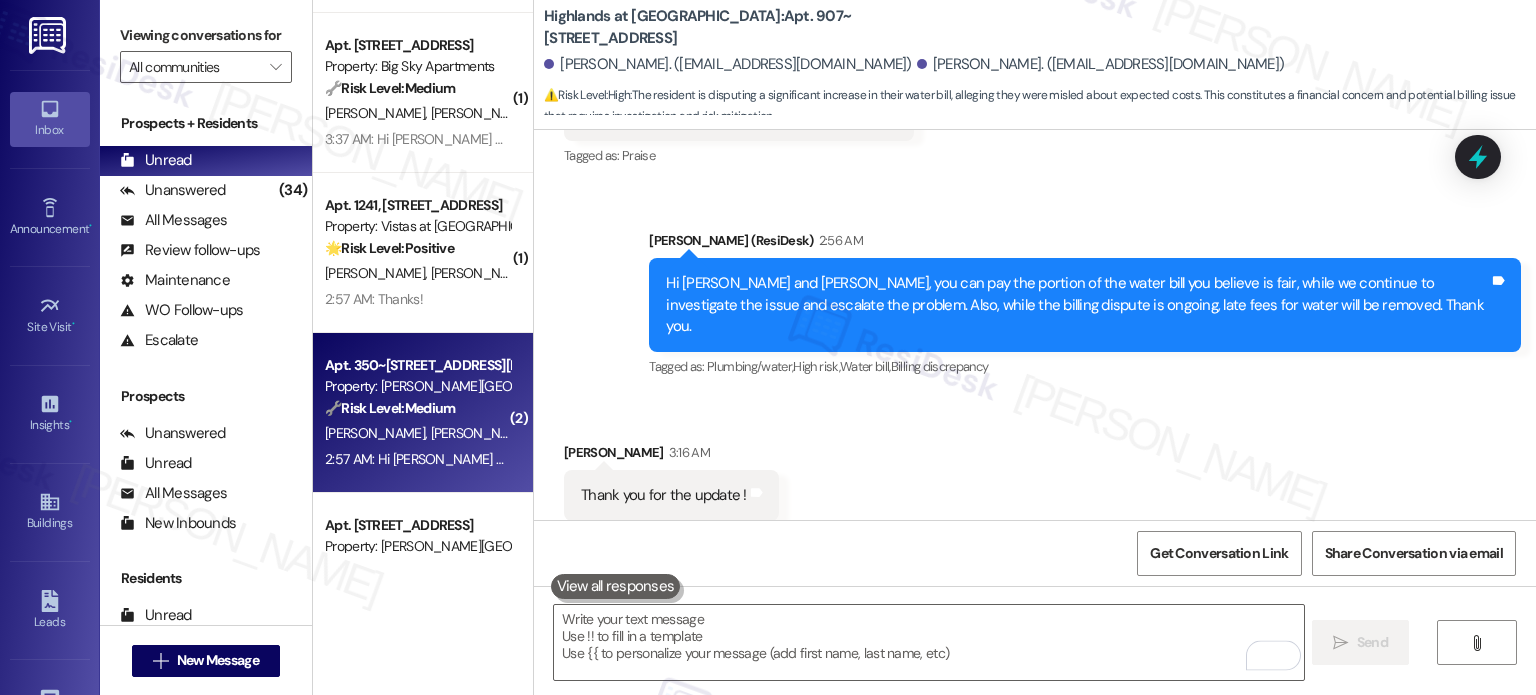 scroll, scrollTop: 18746, scrollLeft: 0, axis: vertical 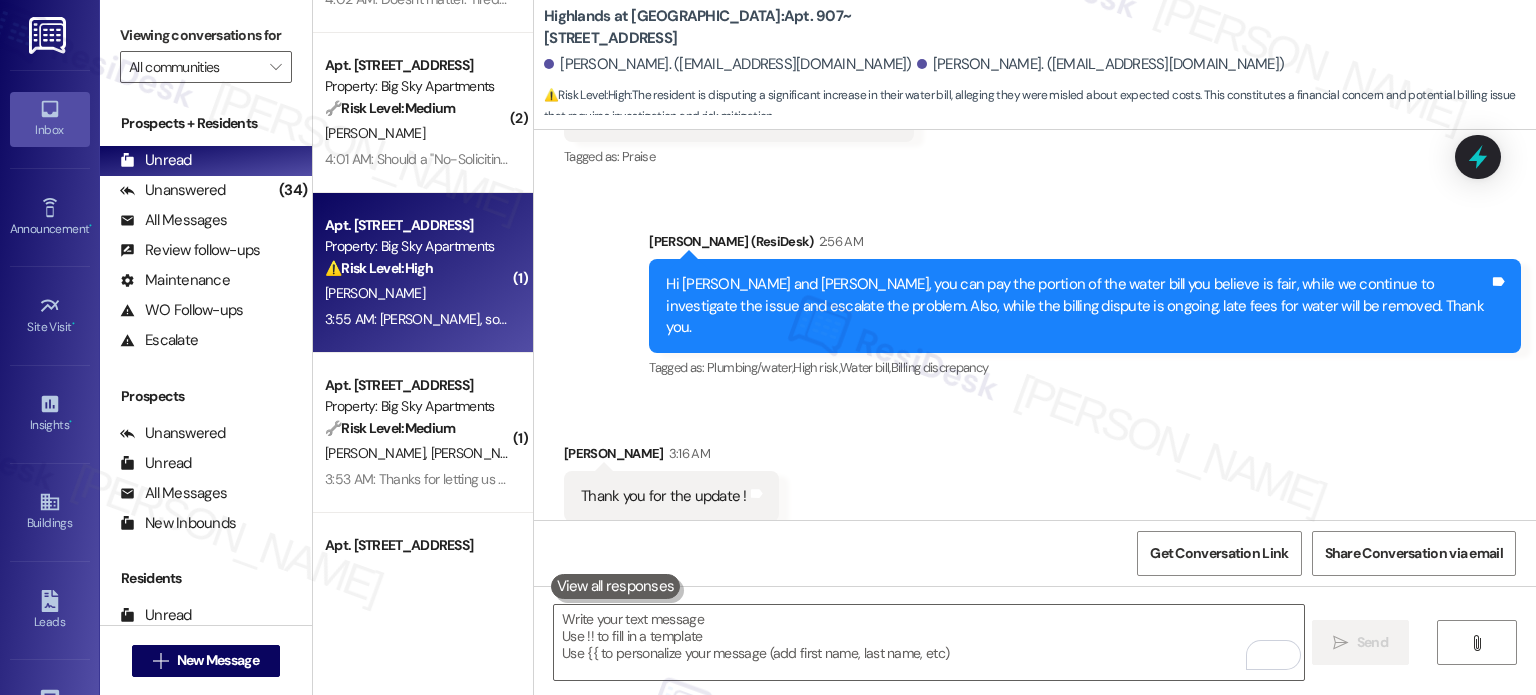 click on "[PERSON_NAME]" at bounding box center (417, 293) 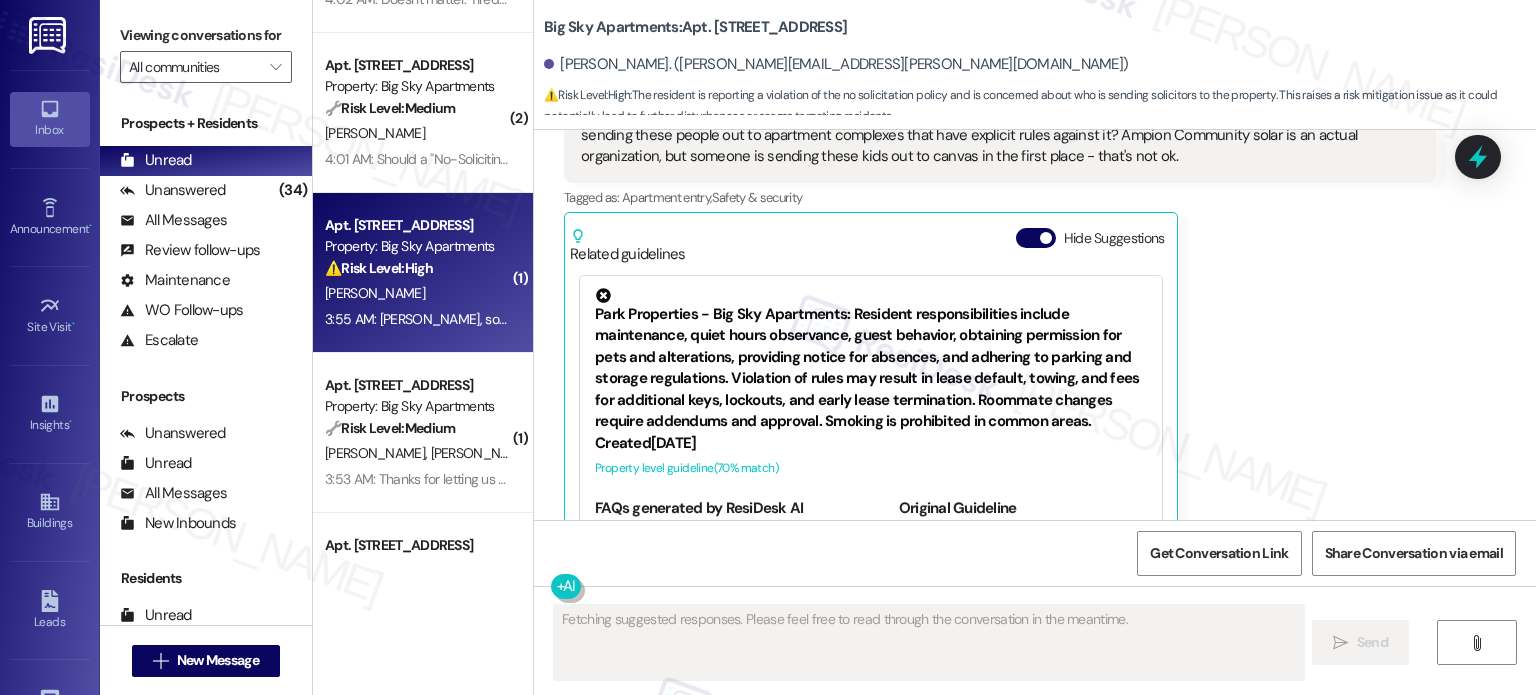 scroll, scrollTop: 1293, scrollLeft: 0, axis: vertical 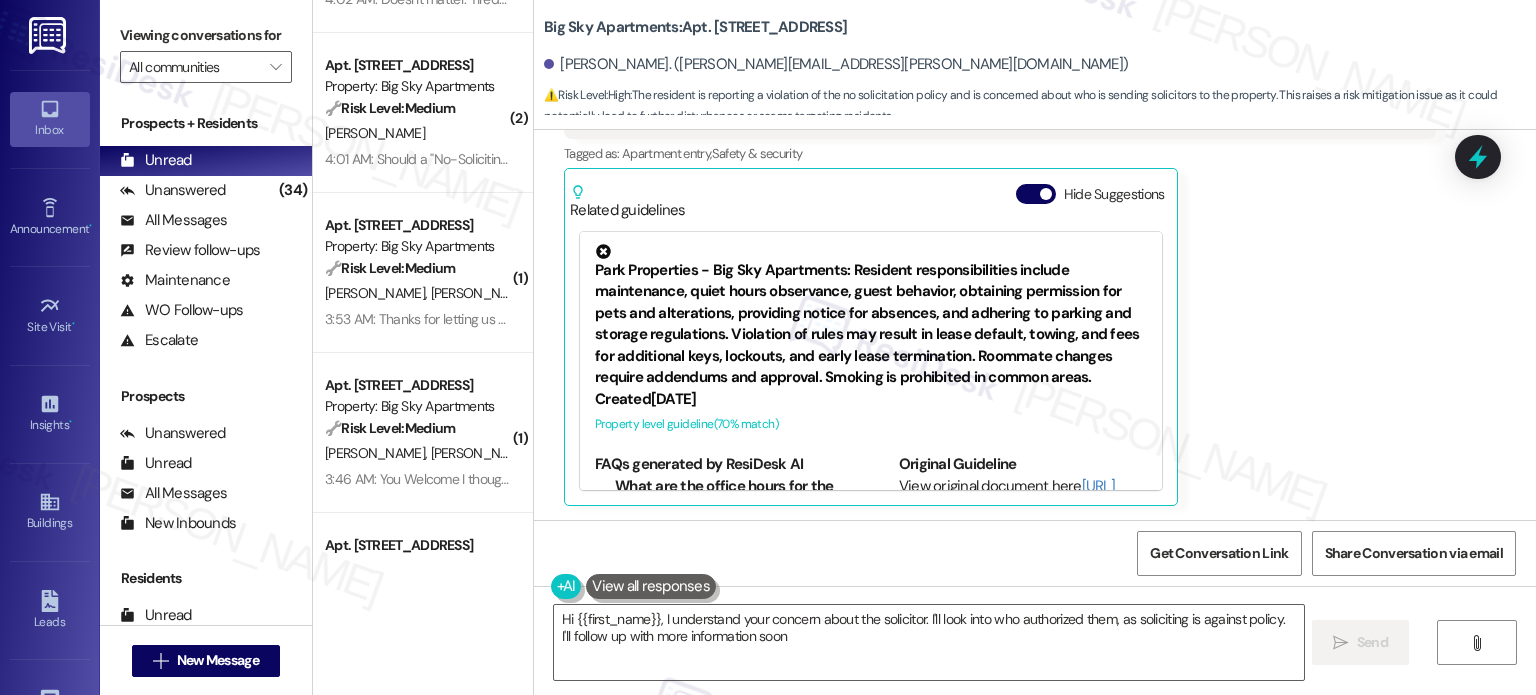 type on "Hi {{first_name}}, I understand your concern about the solicitor. I'll look into who authorized them, as soliciting is against policy. I'll follow up with more information soon!" 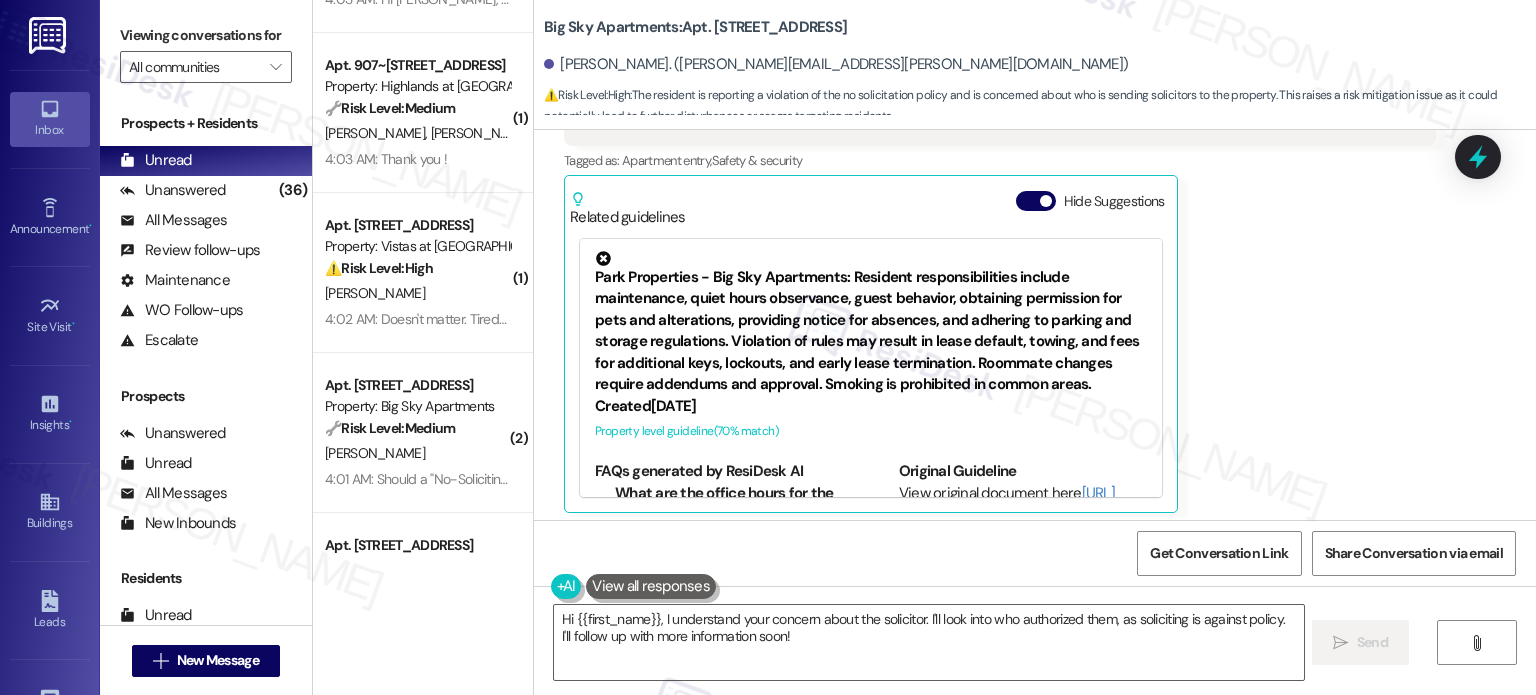 scroll, scrollTop: 1294, scrollLeft: 0, axis: vertical 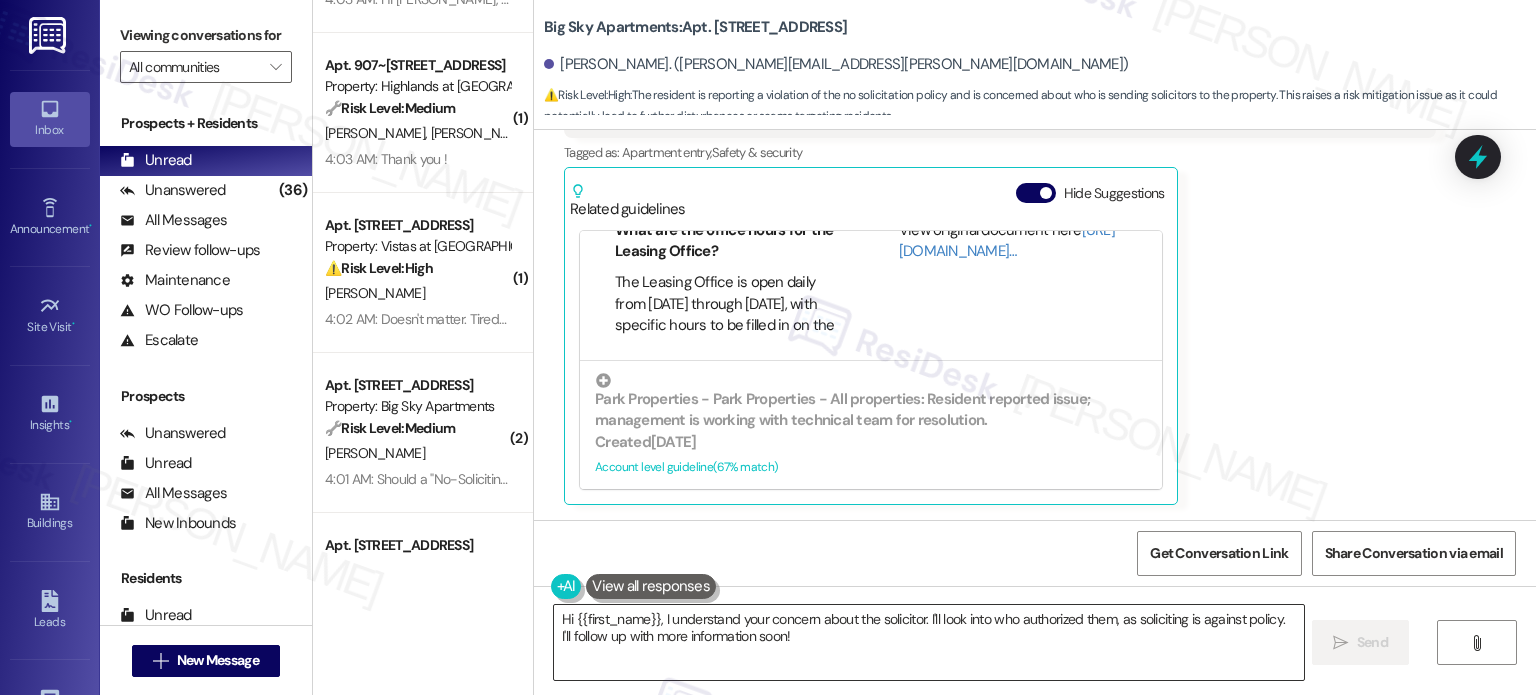 click on "Hi {{first_name}}, I understand your concern about the solicitor. I'll look into who authorized them, as soliciting is against policy. I'll follow up with more information soon!" at bounding box center (928, 642) 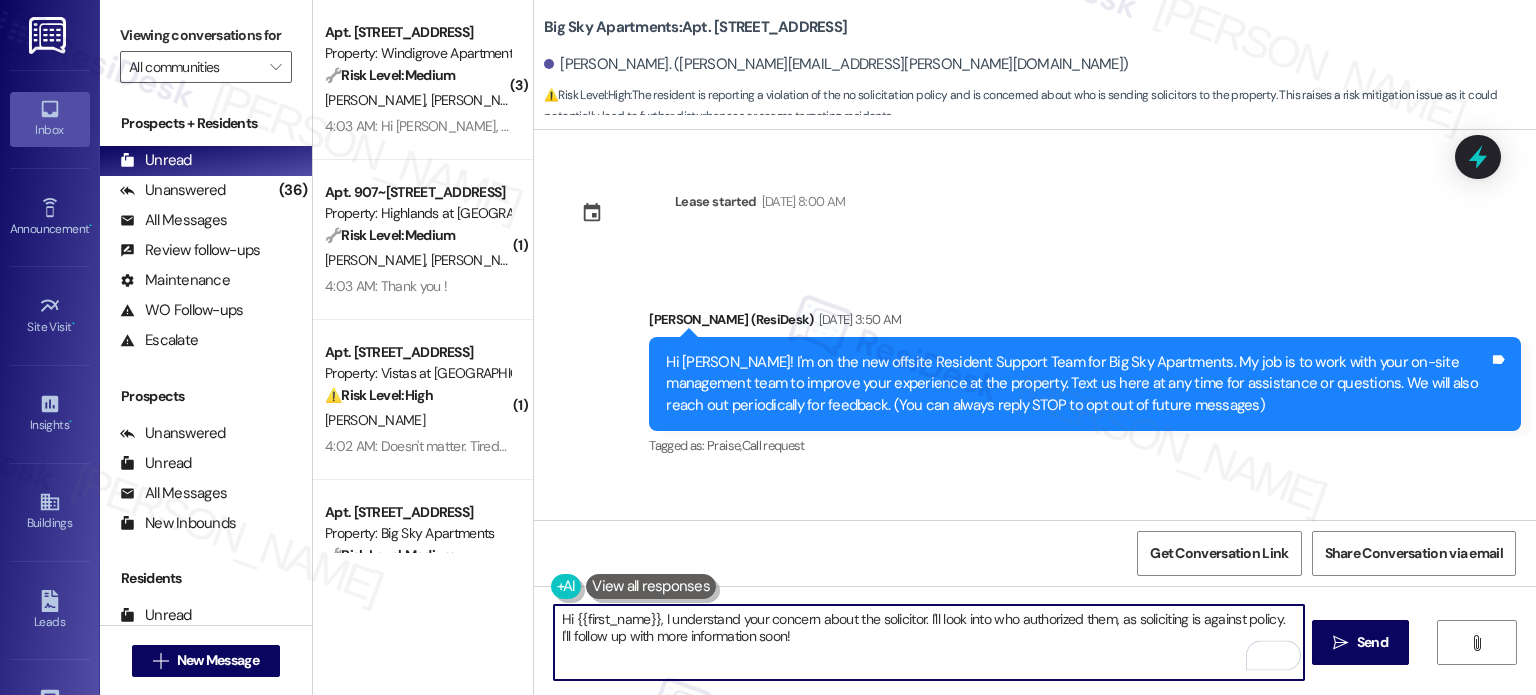 scroll, scrollTop: 0, scrollLeft: 0, axis: both 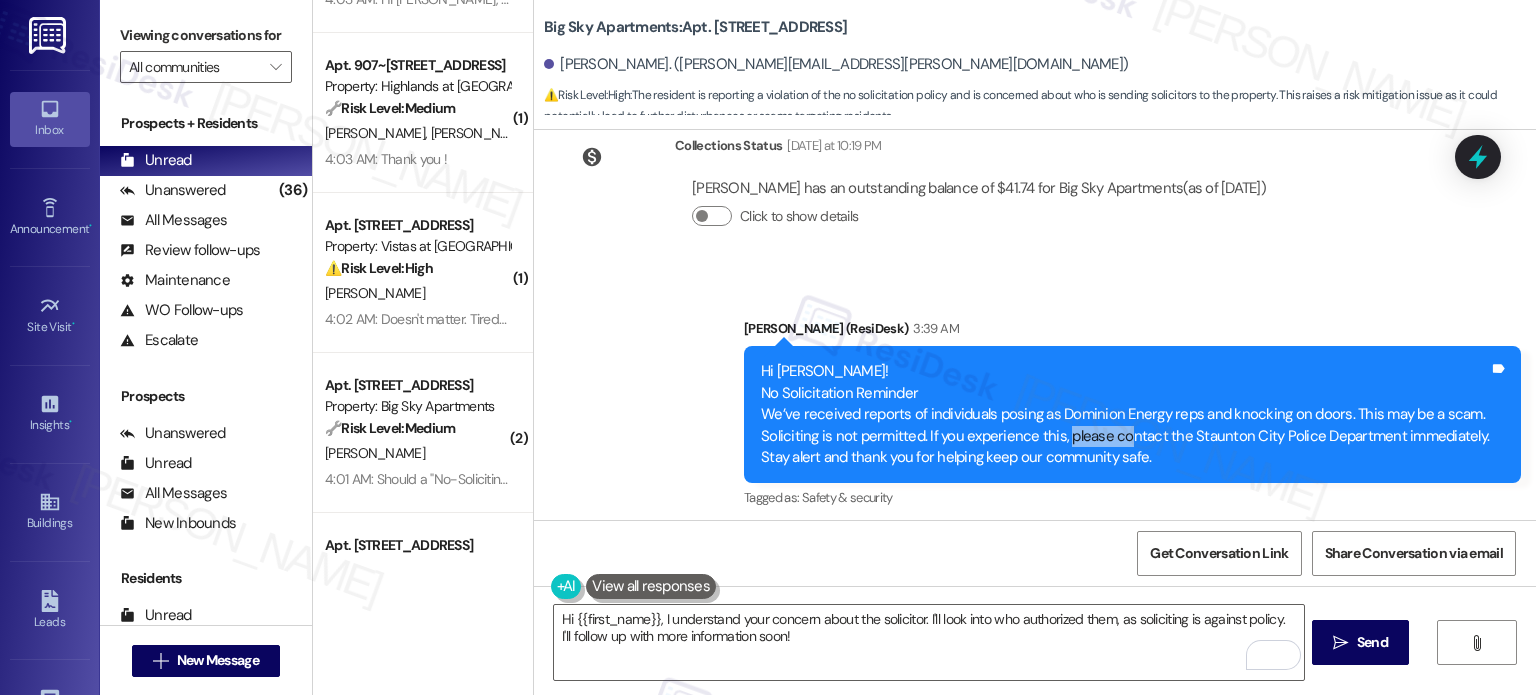 drag, startPoint x: 1074, startPoint y: 441, endPoint x: 1136, endPoint y: 440, distance: 62.008064 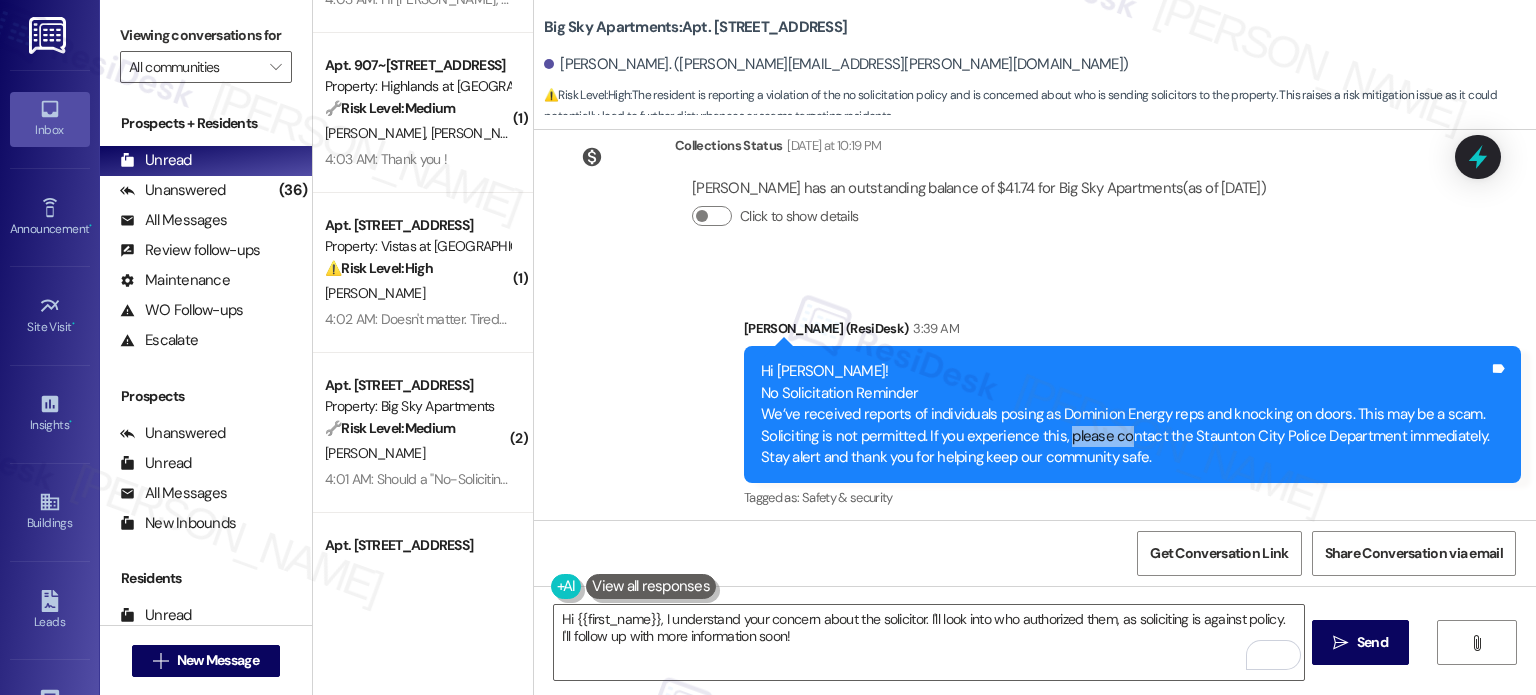 click on "Hi Keith!
No Solicitation Reminder
We’ve received reports of individuals posing as Dominion Energy reps and knocking on doors. This may be a scam.
Soliciting is not permitted. If you experience this, please contact the Staunton City Police Department immediately.
Stay alert and thank you for helping keep our community safe." at bounding box center [1125, 414] 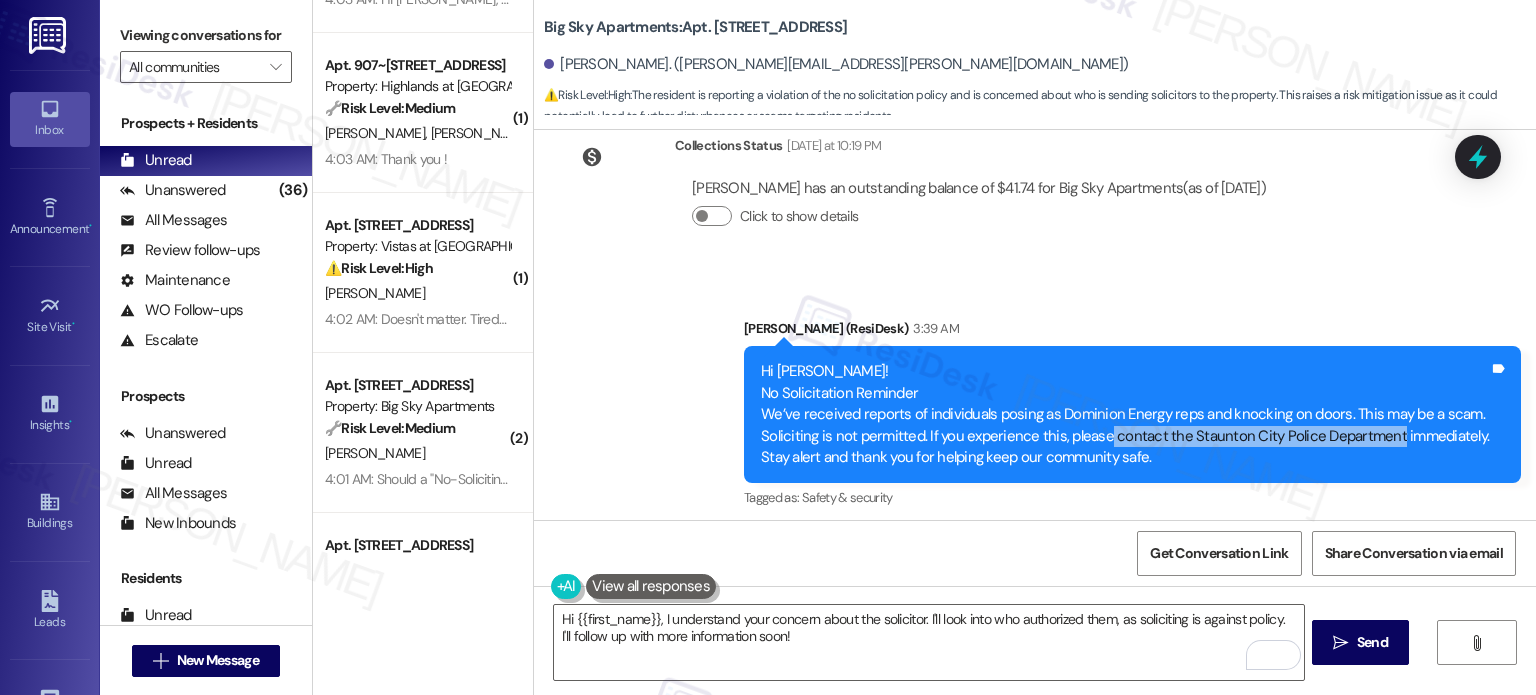 drag, startPoint x: 1116, startPoint y: 437, endPoint x: 1399, endPoint y: 439, distance: 283.00708 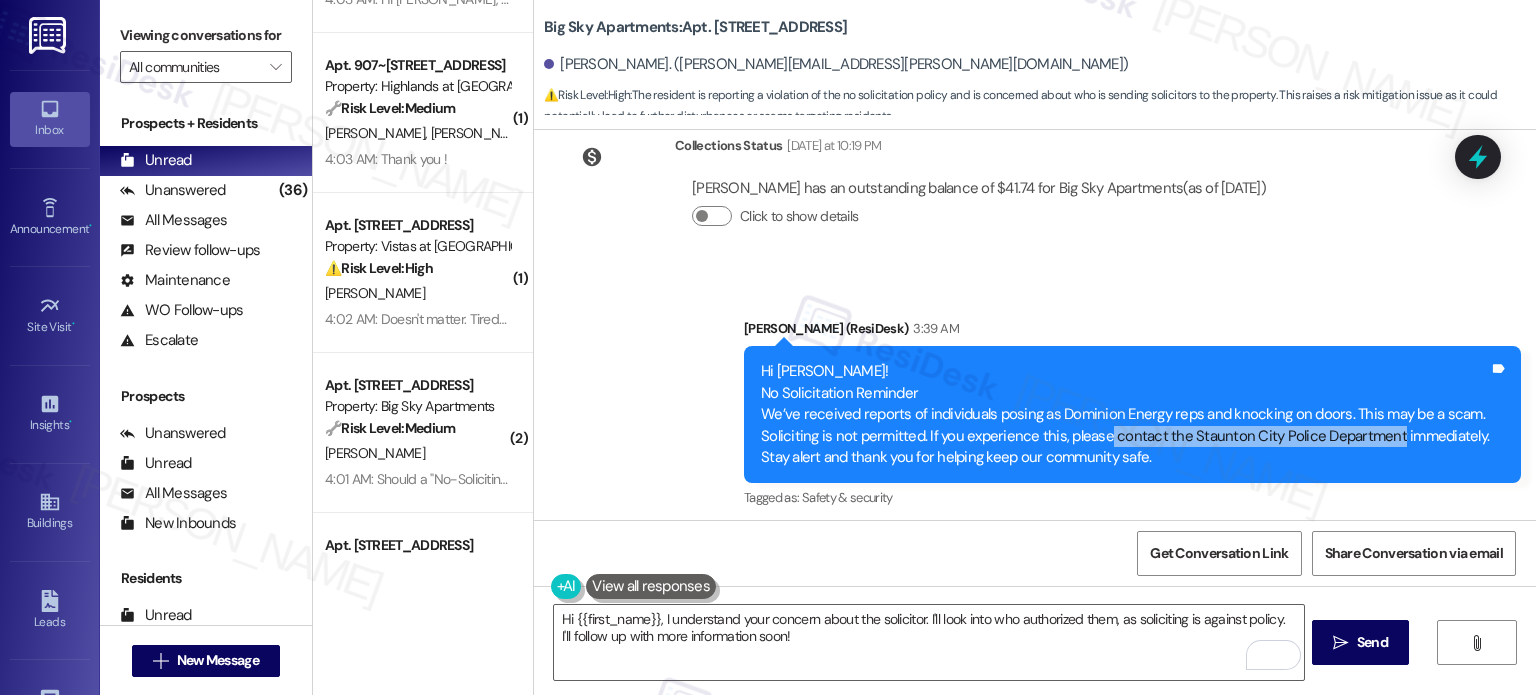 click on "Hi Keith!
No Solicitation Reminder
We’ve received reports of individuals posing as Dominion Energy reps and knocking on doors. This may be a scam.
Soliciting is not permitted. If you experience this, please contact the Staunton City Police Department immediately.
Stay alert and thank you for helping keep our community safe." at bounding box center (1125, 414) 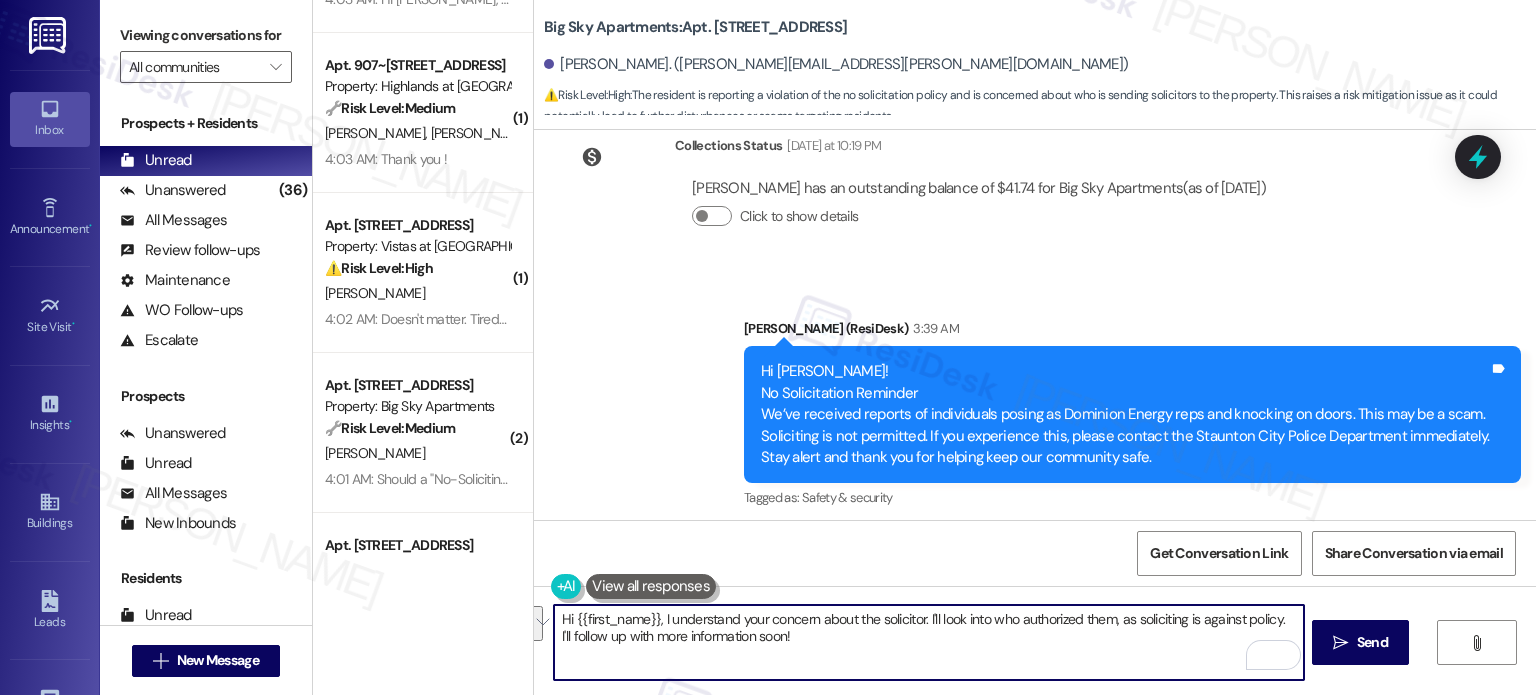 drag, startPoint x: 921, startPoint y: 614, endPoint x: 930, endPoint y: 647, distance: 34.20526 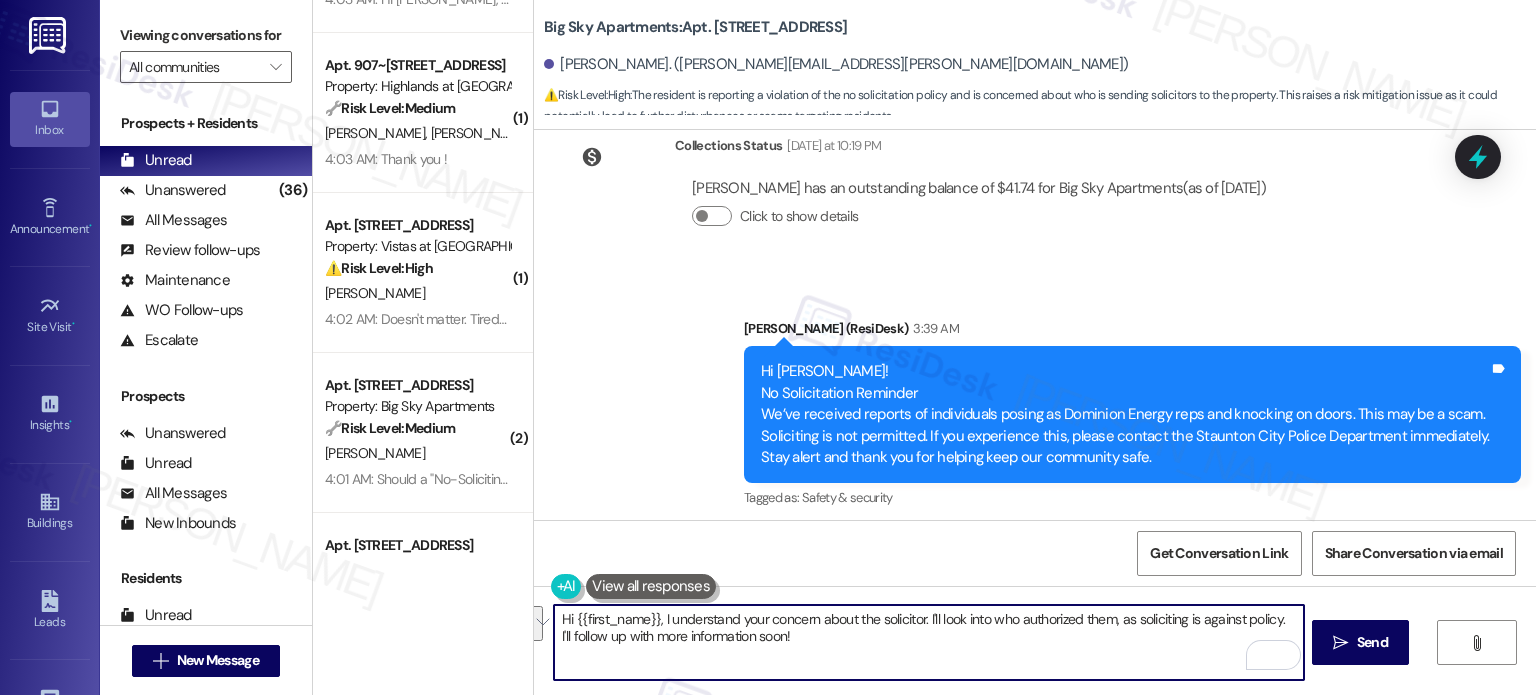click on "Hi {{first_name}}, I understand your concern about the solicitor. I'll look into who authorized them, as soliciting is against policy. I'll follow up with more information soon!" at bounding box center (928, 642) 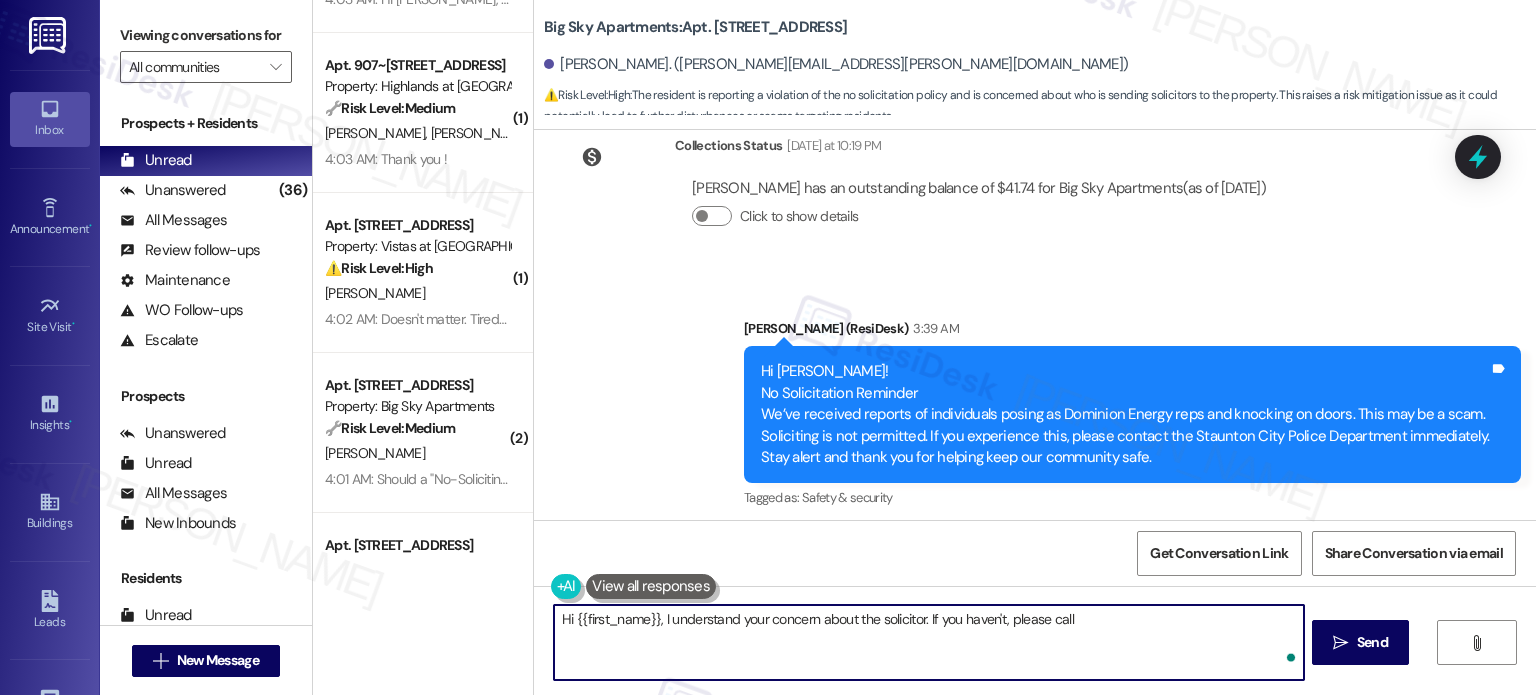 paste on "contact the Staunton City Police Department" 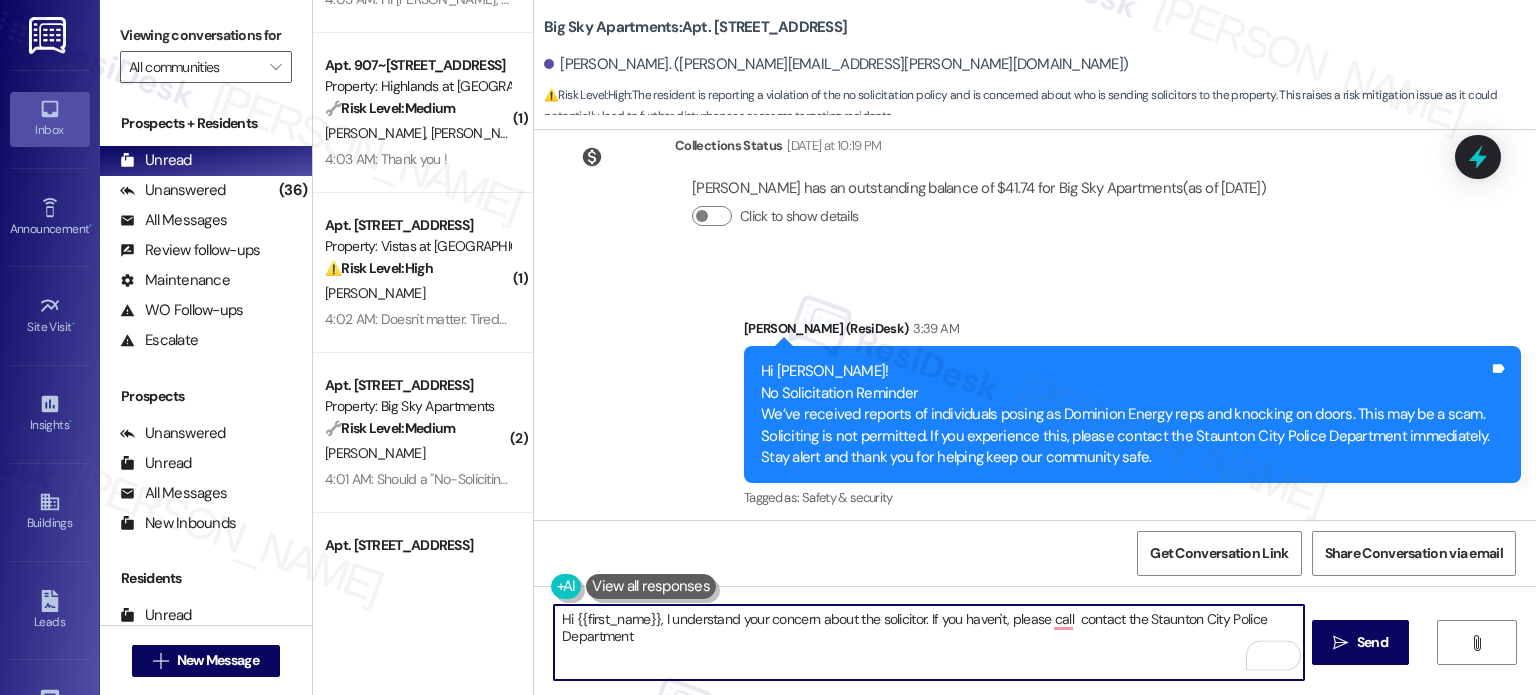 click on "Hi {{first_name}}, I understand your concern about the solicitor. If you haven't, please call  contact the Staunton City Police Department" at bounding box center (928, 642) 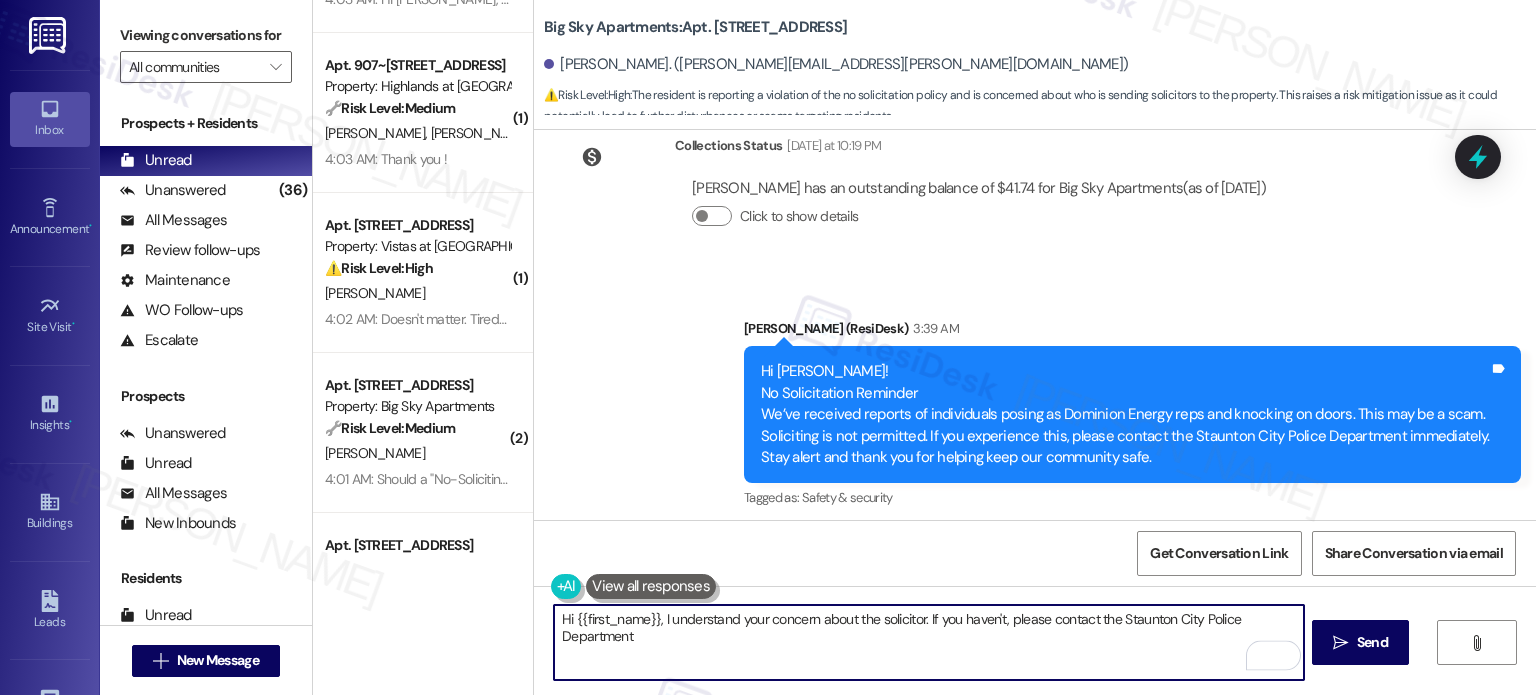 click on "Hi {{first_name}}, I understand your concern about the solicitor. If you haven't, please contact the Staunton City Police Department" at bounding box center [928, 642] 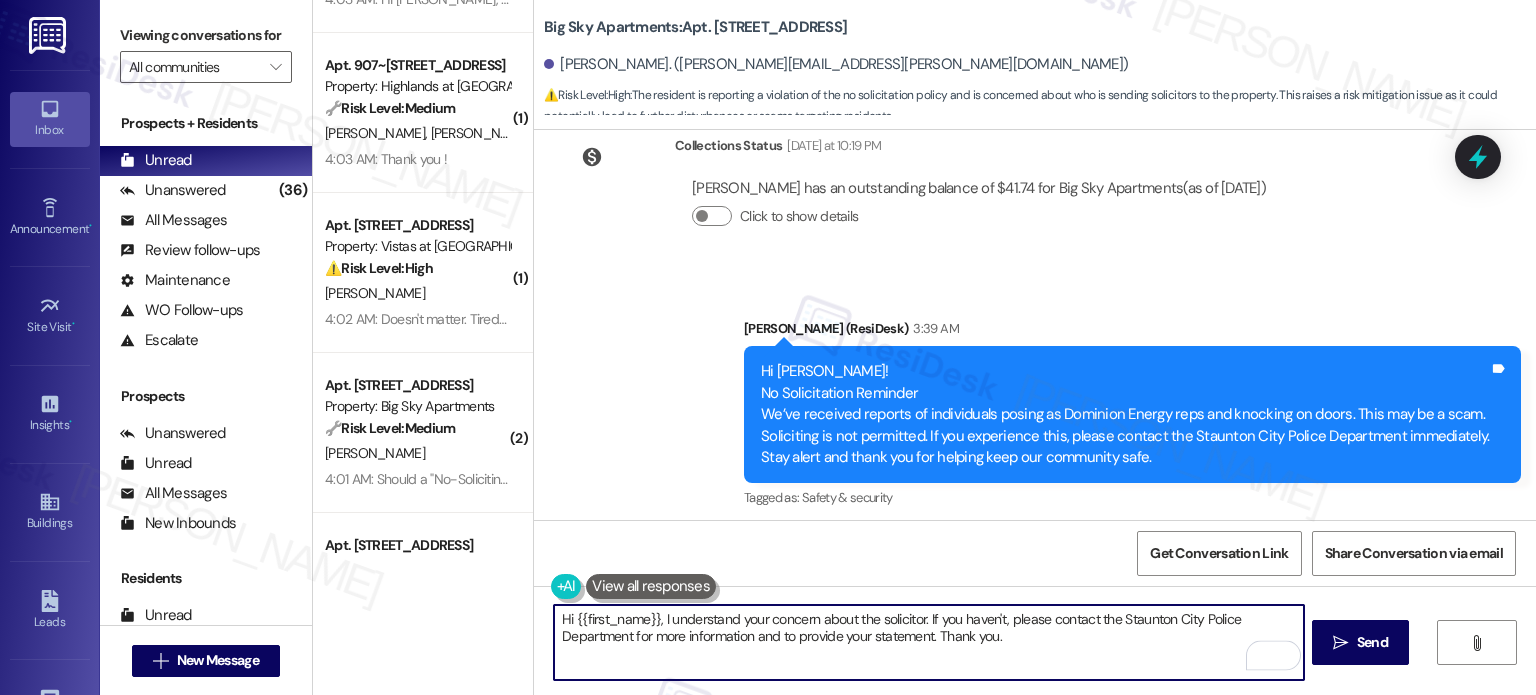 click on "Hi {{first_name}}, I understand your concern about the solicitor. If you haven't, please contact the Staunton City Police Department for more information and to provide your statement. Thank you." at bounding box center [928, 642] 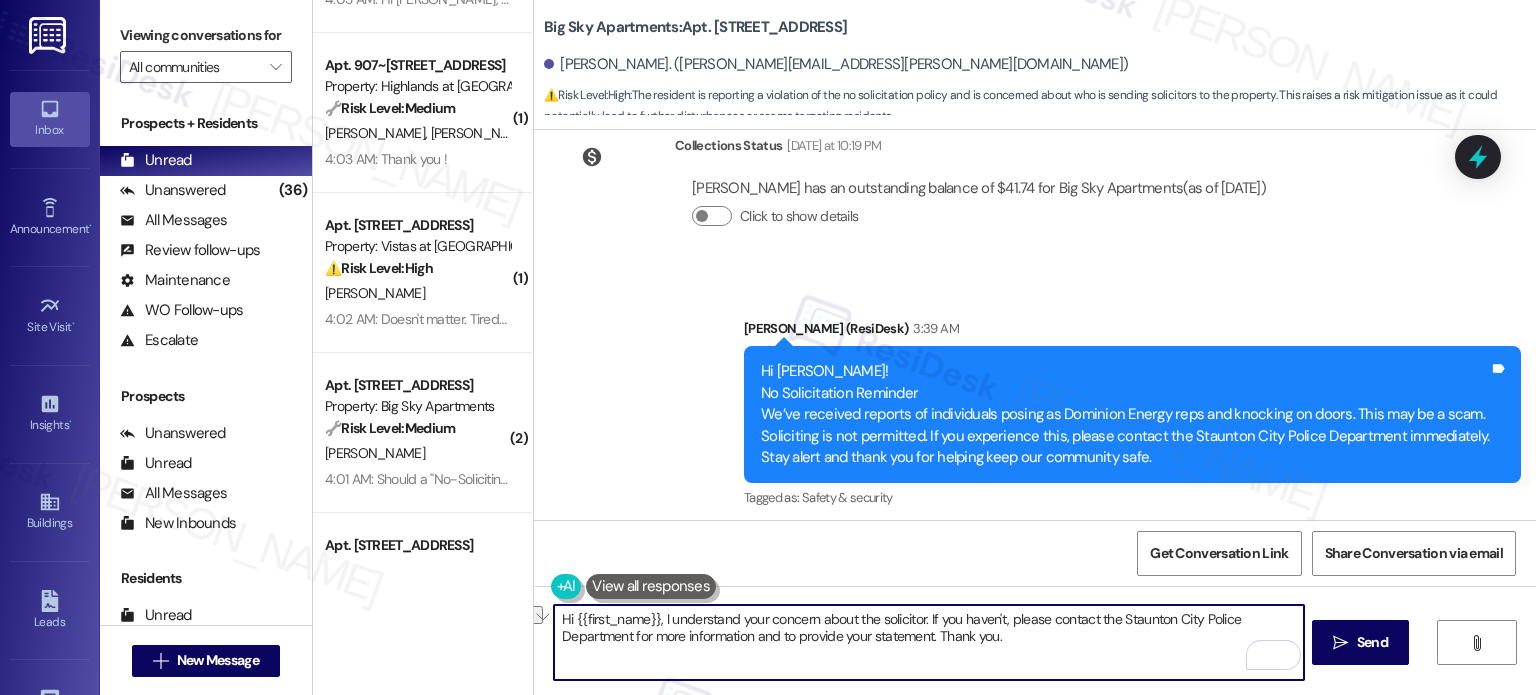 drag, startPoint x: 652, startPoint y: 621, endPoint x: 547, endPoint y: 603, distance: 106.531685 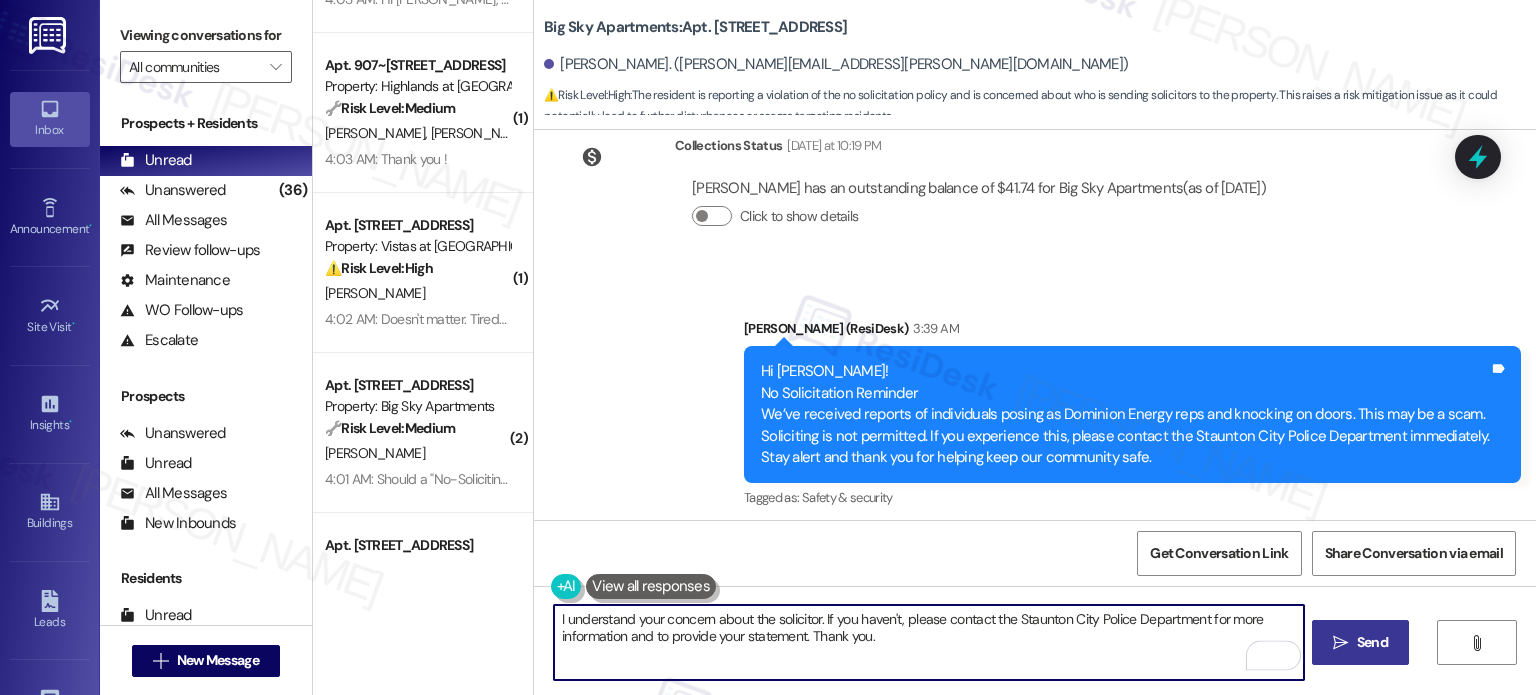 type on "I understand your concern about the solicitor. If you haven't, please contact the Staunton City Police Department for more information and to provide your statement. Thank you." 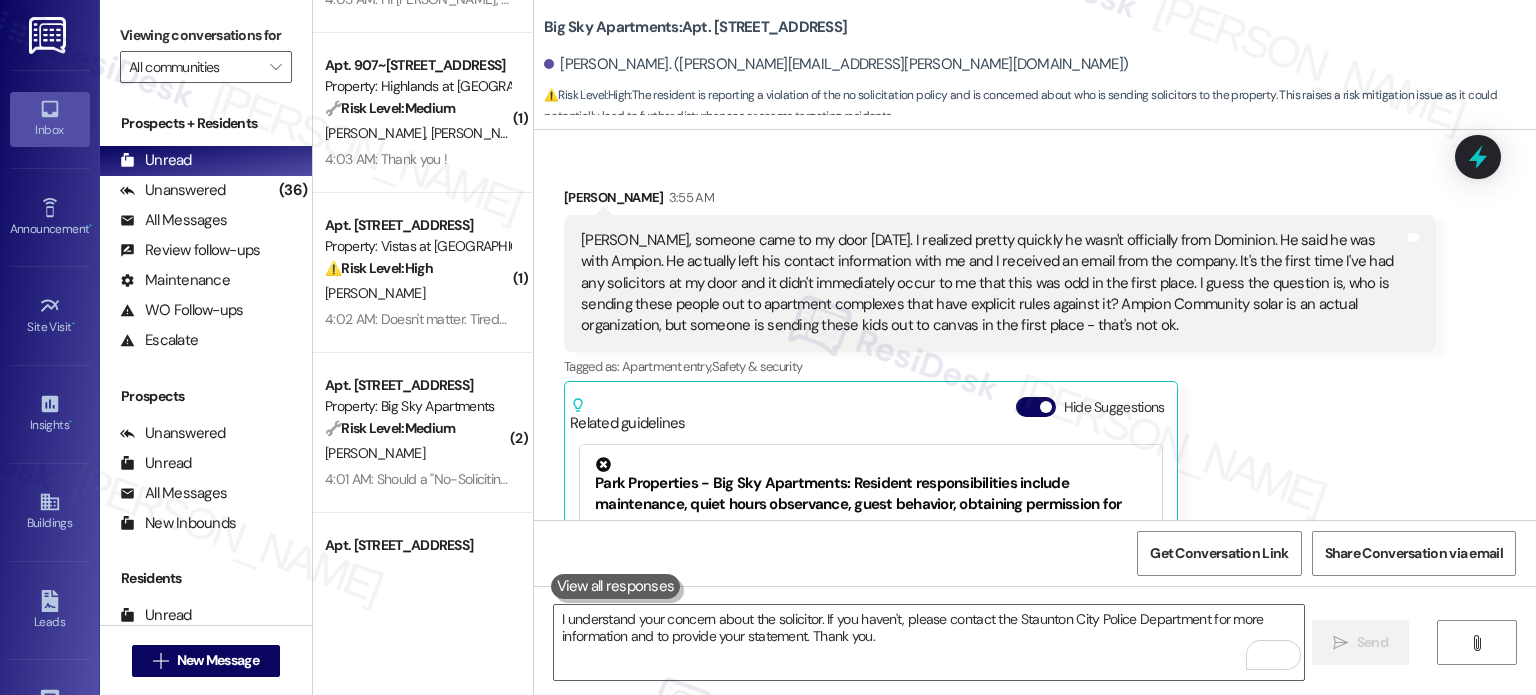scroll, scrollTop: 1293, scrollLeft: 0, axis: vertical 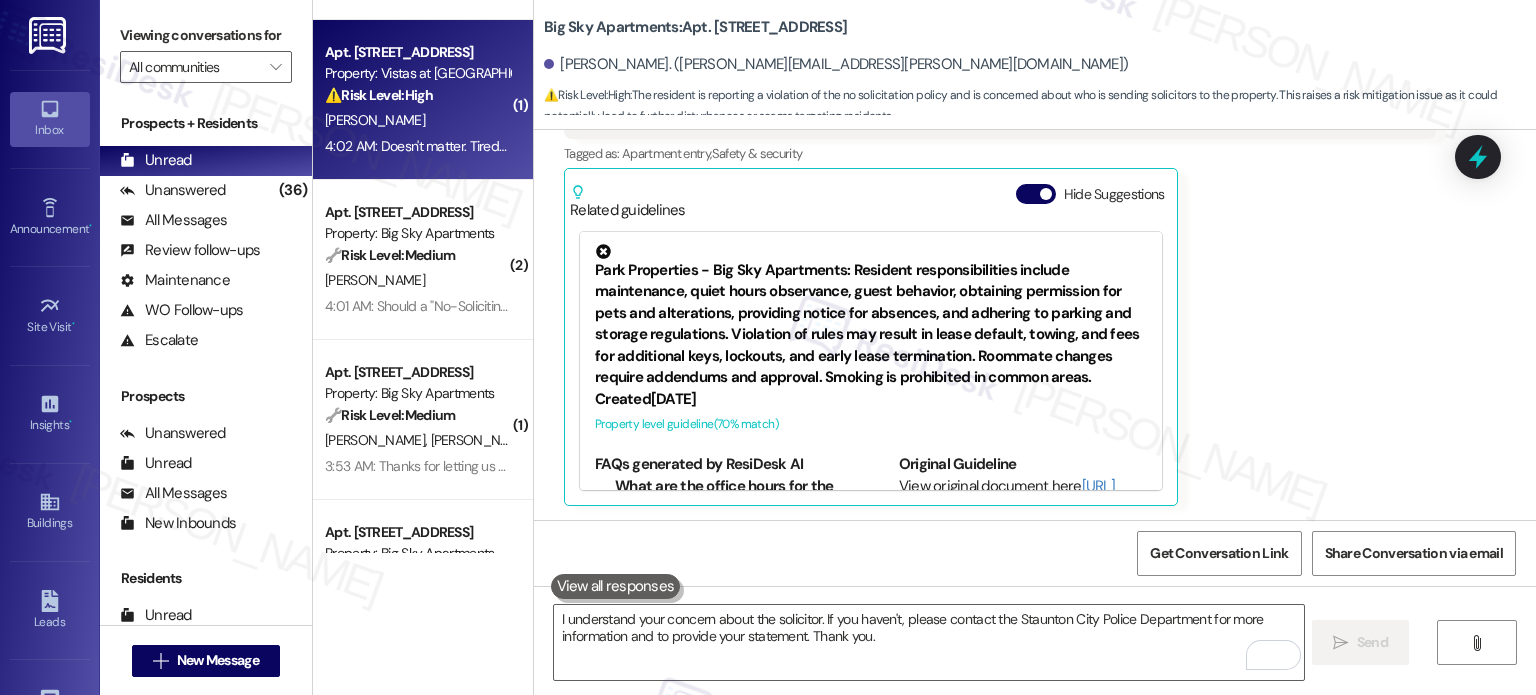 click on "4:02 AM: Doesn't matter. Tired of seeing nothing being done even when all my payment records and theirs are in the office 4:02 AM: Doesn't matter. Tired of seeing nothing being done even when all my payment records and theirs are in the office" at bounding box center [679, 146] 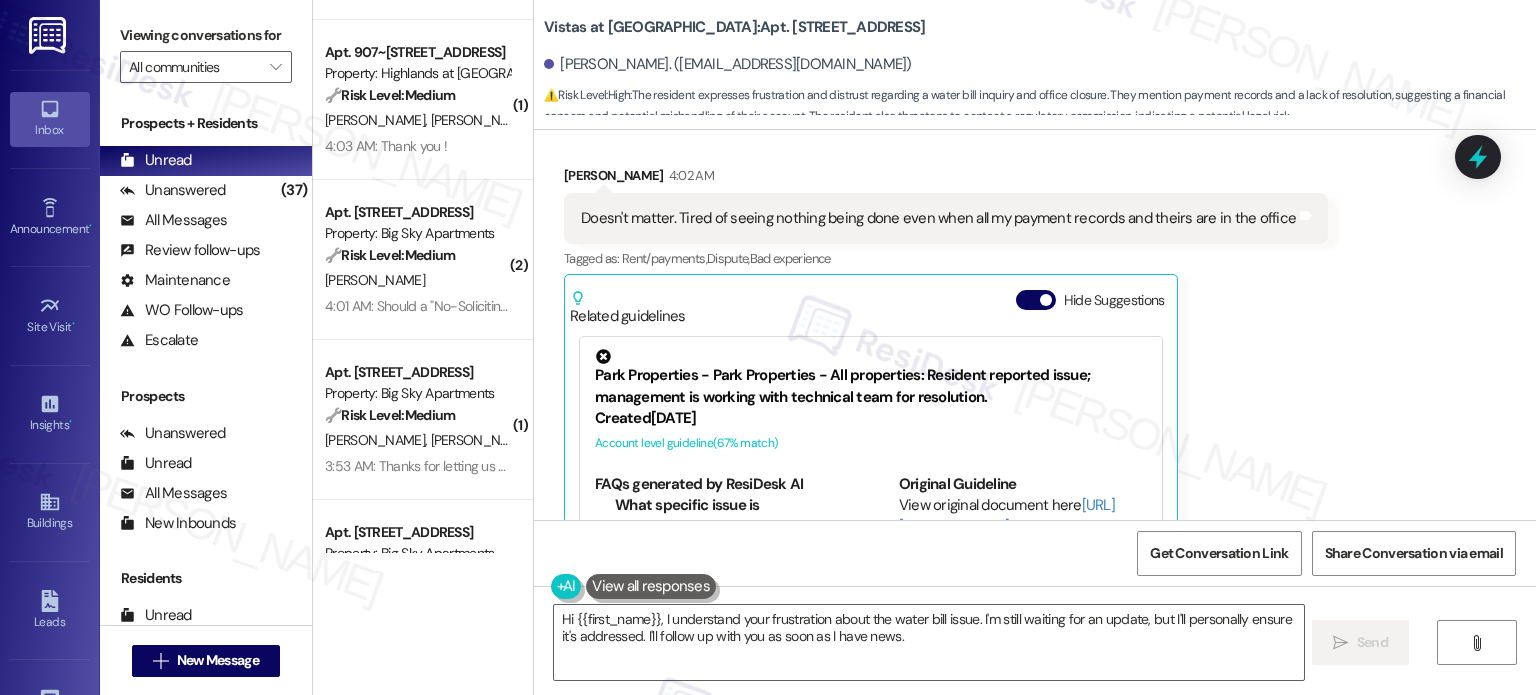 scroll, scrollTop: 8456, scrollLeft: 0, axis: vertical 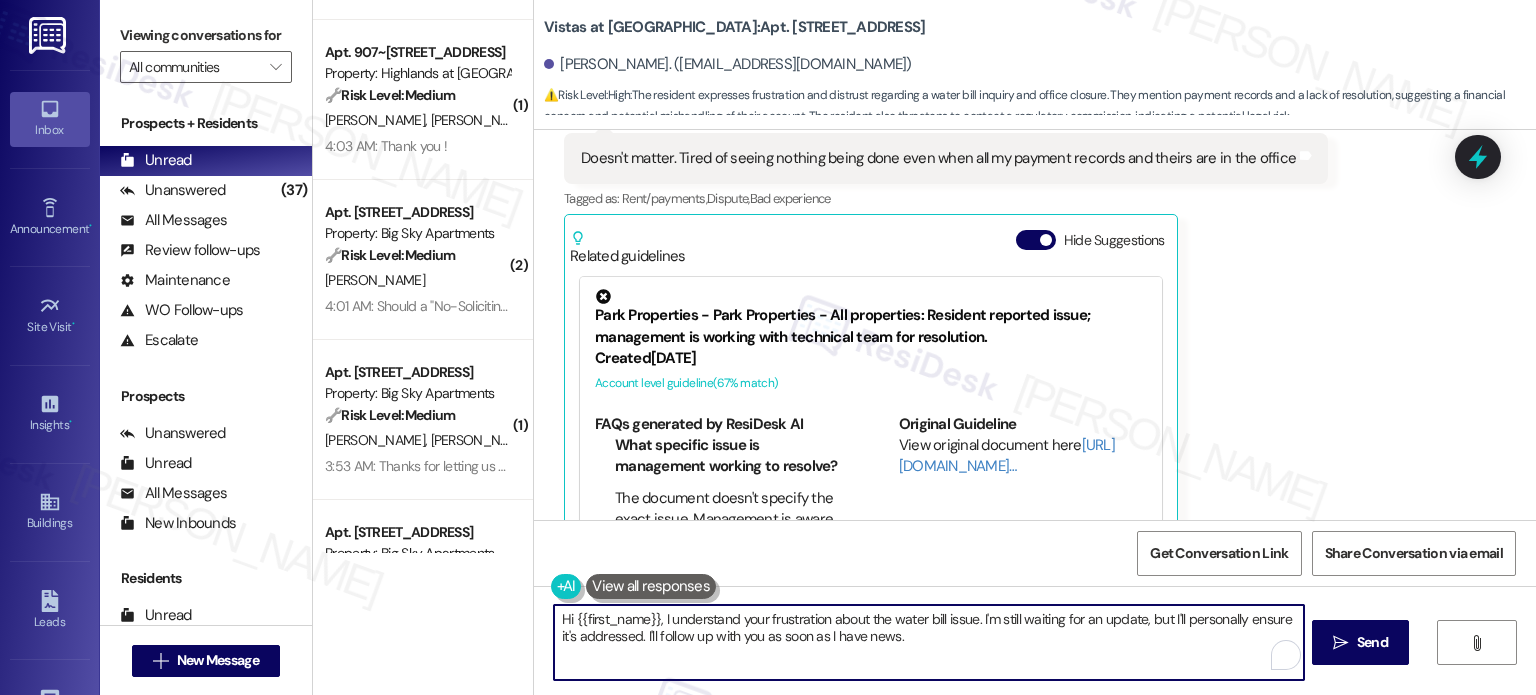 drag, startPoint x: 576, startPoint y: 616, endPoint x: 524, endPoint y: 619, distance: 52.086468 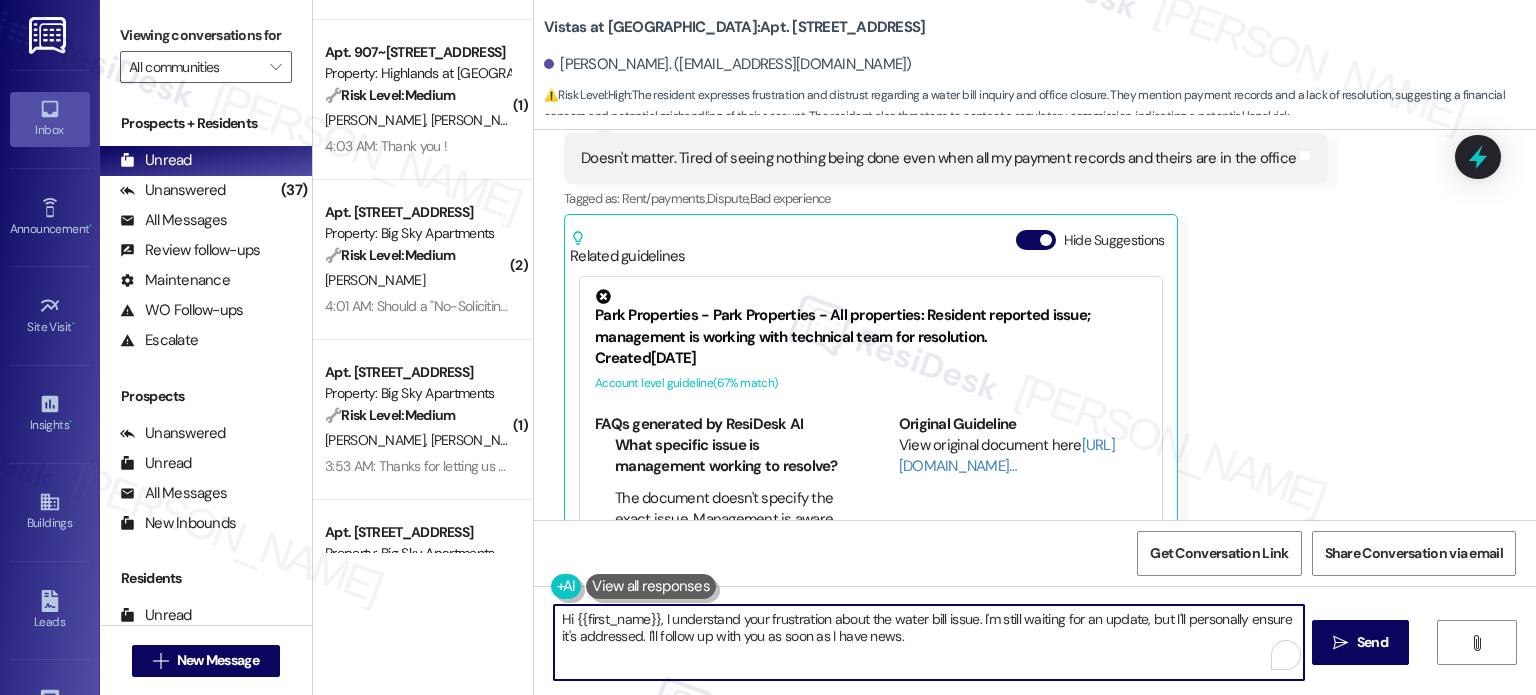 click on "Hi {{first_name}}, I understand your frustration about the water bill issue. I'm still waiting for an update, but I'll personally ensure it's addressed. I'll follow up with you as soon as I have news.  Send " at bounding box center (1035, 661) 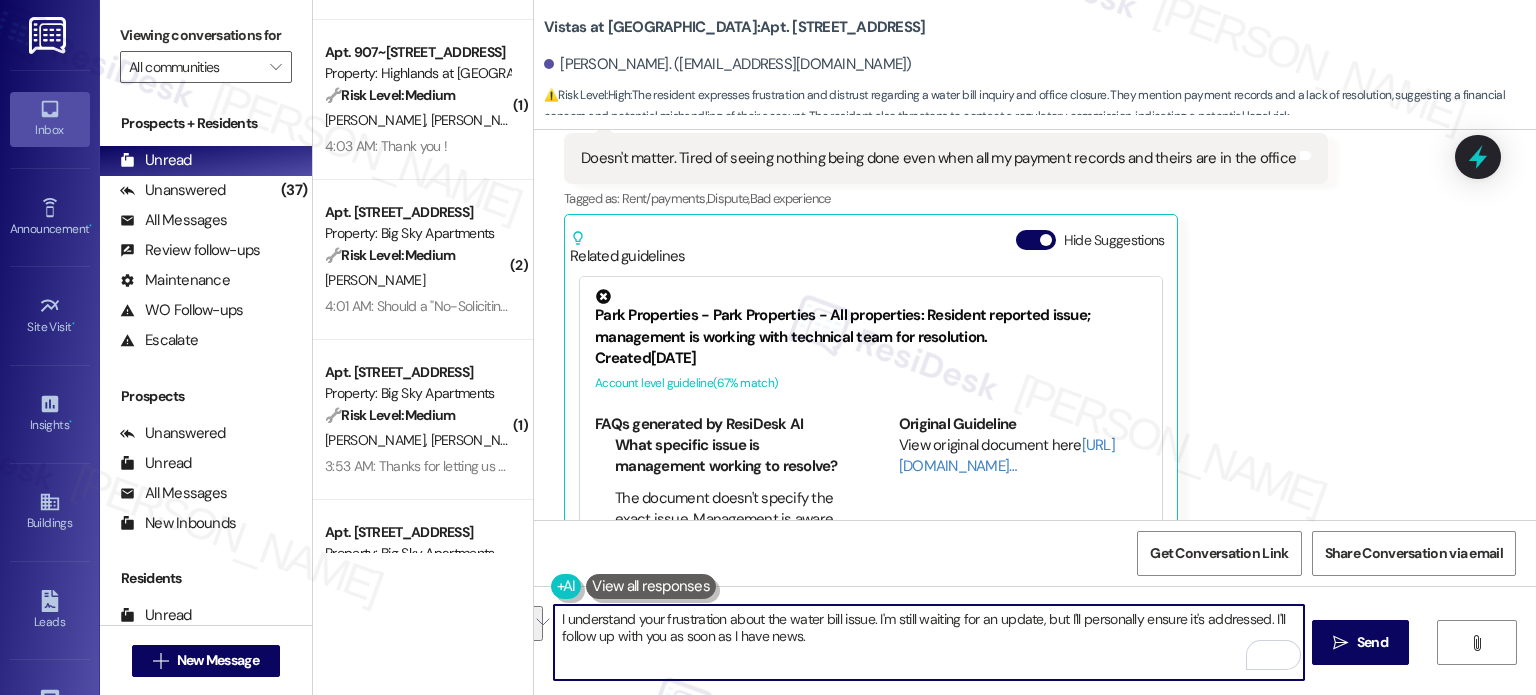 drag, startPoint x: 716, startPoint y: 616, endPoint x: 924, endPoint y: 644, distance: 209.87616 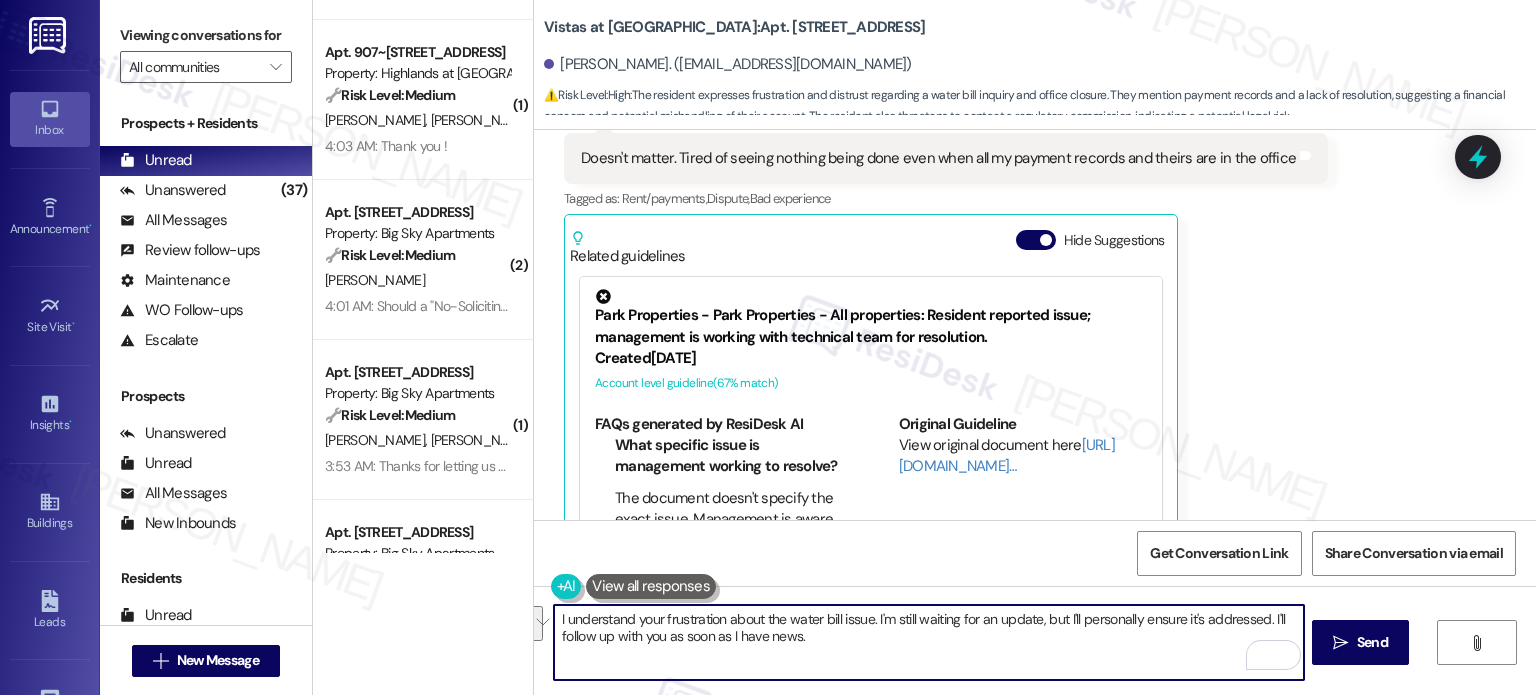 click on "I understand your frustration about the water bill issue. I'm still waiting for an update, but I'll personally ensure it's addressed. I'll follow up with you as soon as I have news." at bounding box center [928, 642] 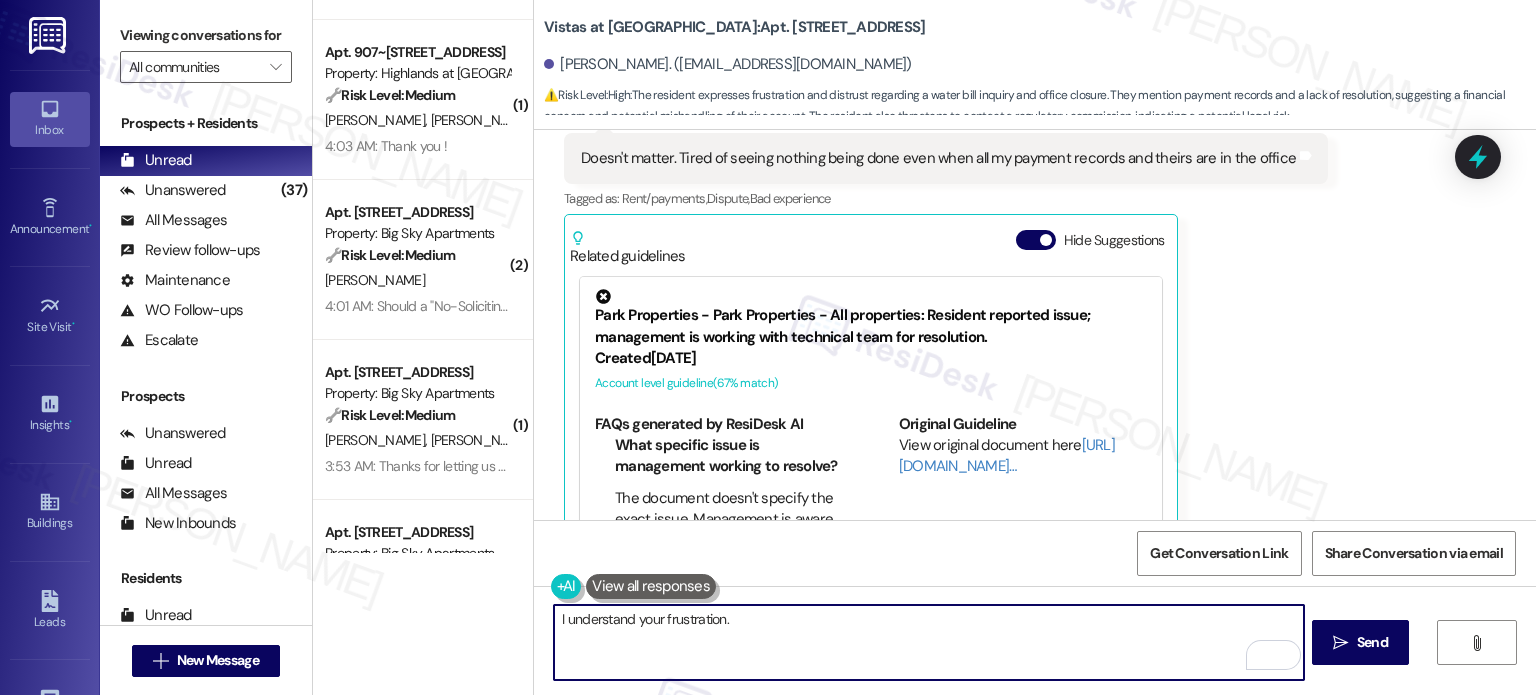 click on "I understand your frustration." at bounding box center (928, 642) 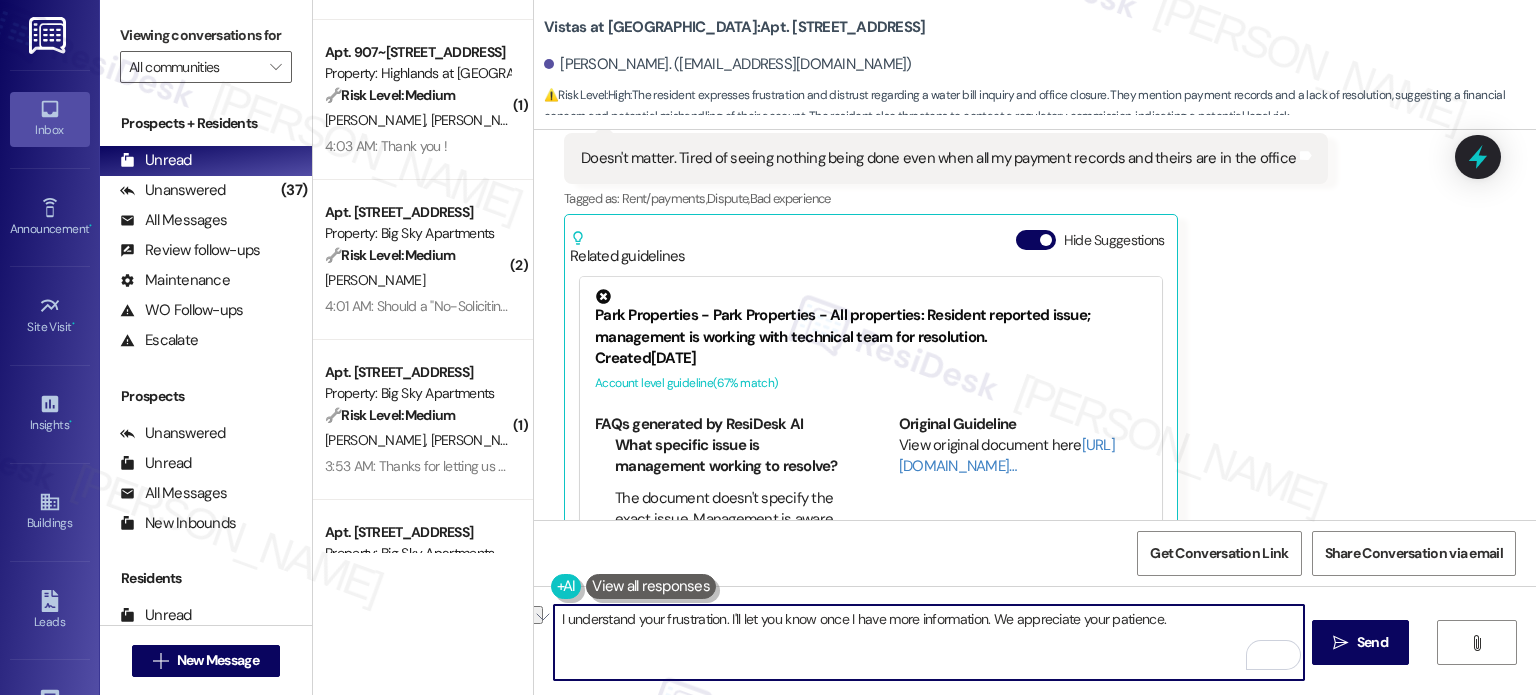 drag, startPoint x: 986, startPoint y: 620, endPoint x: 1146, endPoint y: 616, distance: 160.04999 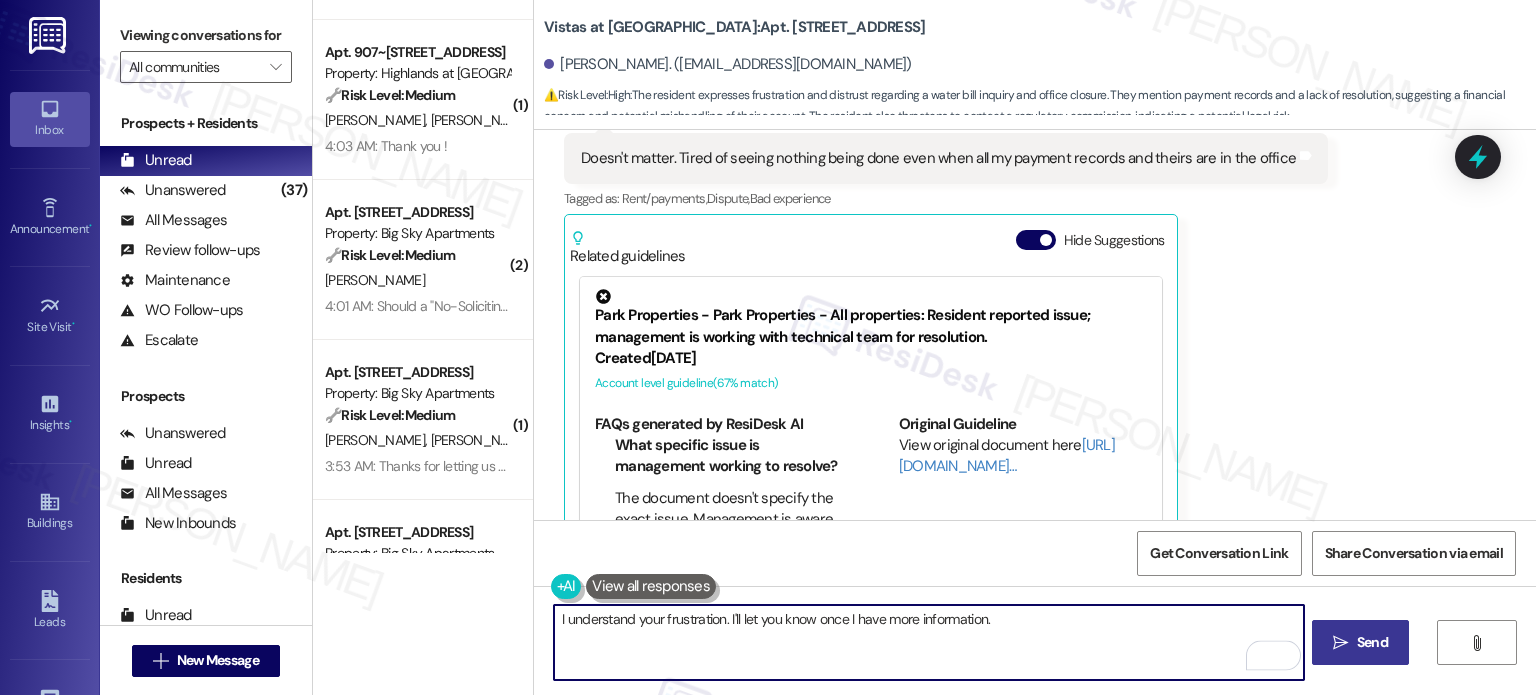 type on "I understand your frustration. I'll let you know once I have more information." 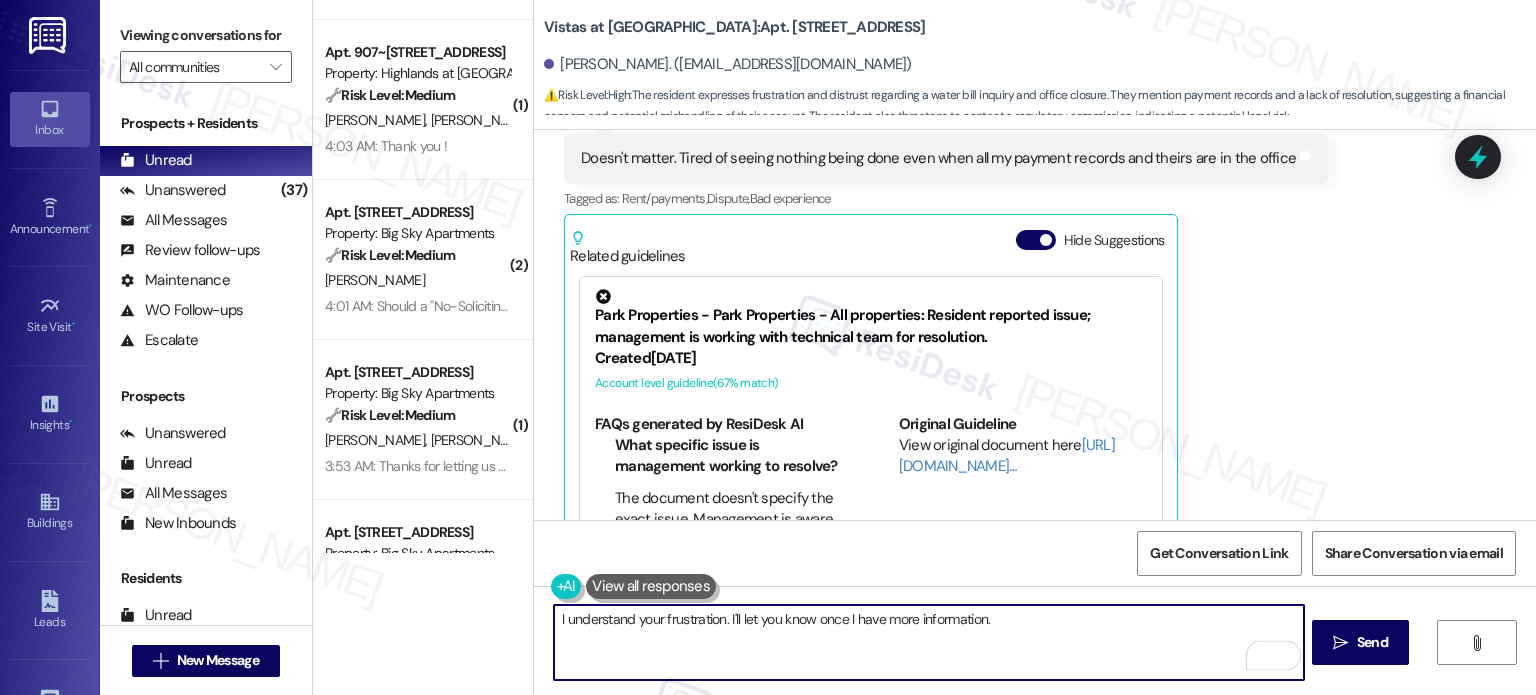 click on " Send" at bounding box center (1360, 642) 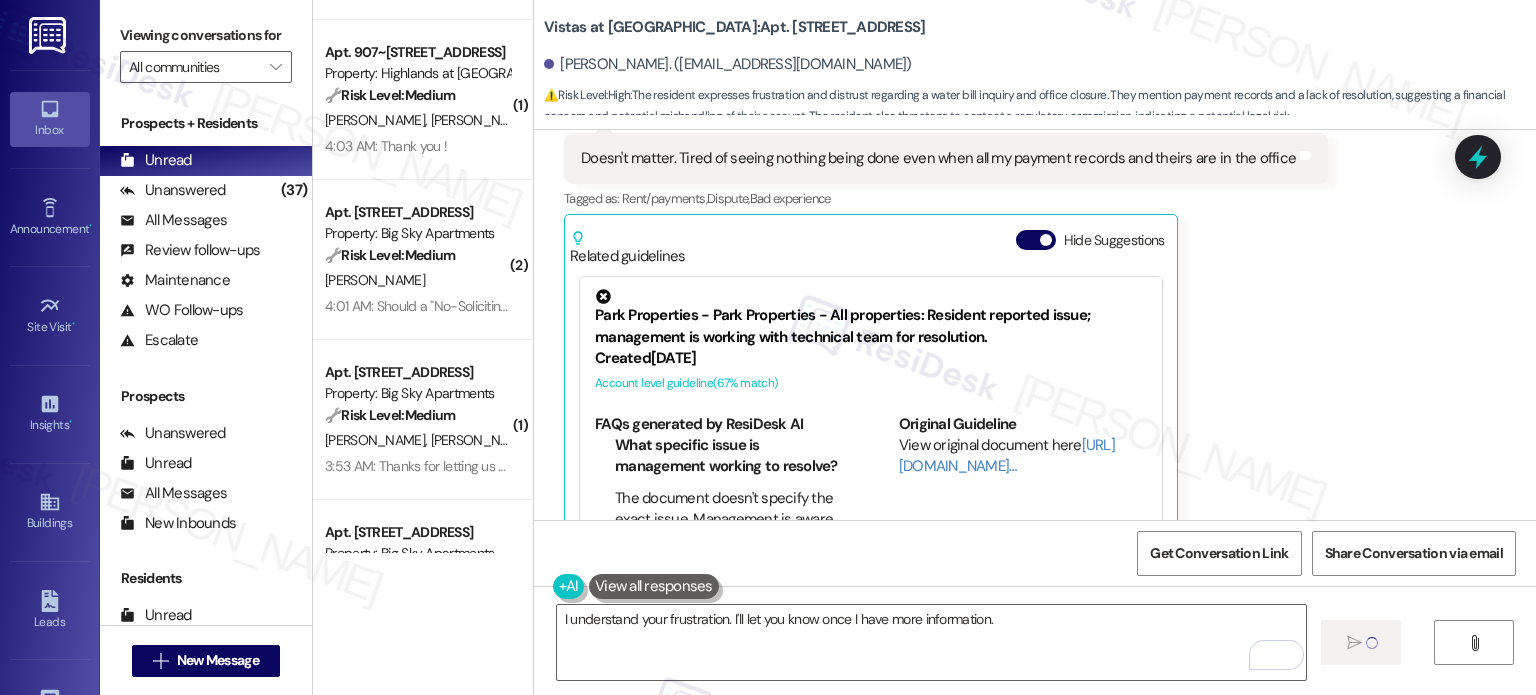 type 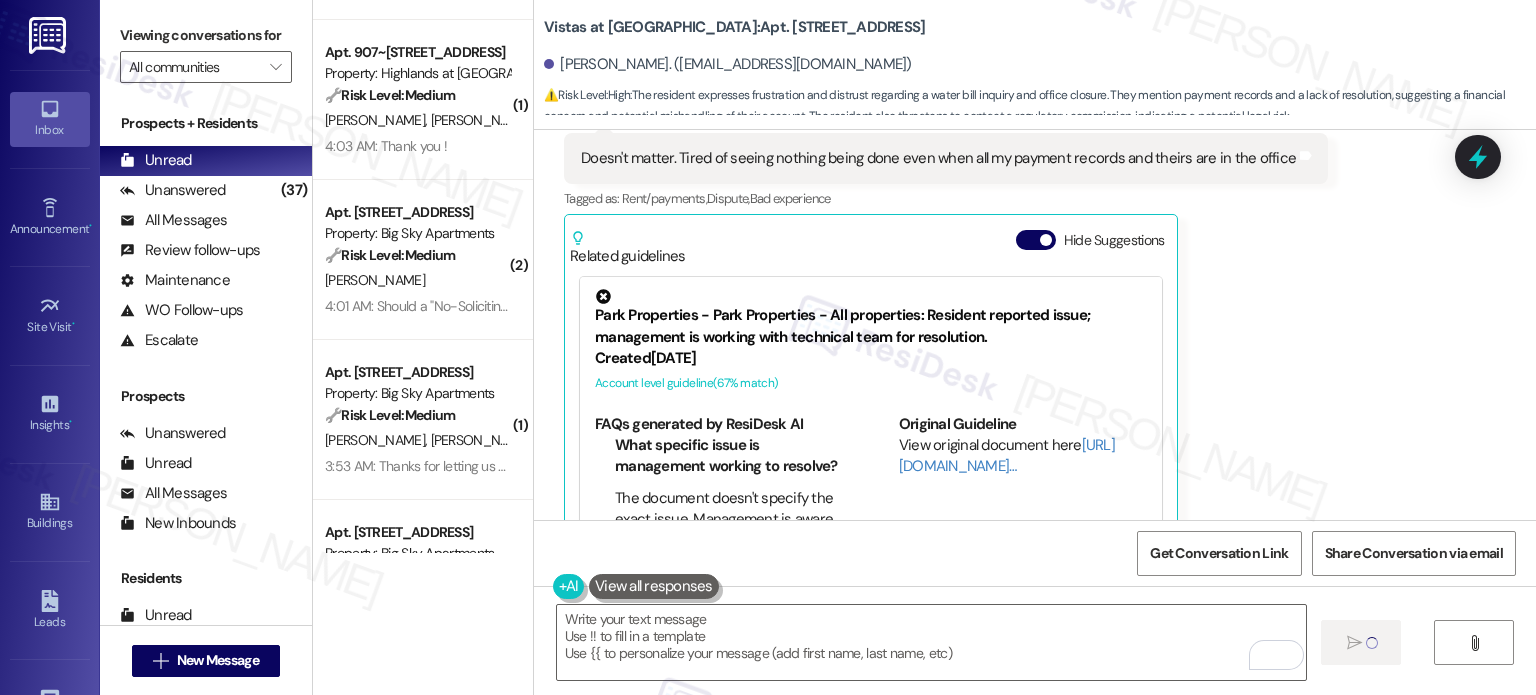 scroll, scrollTop: 8456, scrollLeft: 0, axis: vertical 